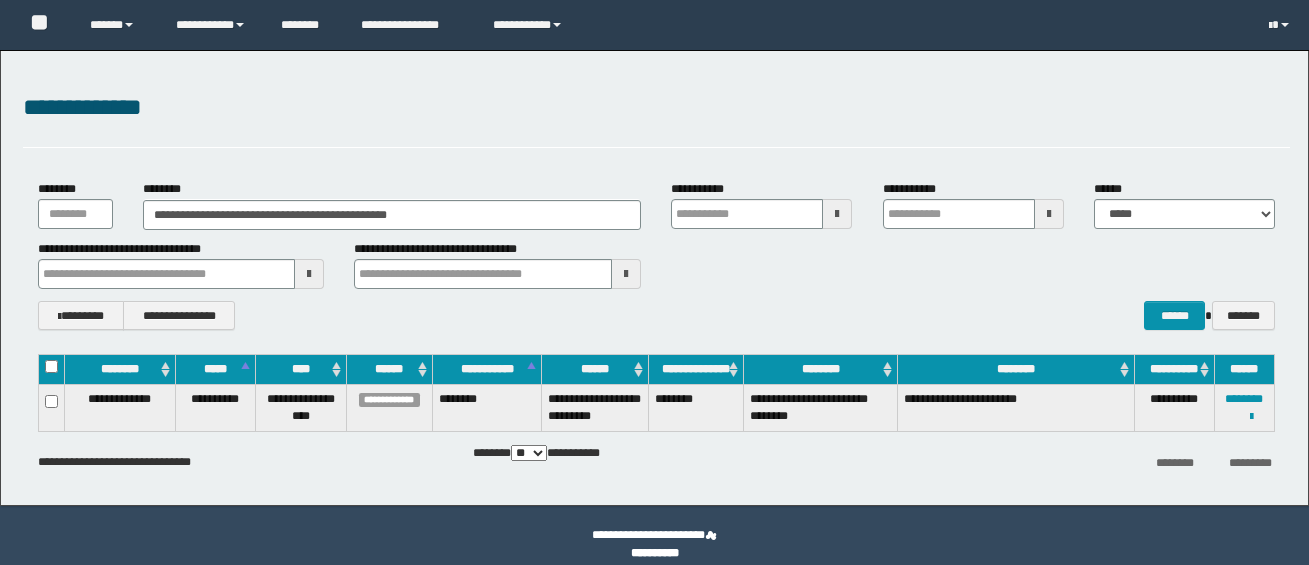 scroll, scrollTop: 0, scrollLeft: 0, axis: both 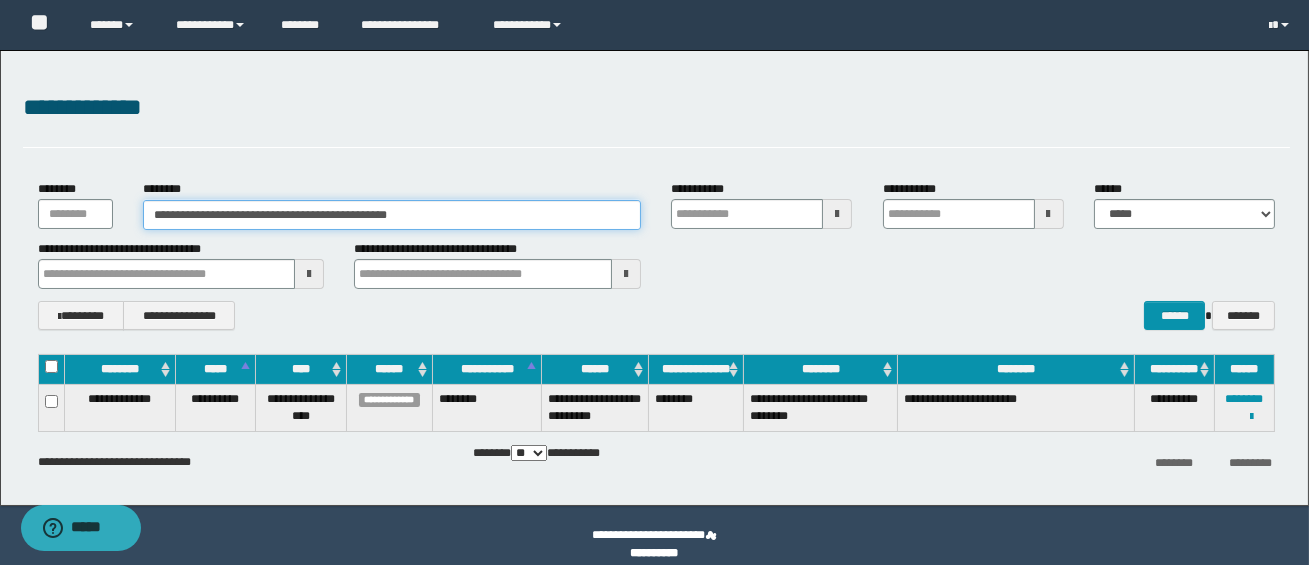 drag, startPoint x: 504, startPoint y: 213, endPoint x: 134, endPoint y: 204, distance: 370.10944 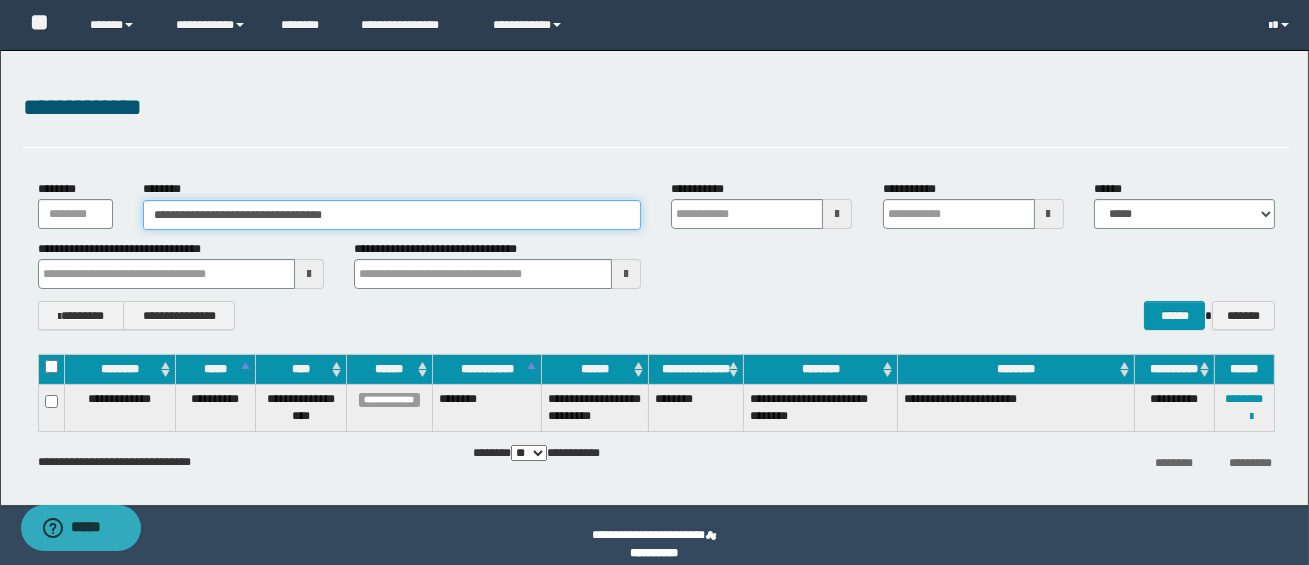 type on "**********" 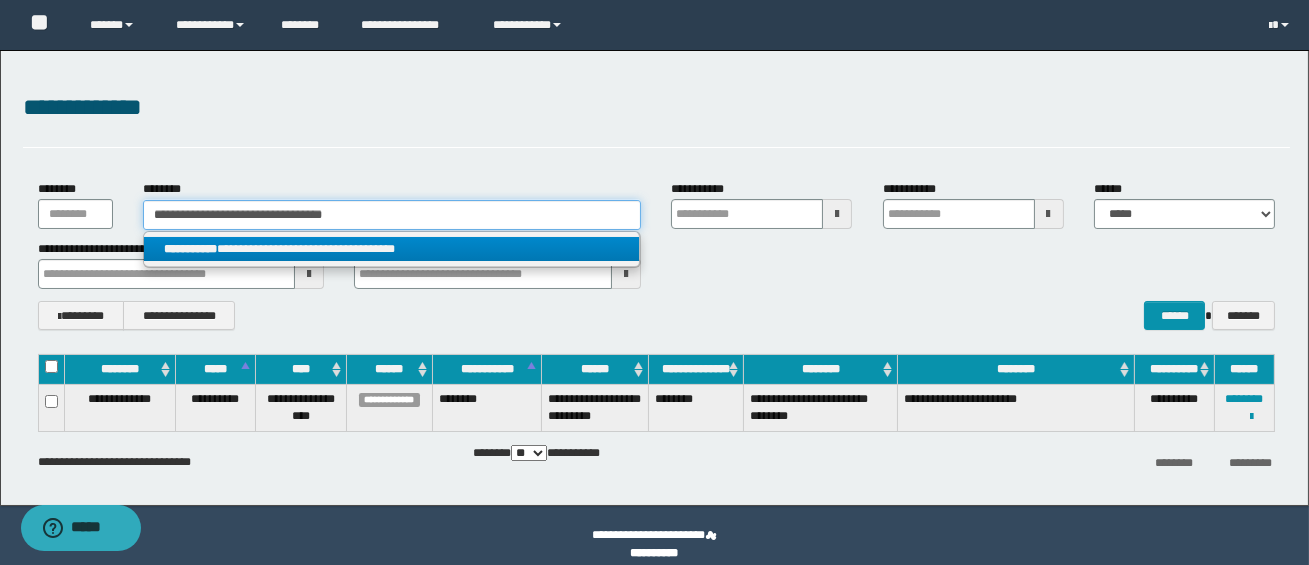 type on "**********" 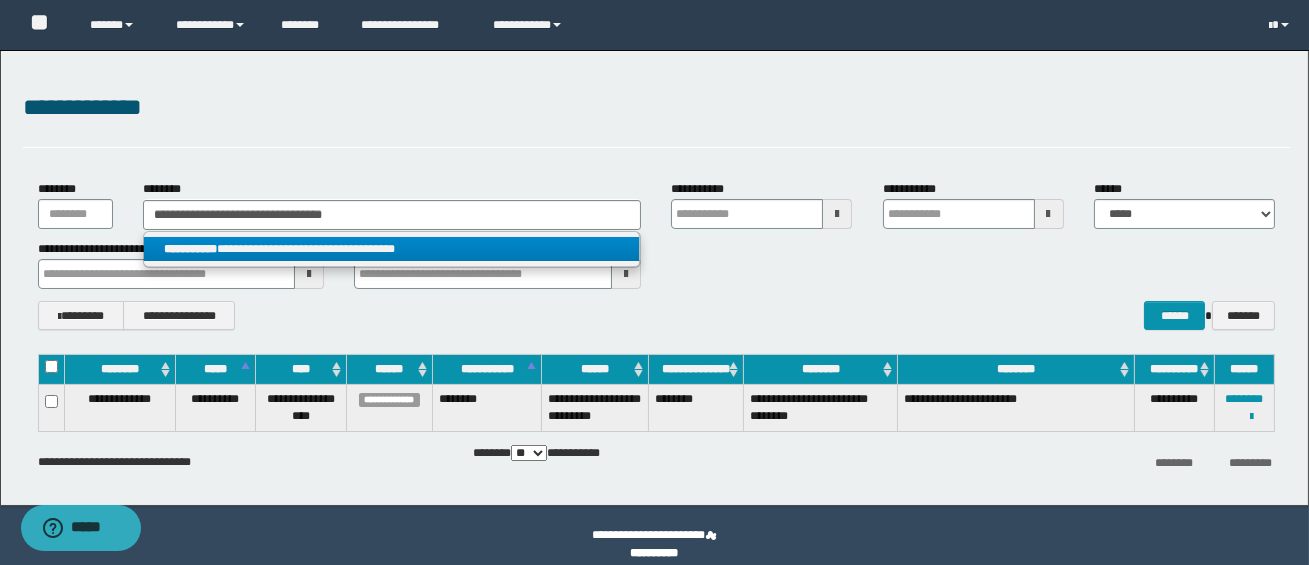 click on "**********" at bounding box center [391, 249] 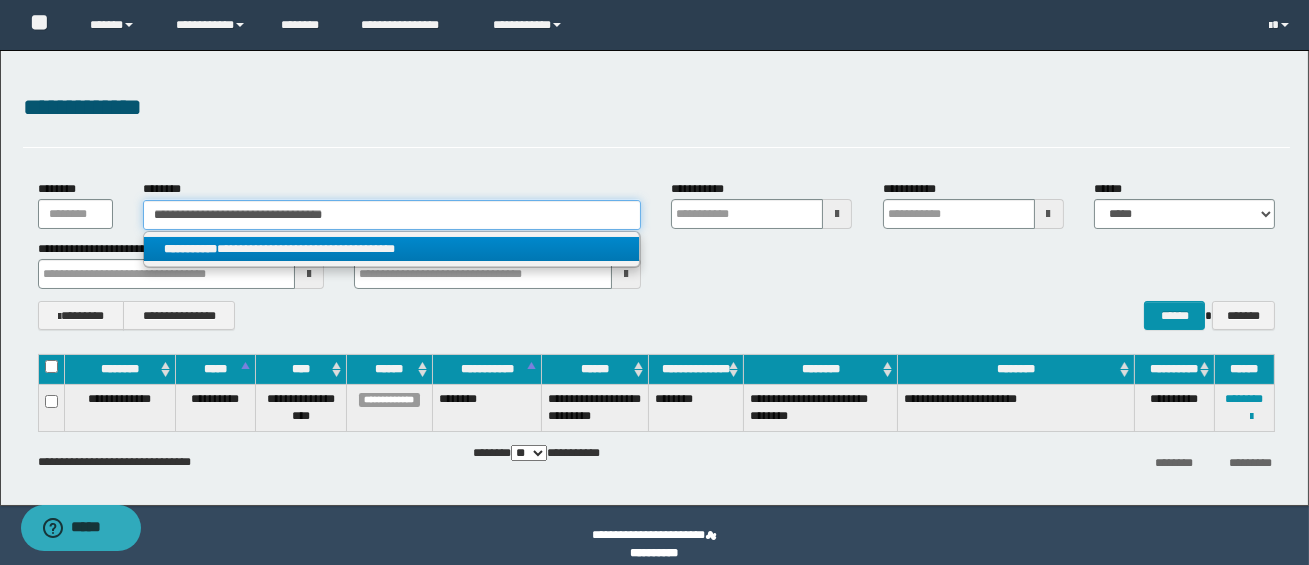 type 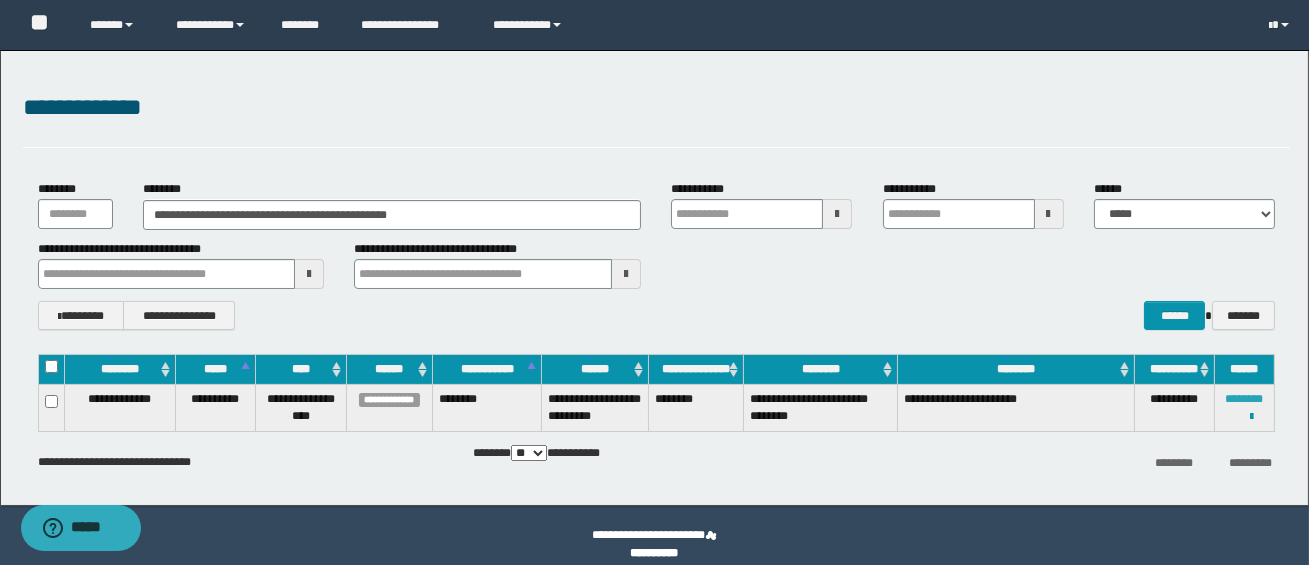 click on "********" at bounding box center (1244, 399) 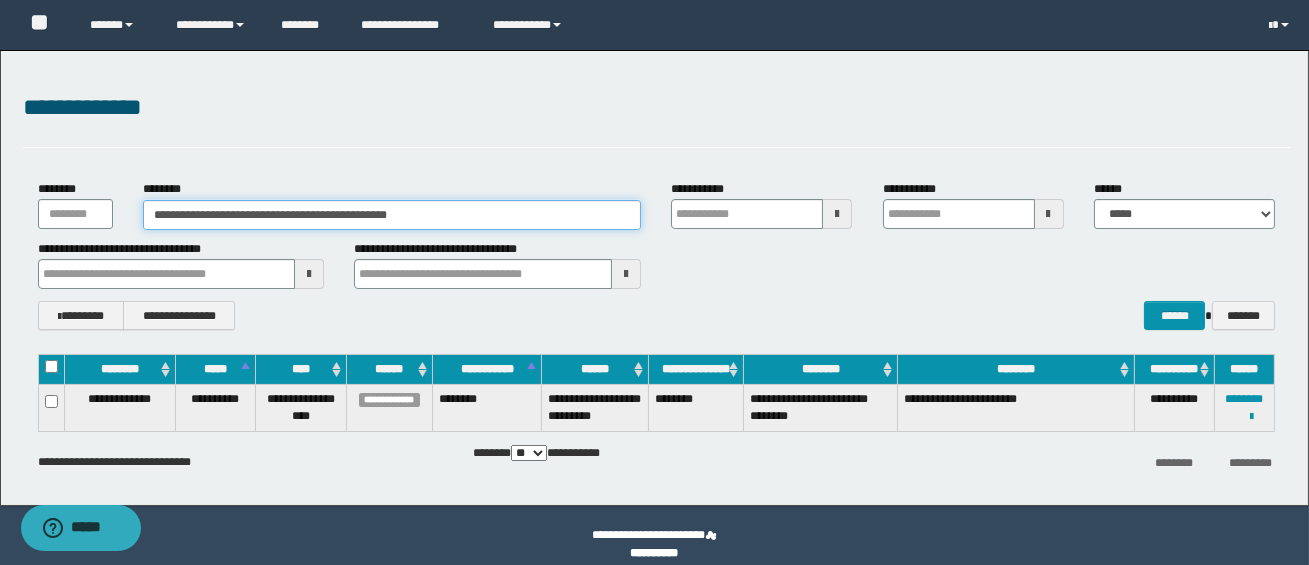 drag, startPoint x: 499, startPoint y: 214, endPoint x: 132, endPoint y: 209, distance: 367.03406 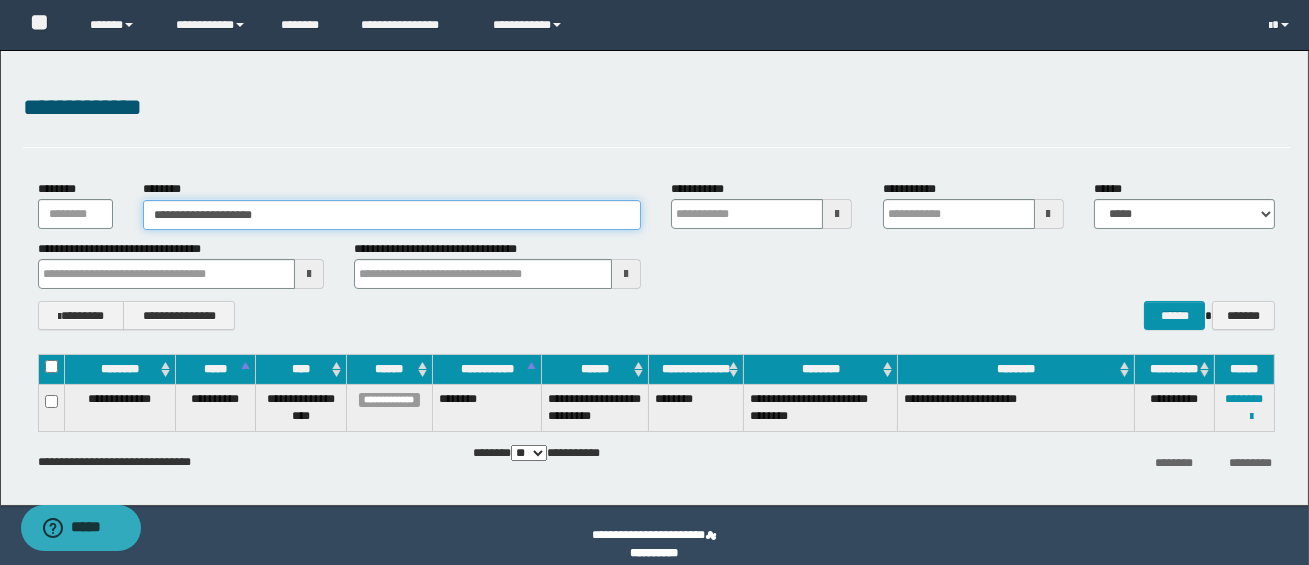 type on "**********" 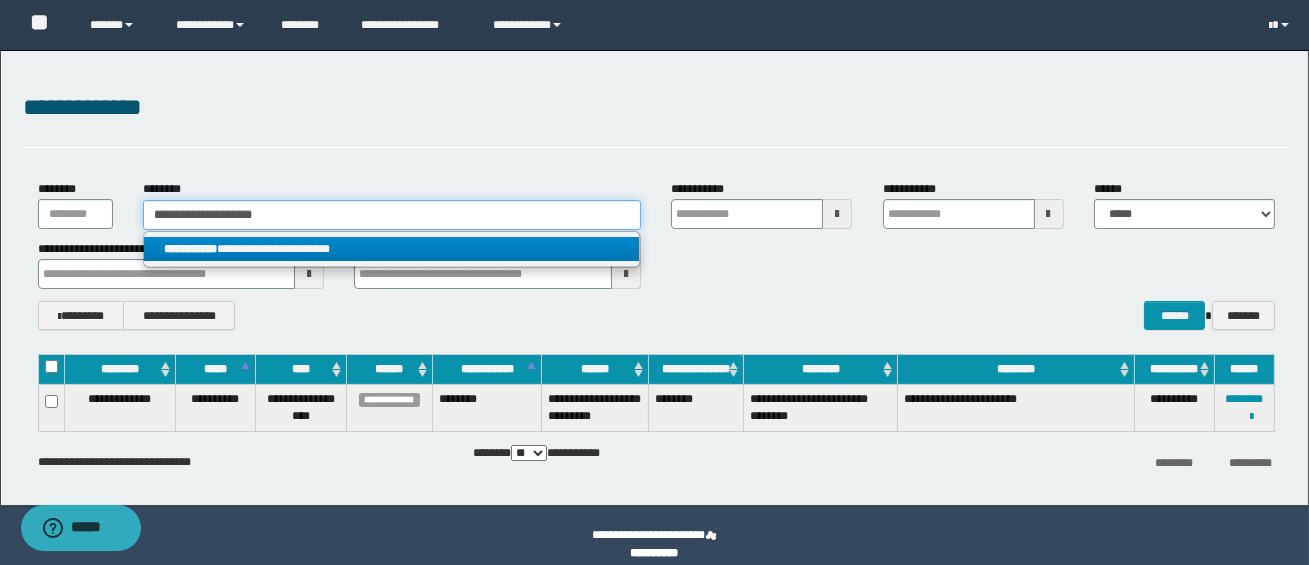 type on "**********" 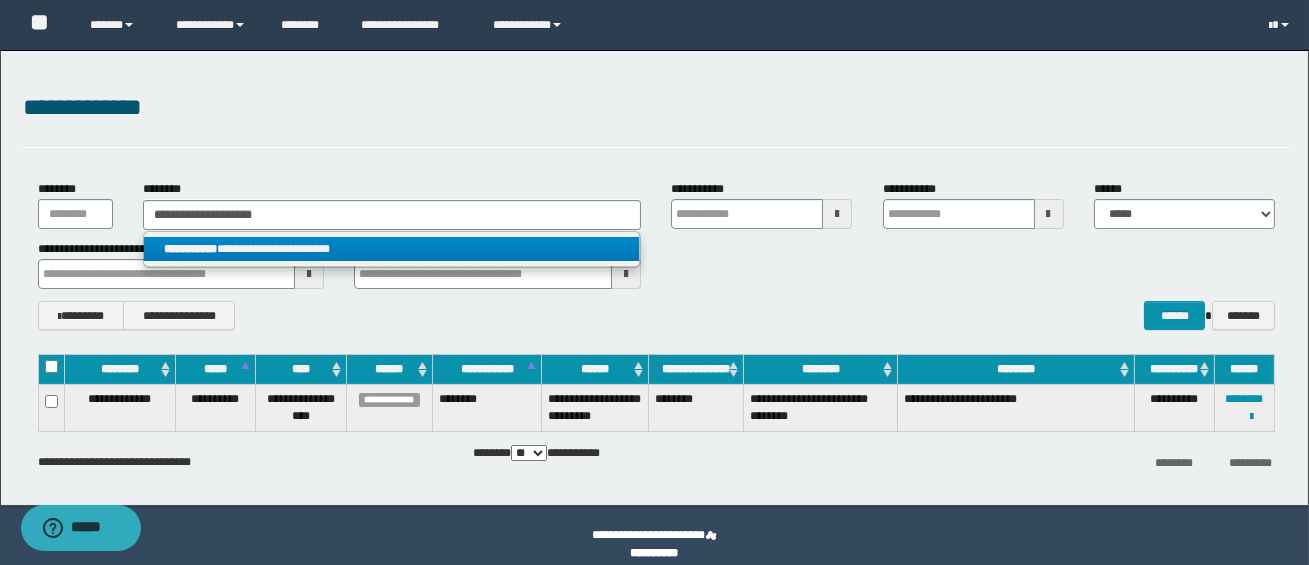 click on "**********" at bounding box center [391, 249] 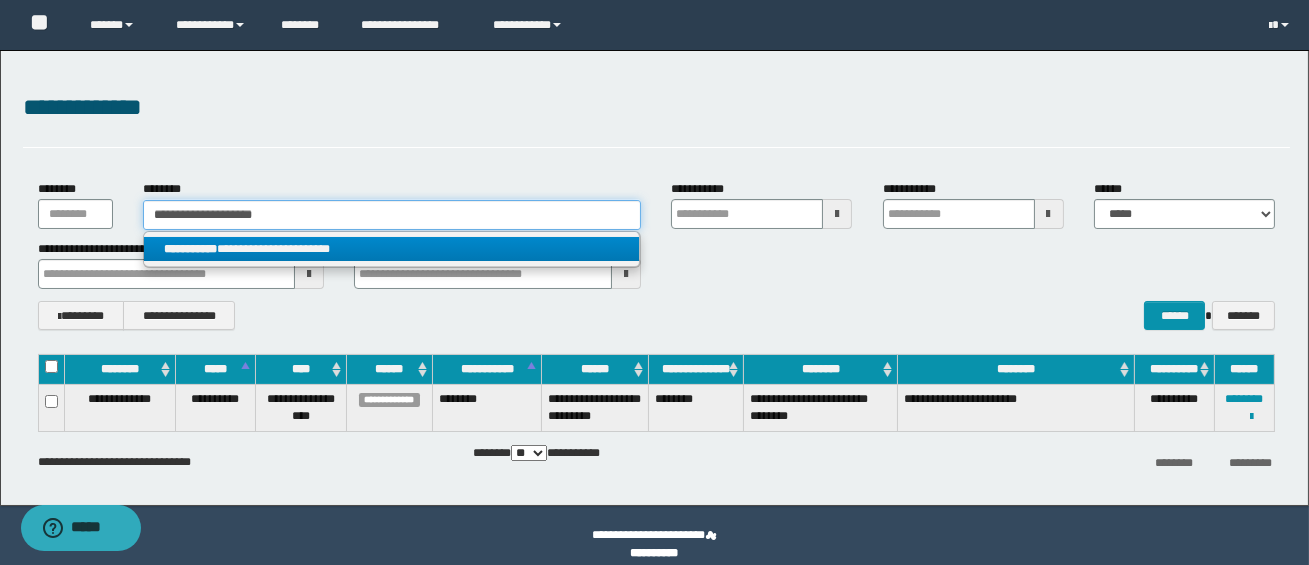 type 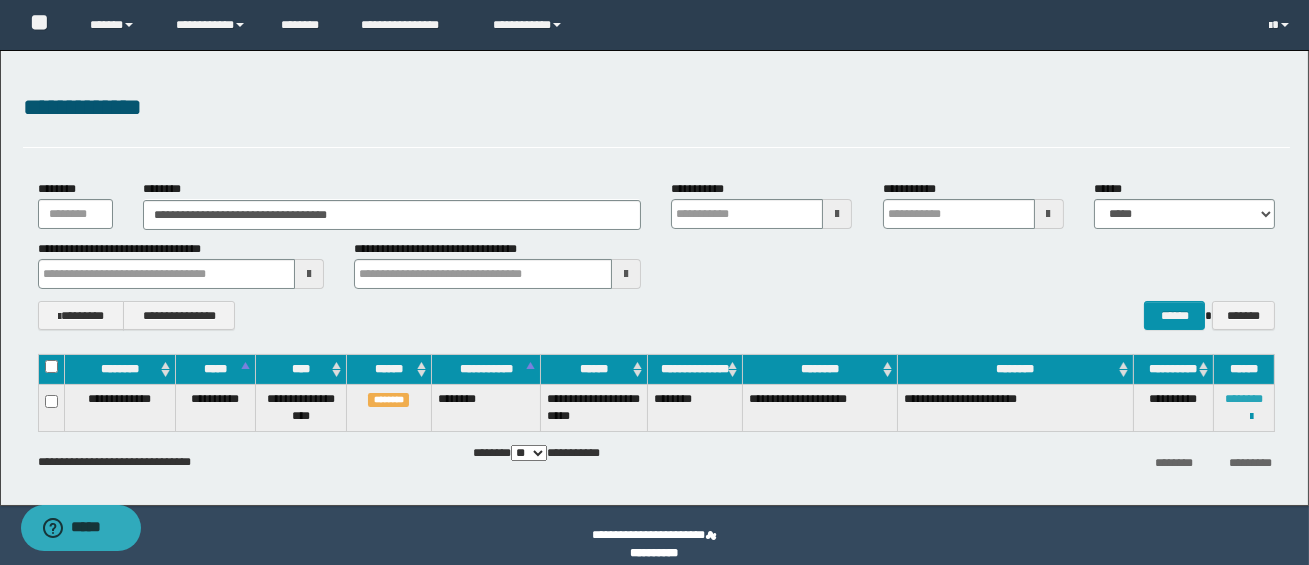 click on "********" at bounding box center (1244, 399) 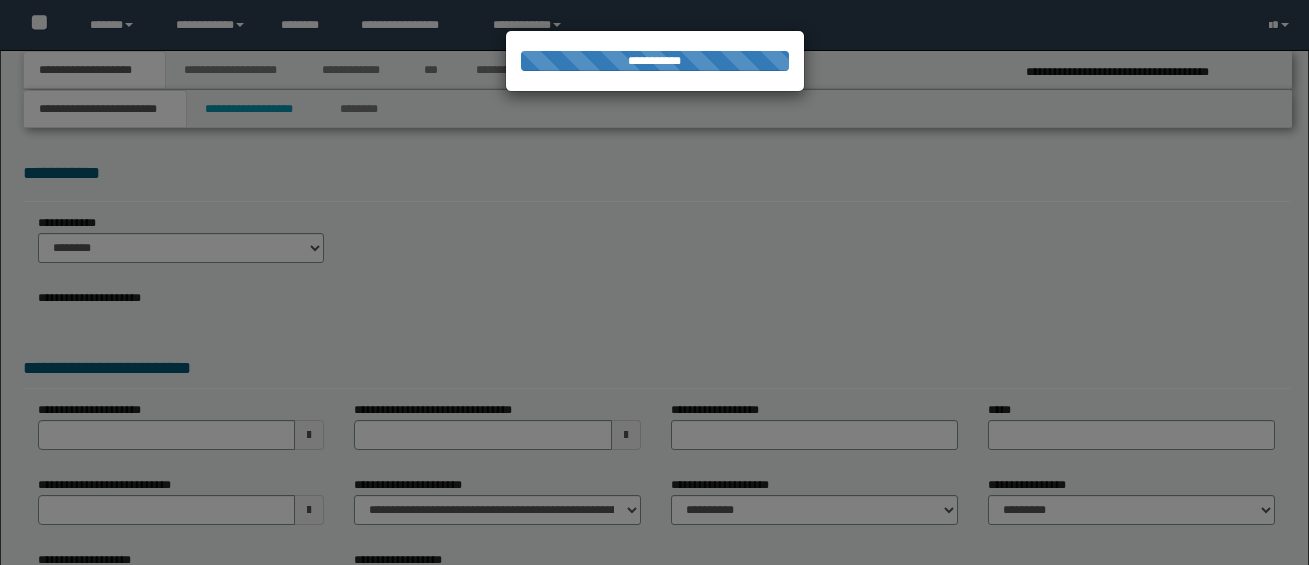 scroll, scrollTop: 0, scrollLeft: 0, axis: both 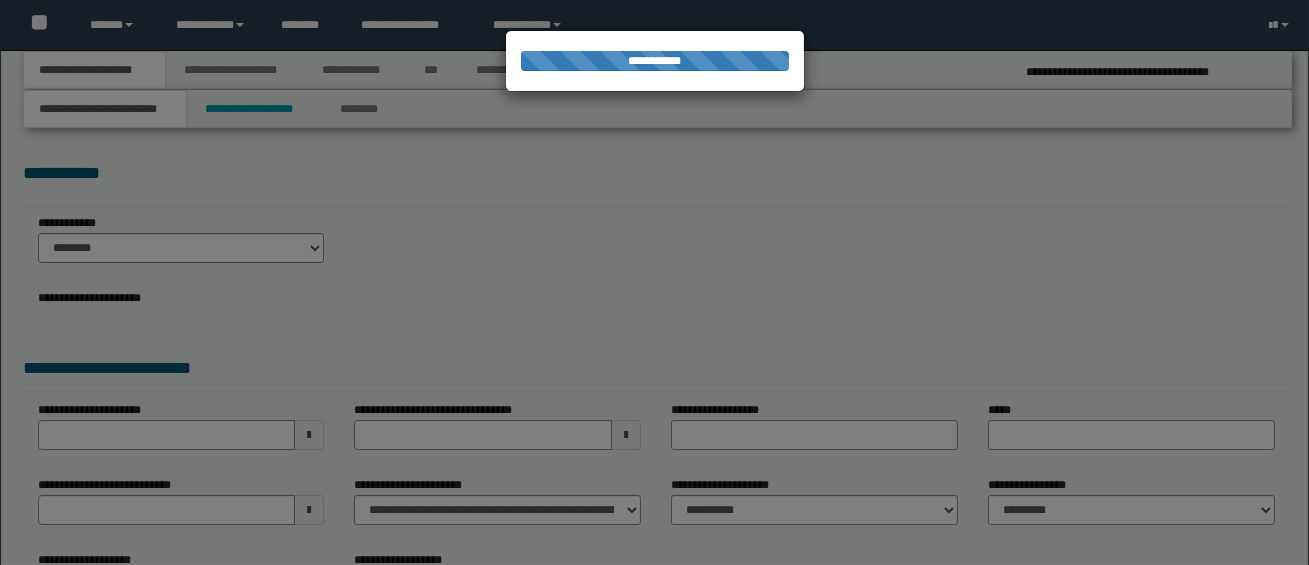 select on "*" 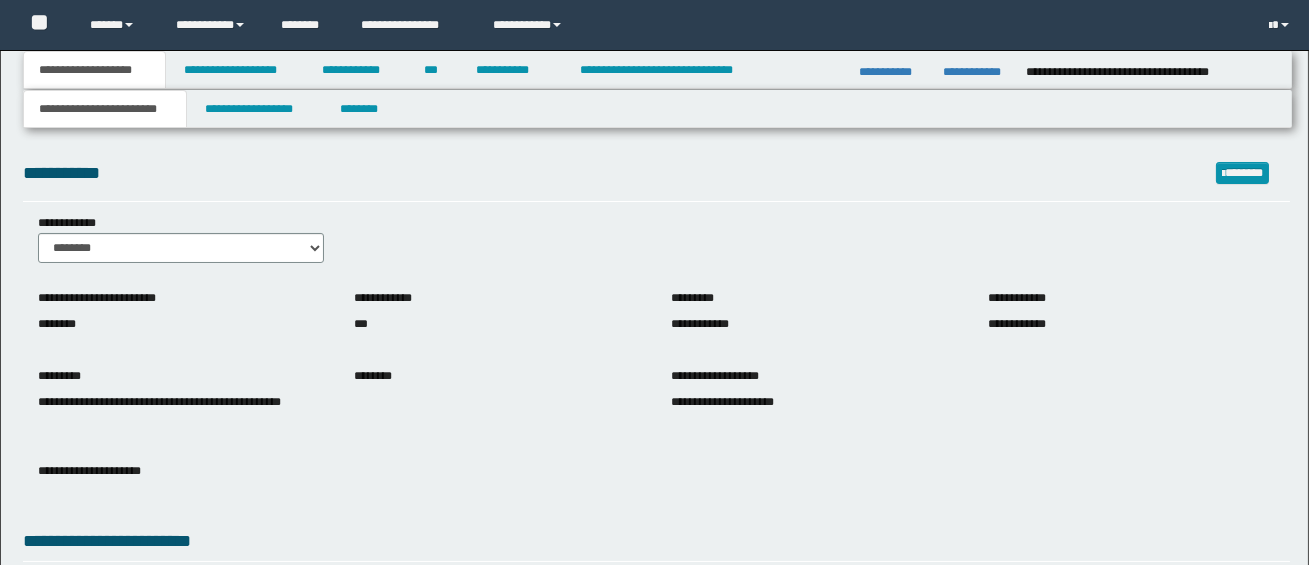 scroll, scrollTop: 0, scrollLeft: 0, axis: both 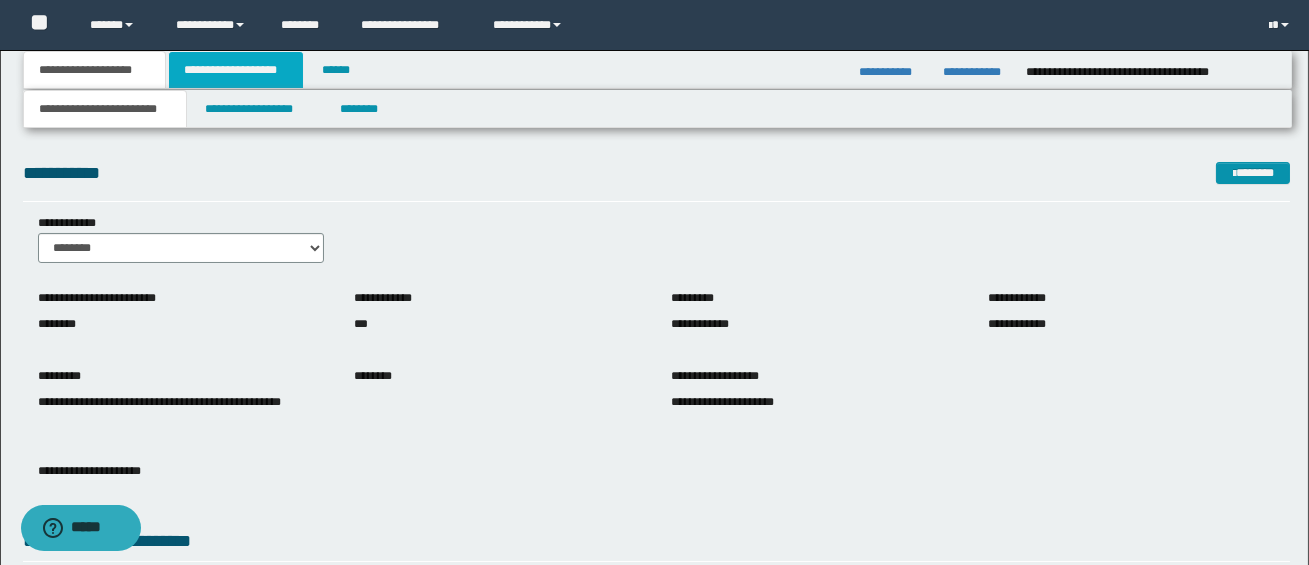 click on "**********" at bounding box center [236, 70] 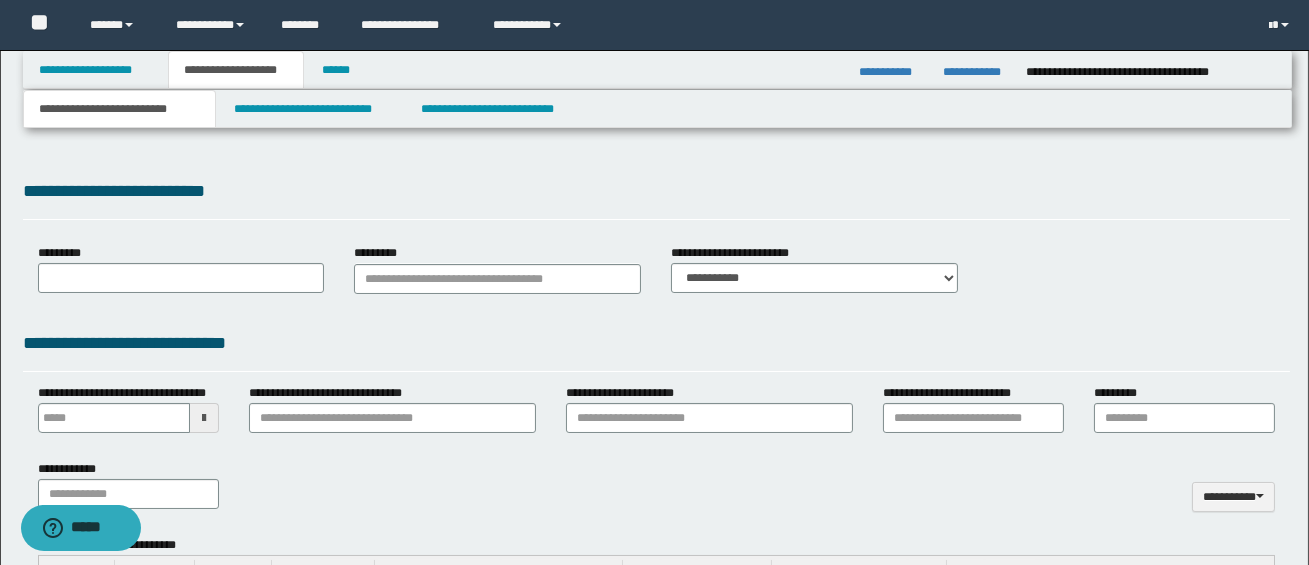 type 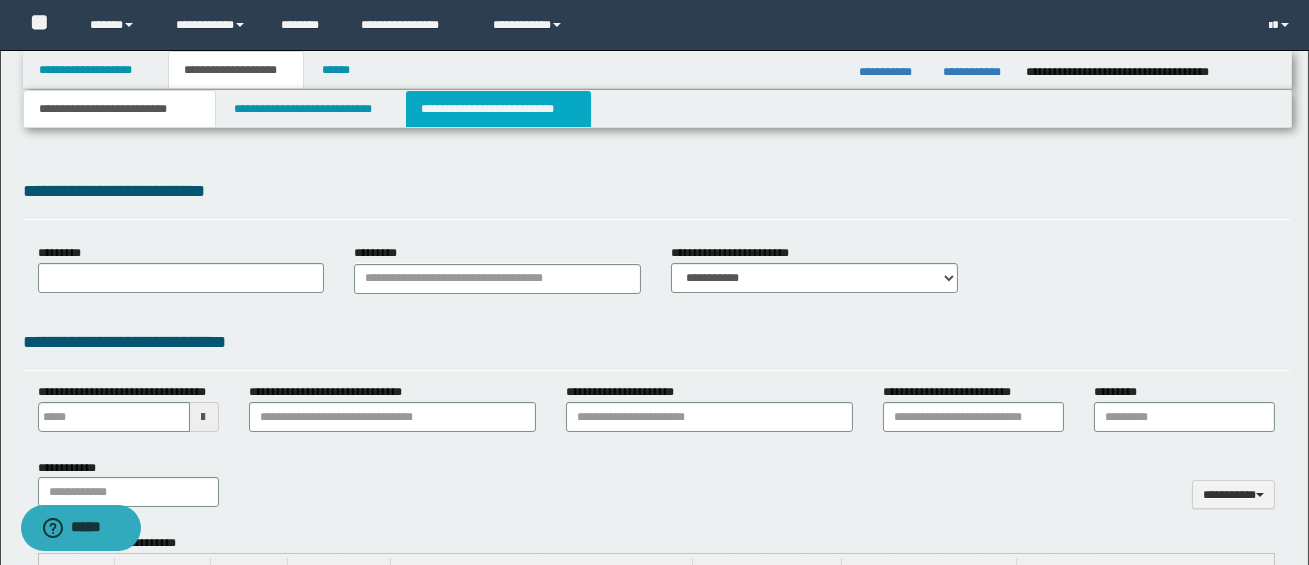 type on "**********" 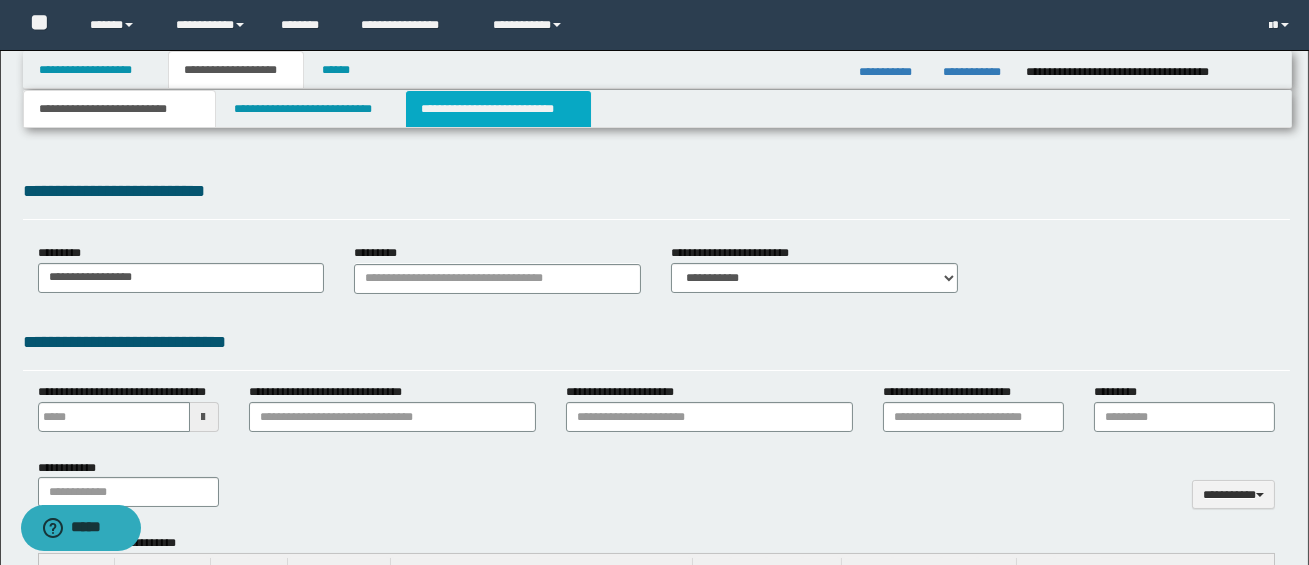 click on "**********" at bounding box center [498, 109] 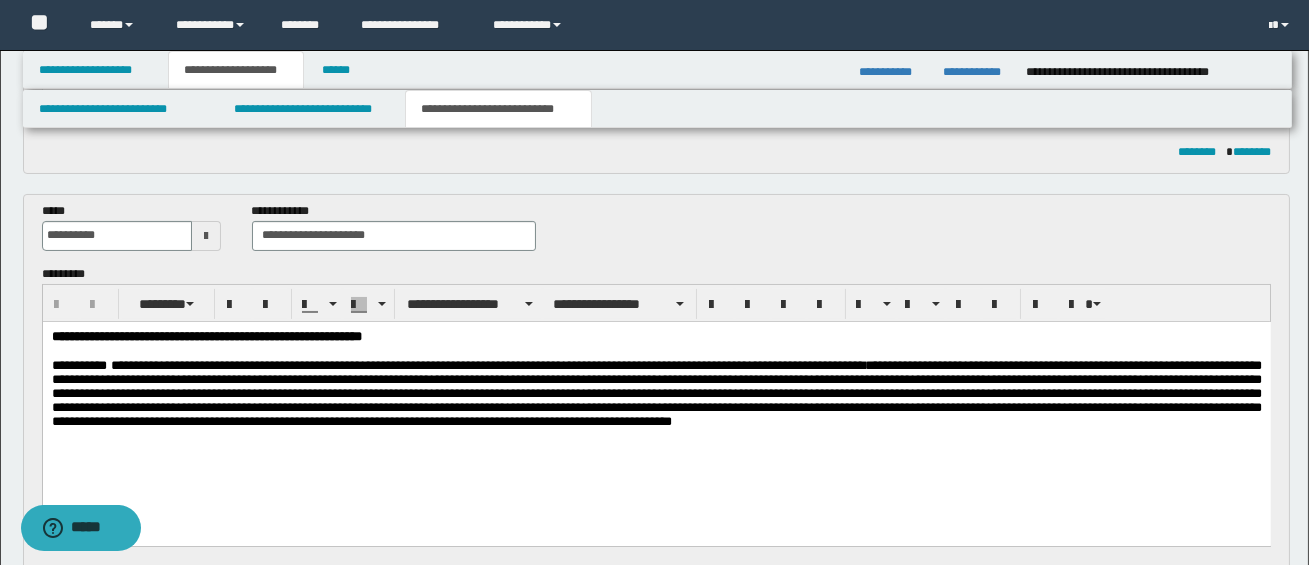 scroll, scrollTop: 484, scrollLeft: 0, axis: vertical 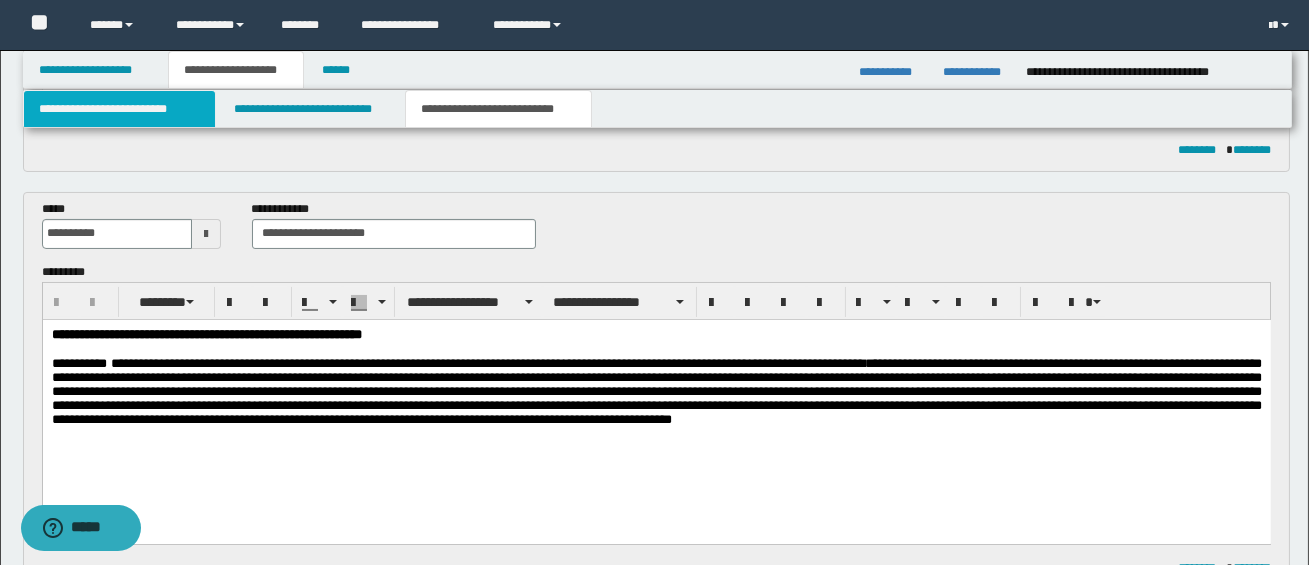 click on "**********" at bounding box center [119, 109] 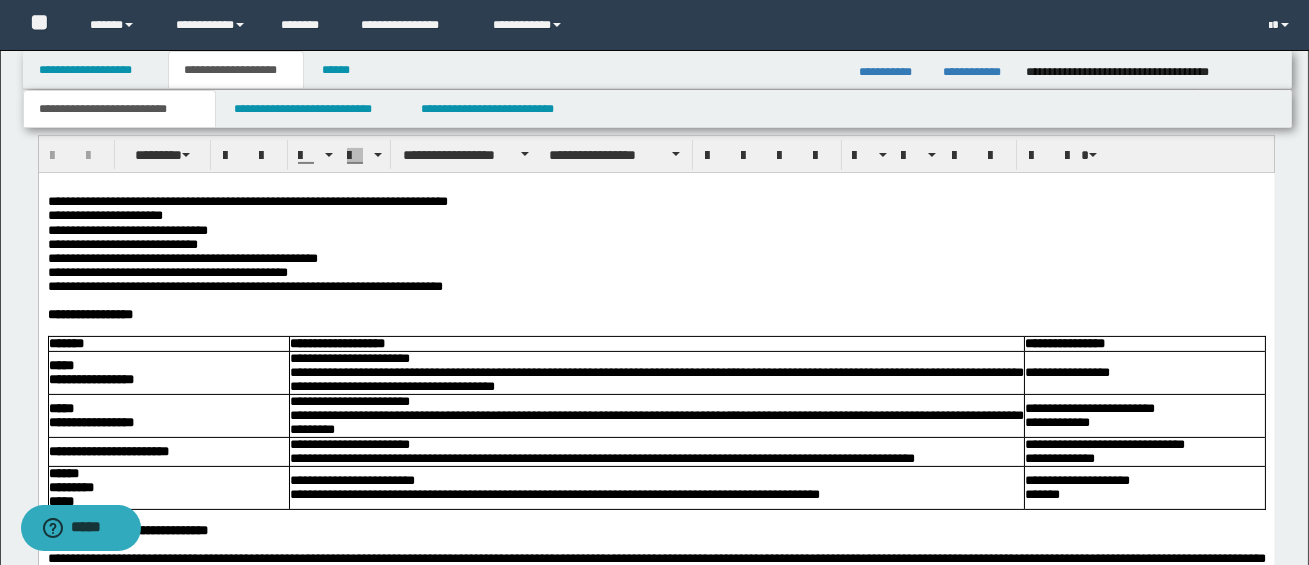 scroll, scrollTop: 1039, scrollLeft: 0, axis: vertical 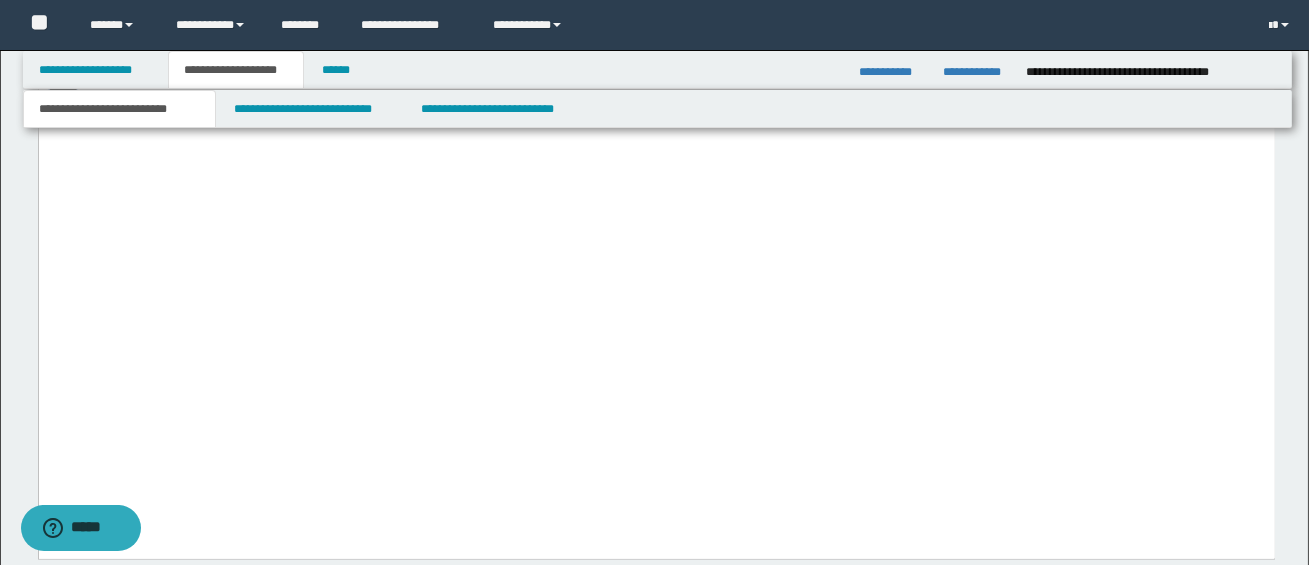 drag, startPoint x: 45, startPoint y: -3372, endPoint x: 261, endPoint y: 466, distance: 3844.0732 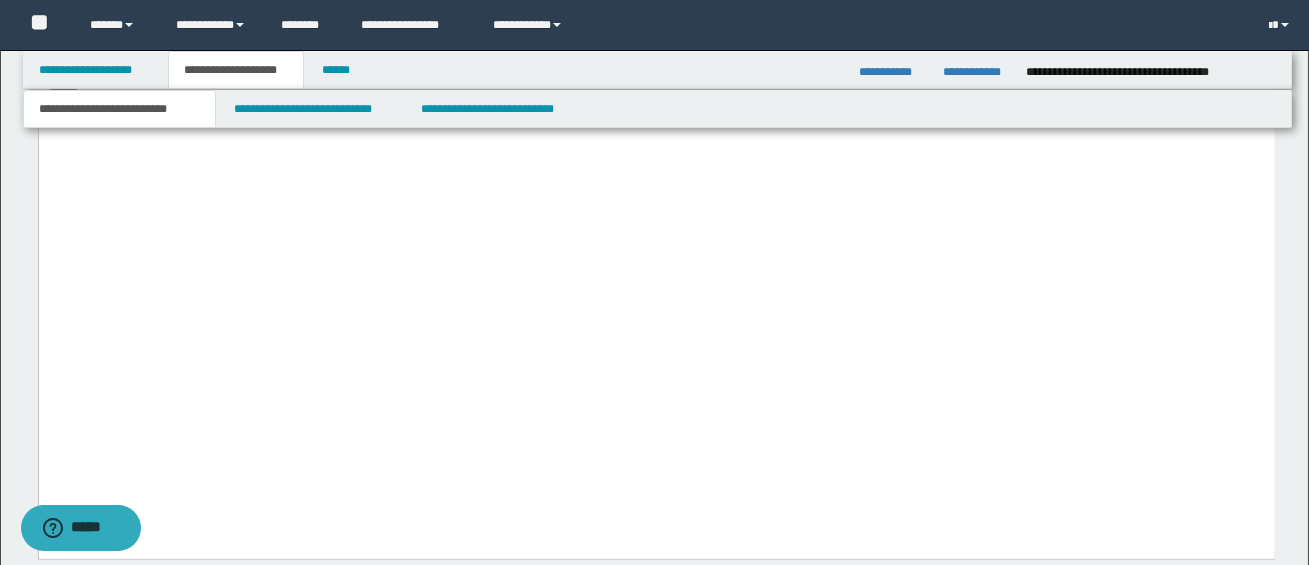 click on "**********" at bounding box center [656, -1625] 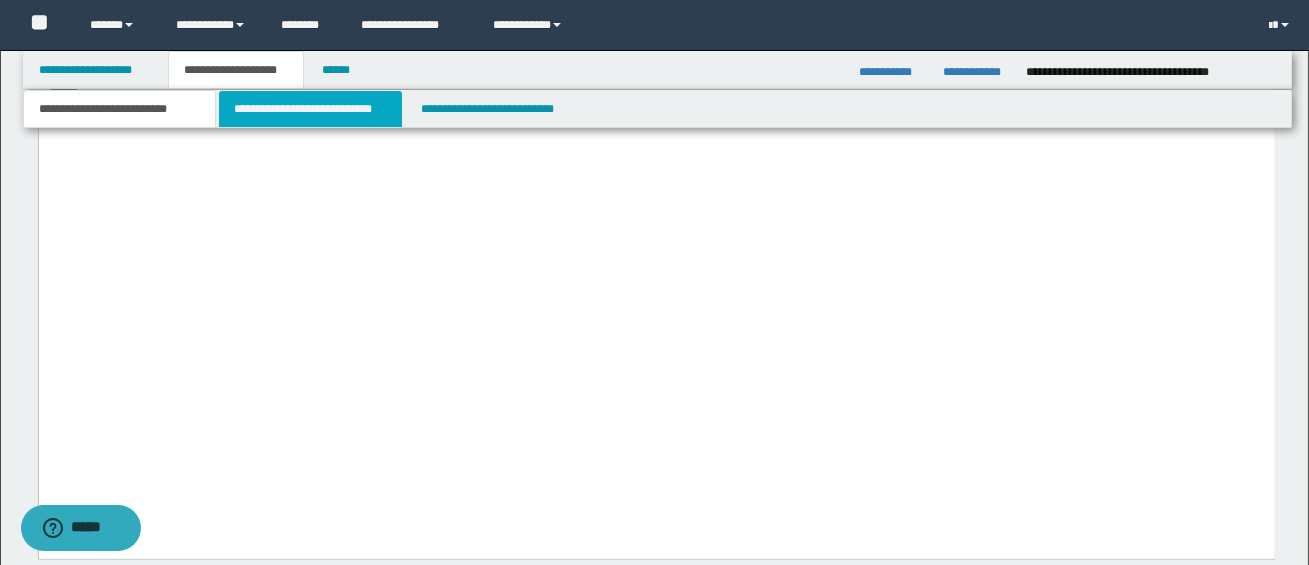 click on "**********" at bounding box center (310, 109) 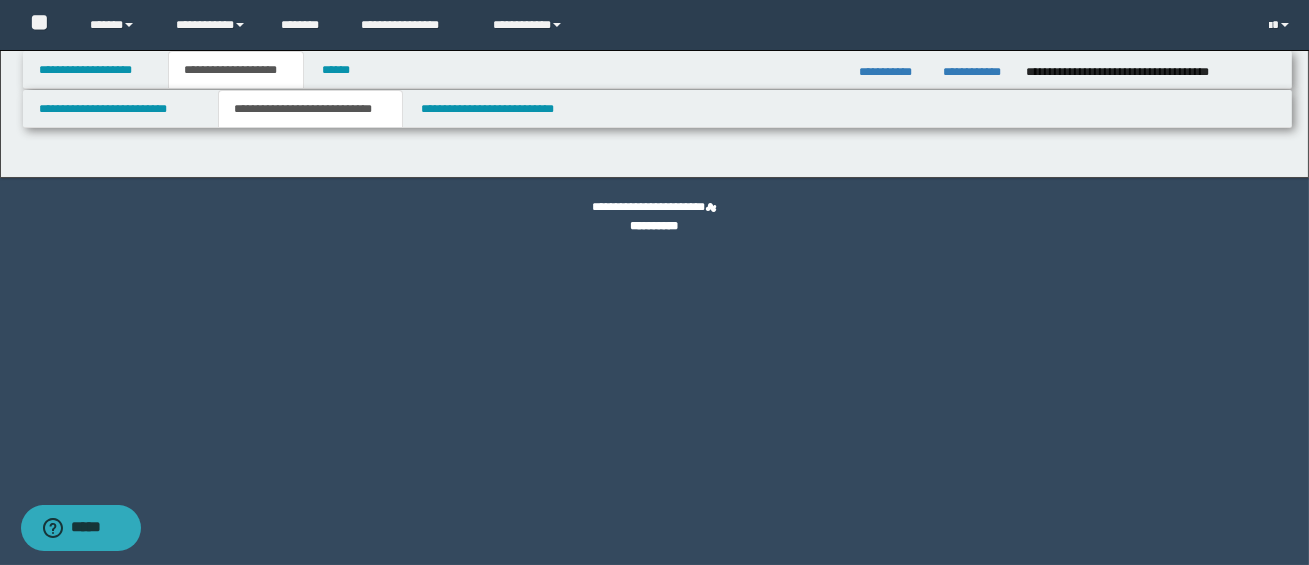 scroll, scrollTop: 0, scrollLeft: 0, axis: both 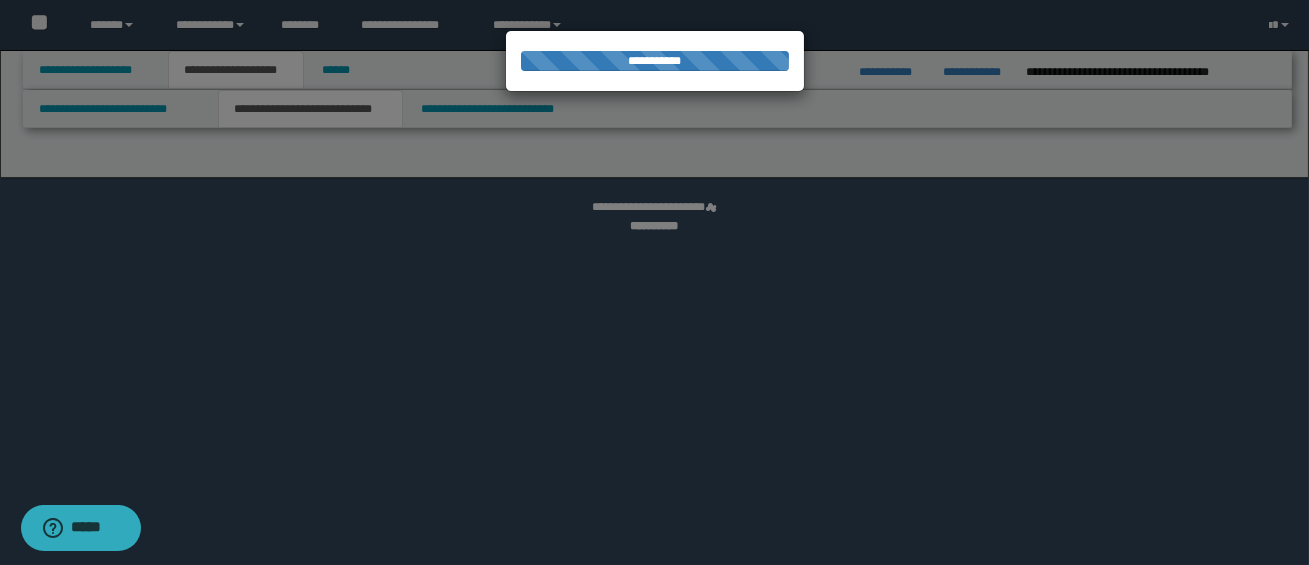 select on "*" 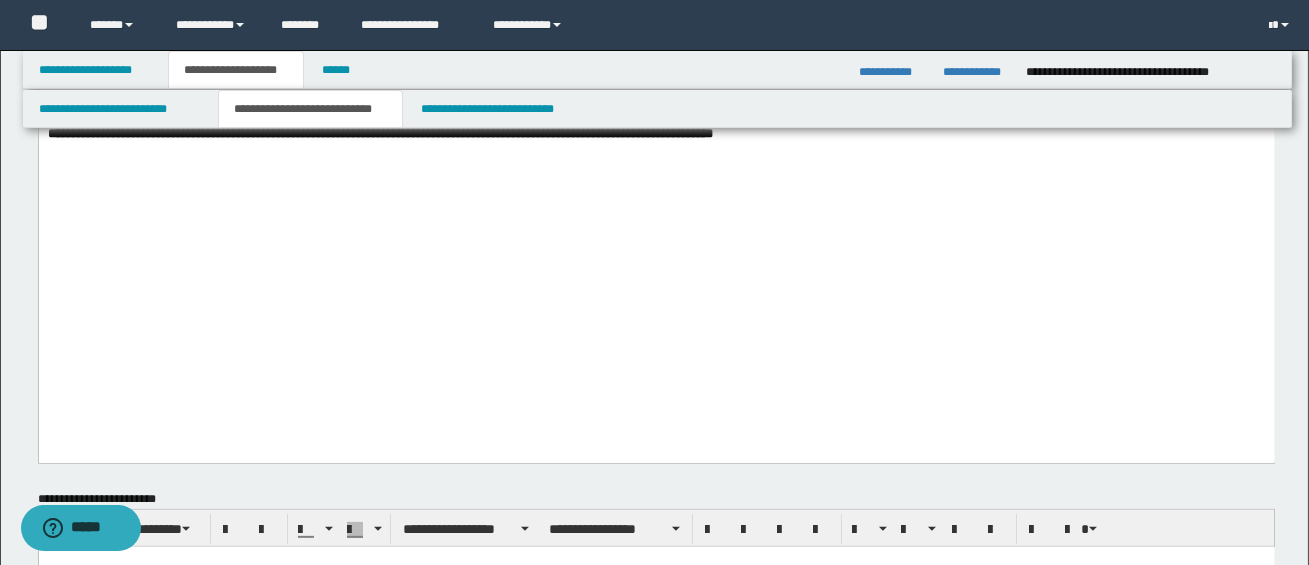 scroll, scrollTop: 1780, scrollLeft: 0, axis: vertical 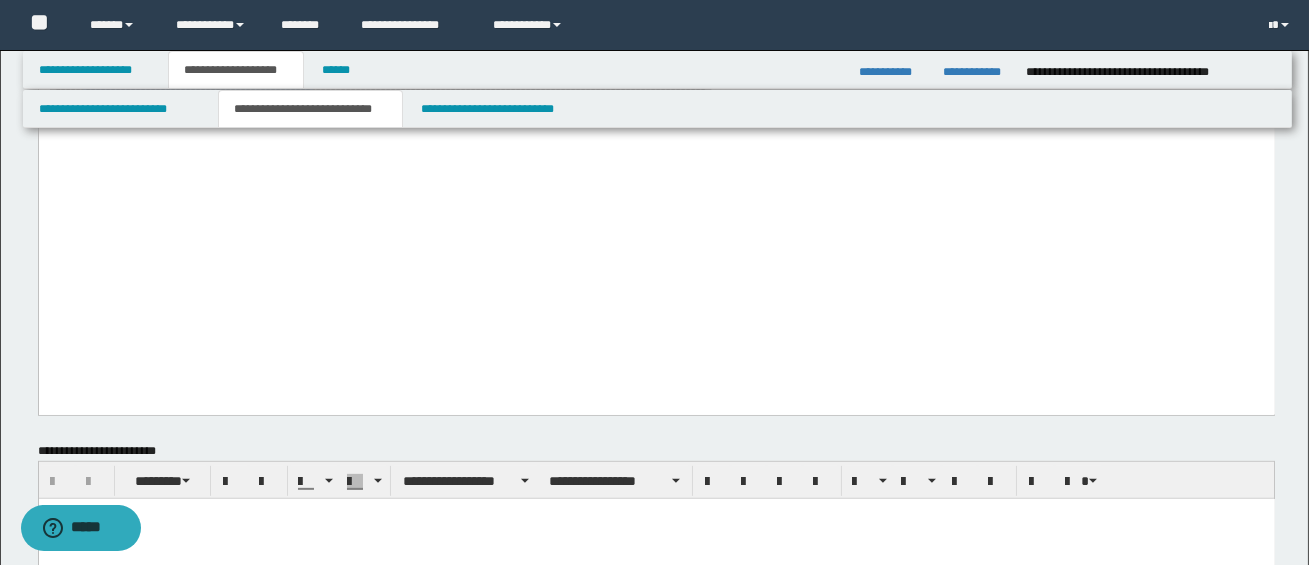 drag, startPoint x: 85, startPoint y: 297, endPoint x: 353, endPoint y: 298, distance: 268.00186 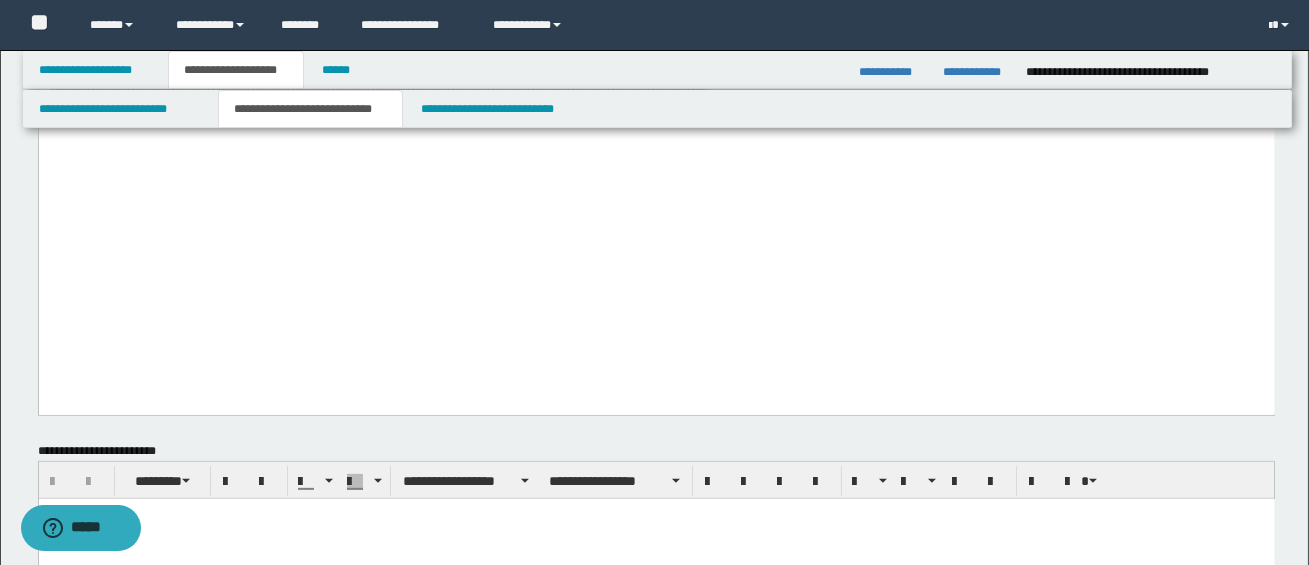 click on "**********" at bounding box center (656, -707) 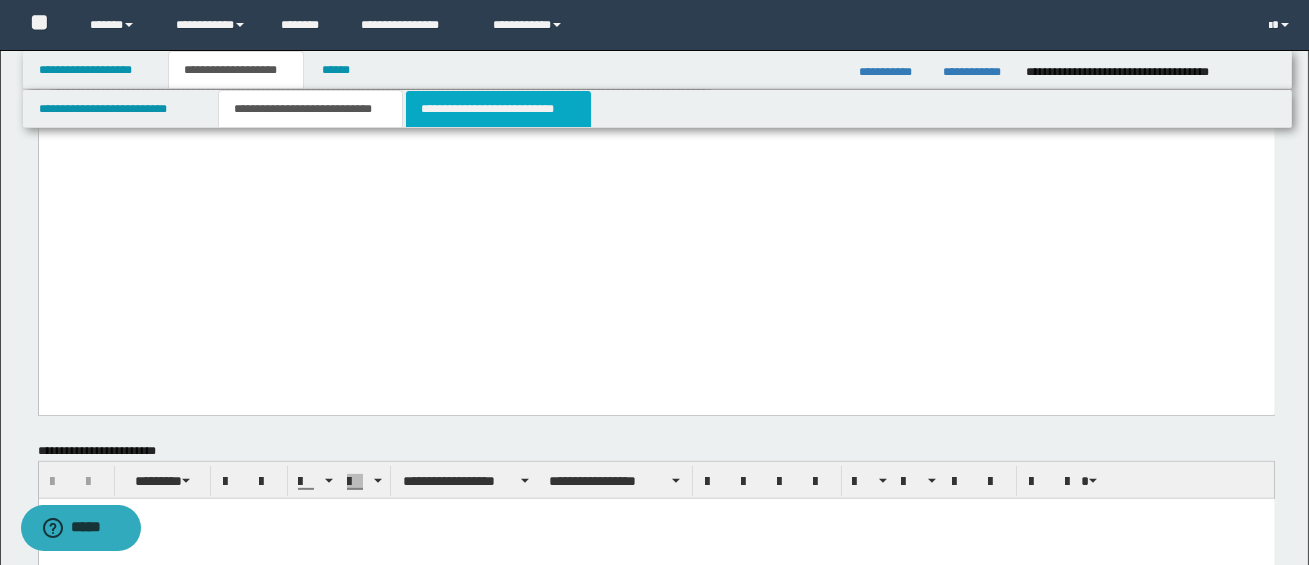click on "**********" at bounding box center [498, 109] 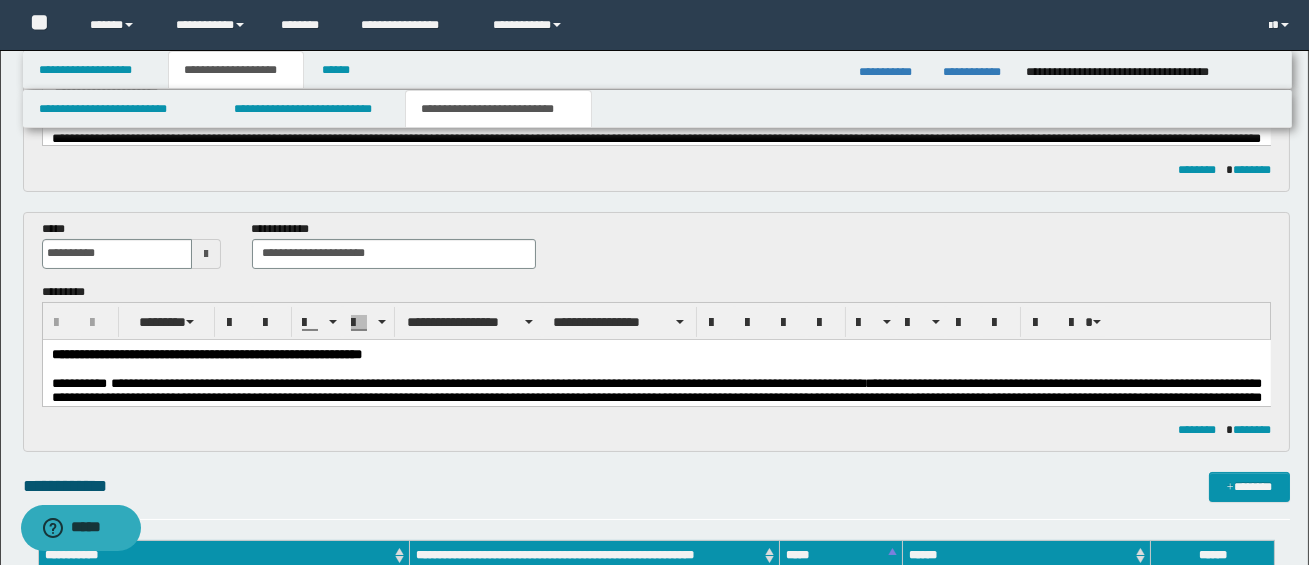 scroll, scrollTop: 278, scrollLeft: 0, axis: vertical 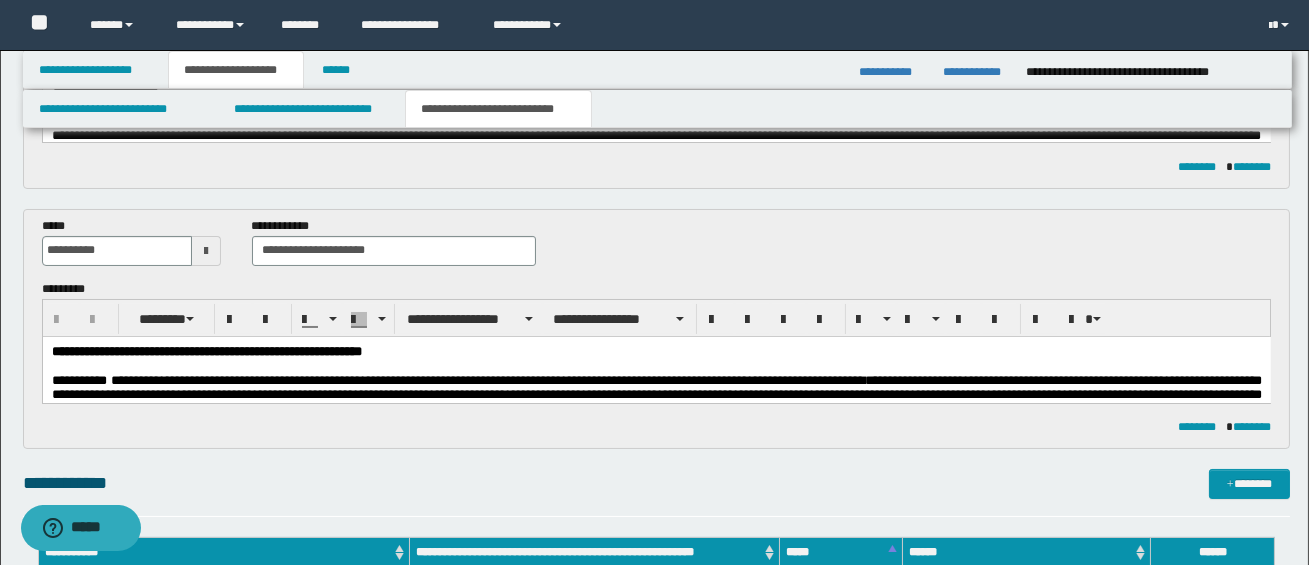 click on "**********" at bounding box center [656, 407] 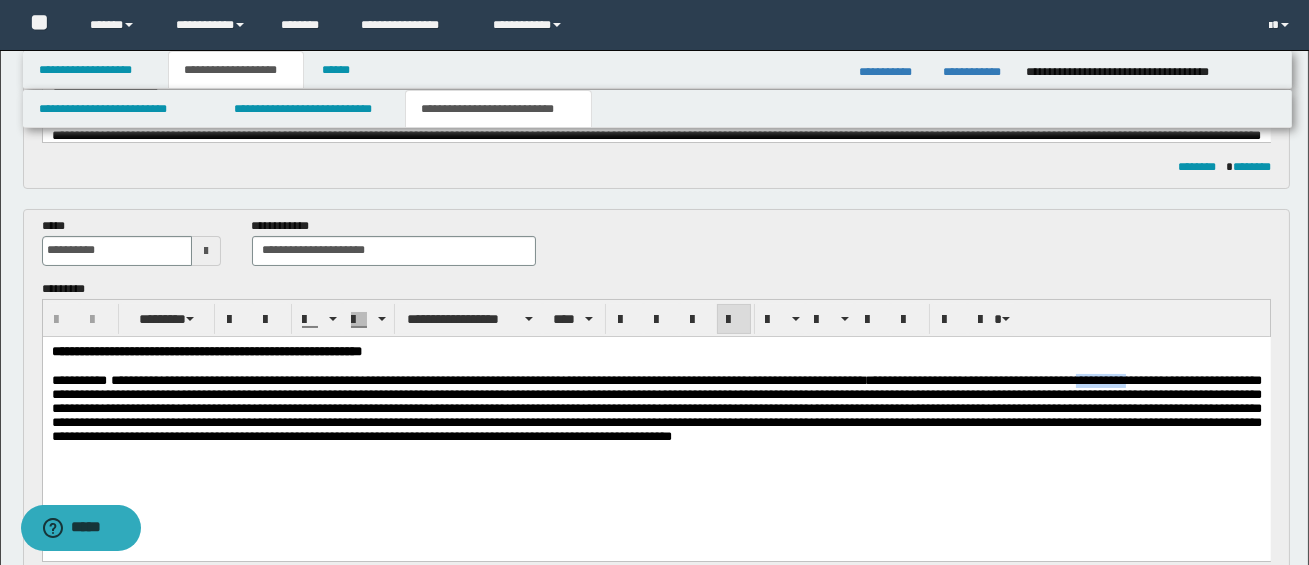 drag, startPoint x: 1201, startPoint y: 381, endPoint x: 1255, endPoint y: 381, distance: 54 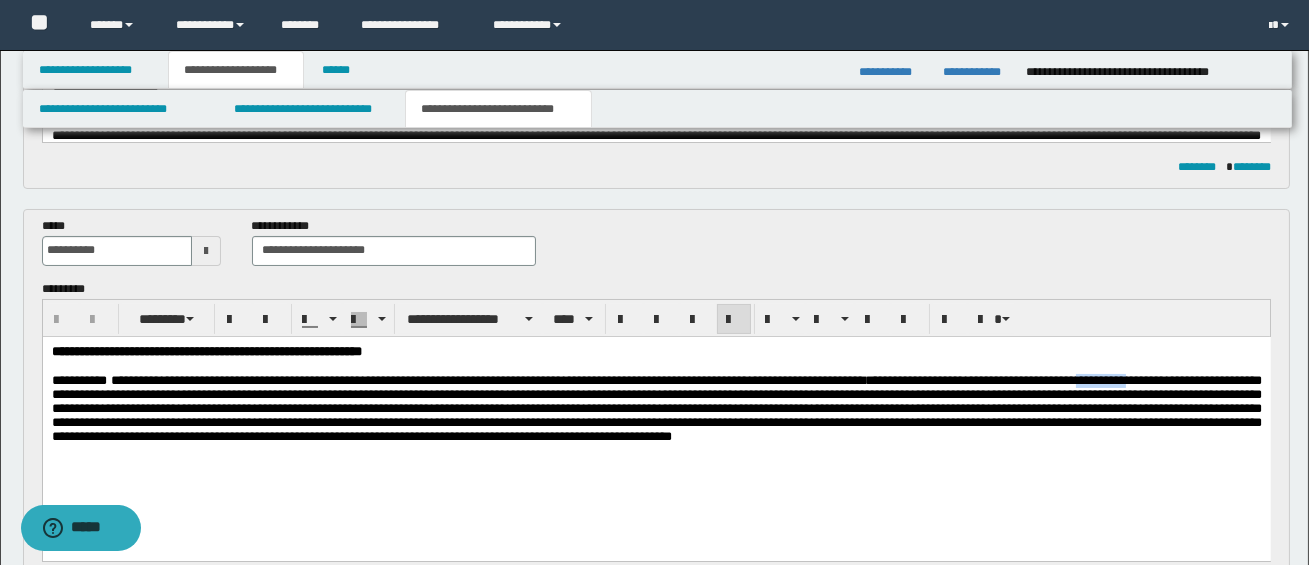 click on "**********" at bounding box center (656, 407) 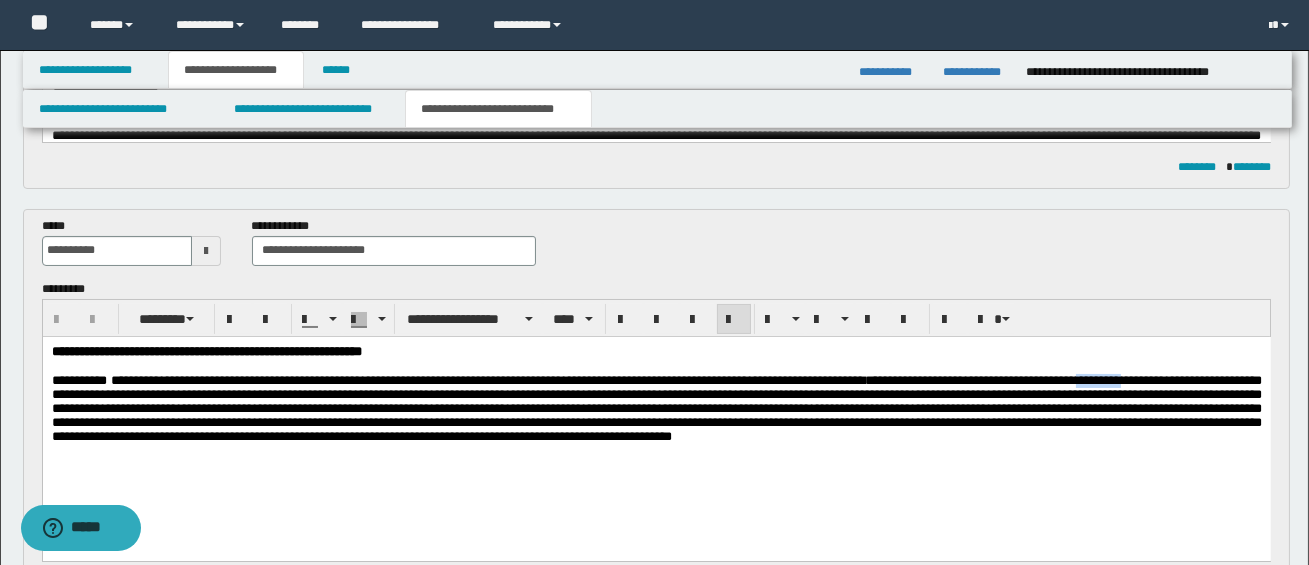 copy on "*********" 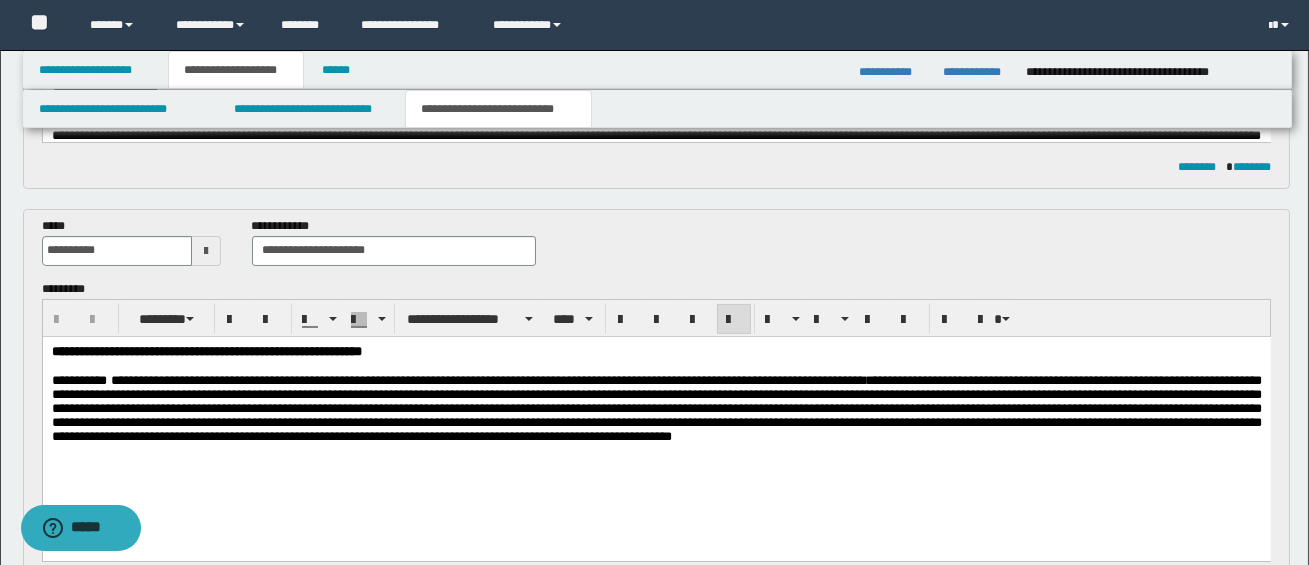 click on "**********" at bounding box center (656, 407) 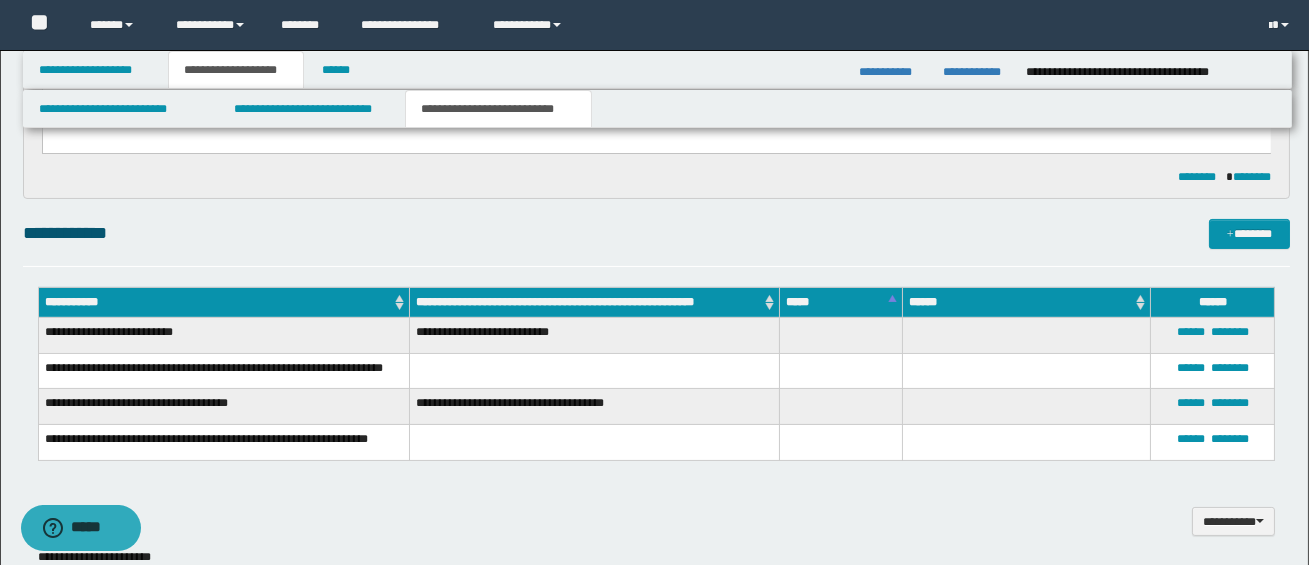 scroll, scrollTop: 692, scrollLeft: 0, axis: vertical 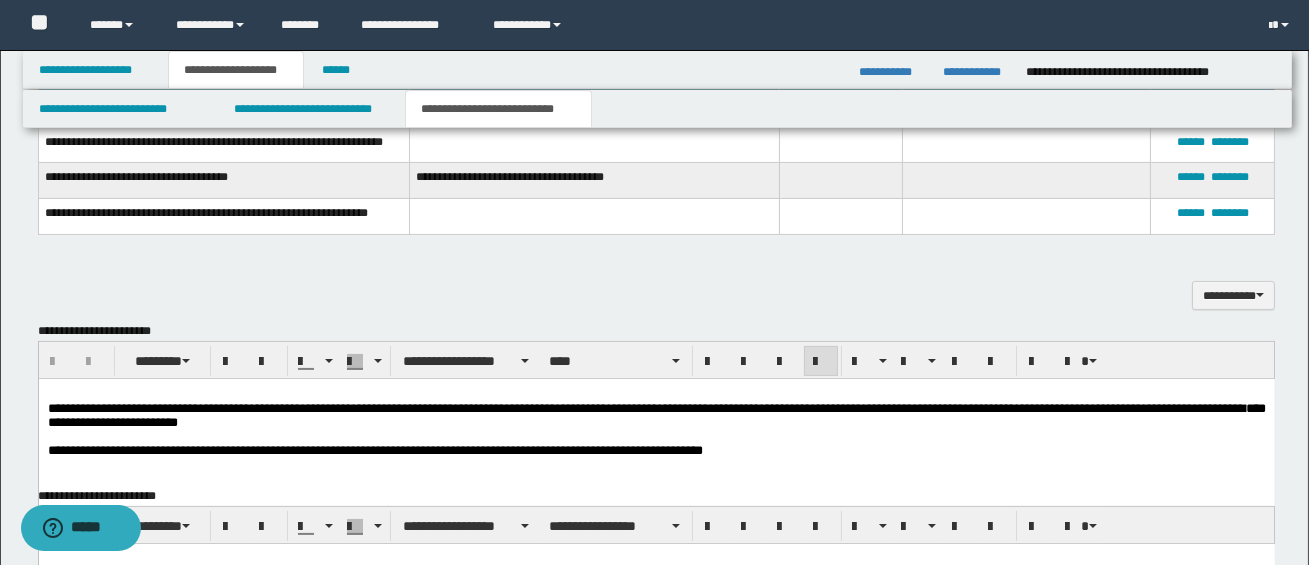 click at bounding box center (656, 436) 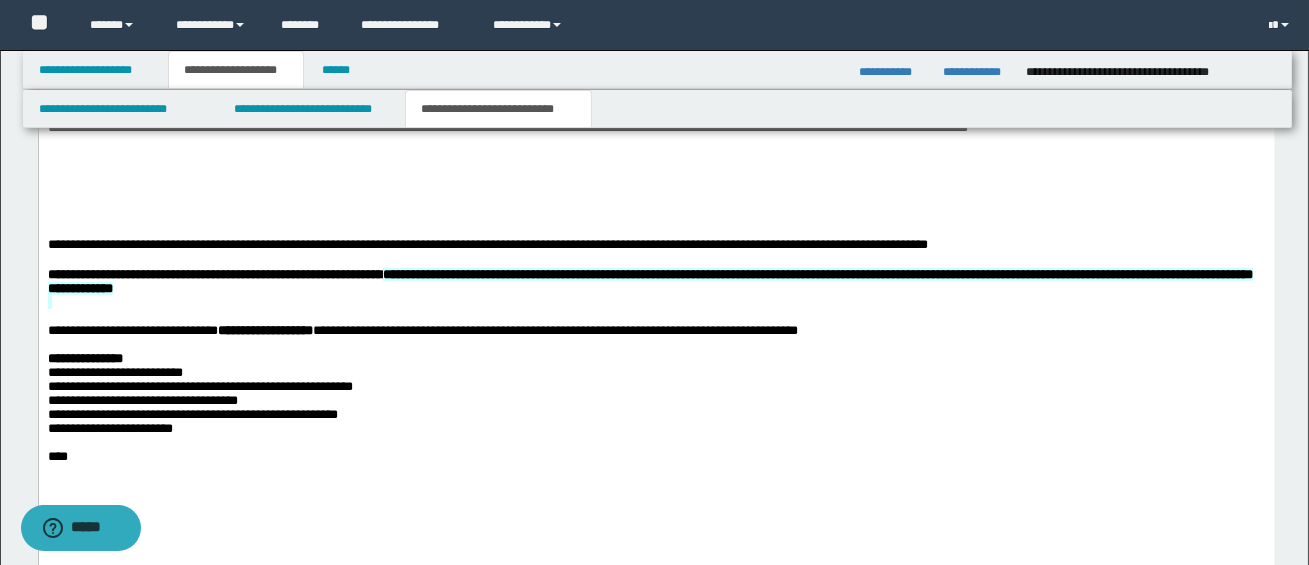 scroll, scrollTop: 2155, scrollLeft: 0, axis: vertical 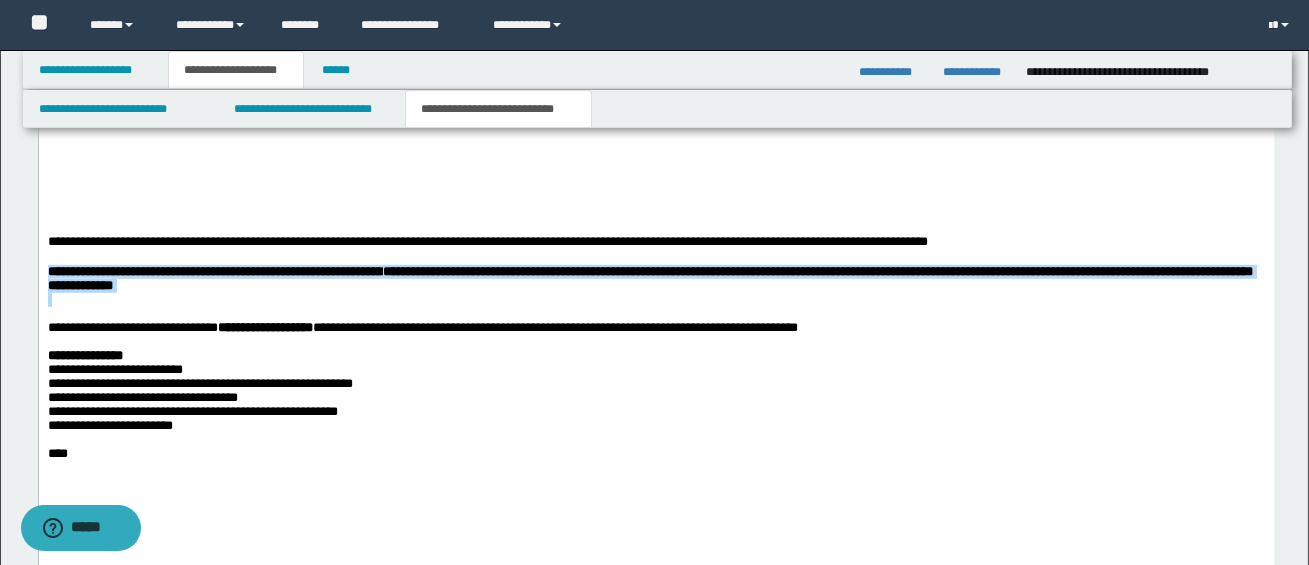 drag, startPoint x: 45, startPoint y: 277, endPoint x: 686, endPoint y: 311, distance: 641.90106 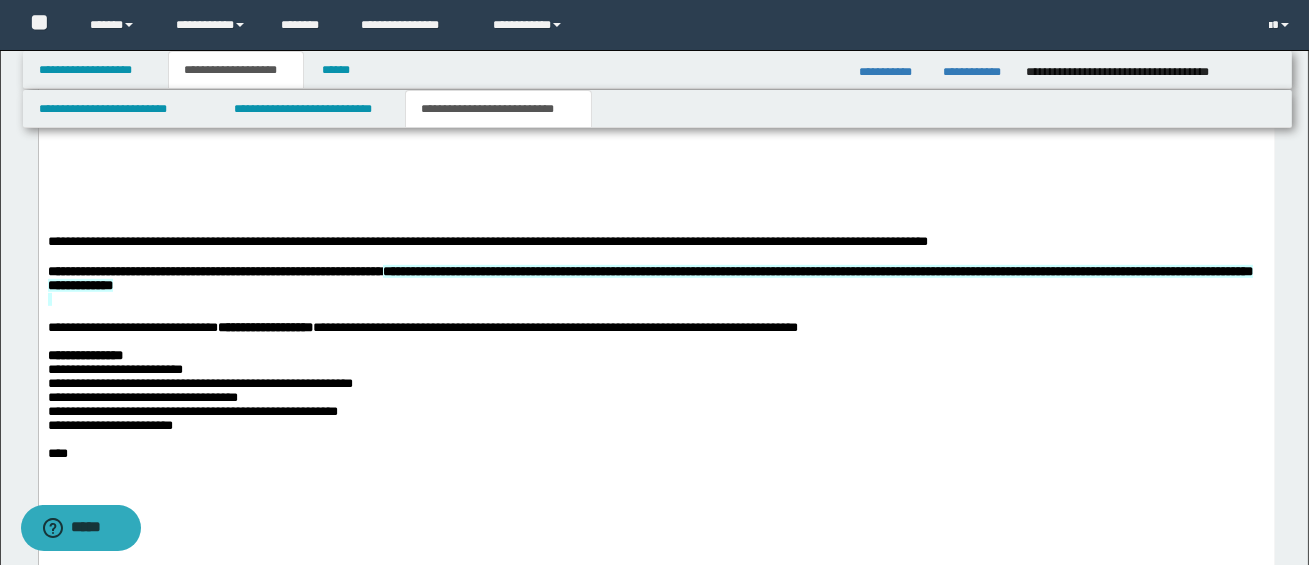 type 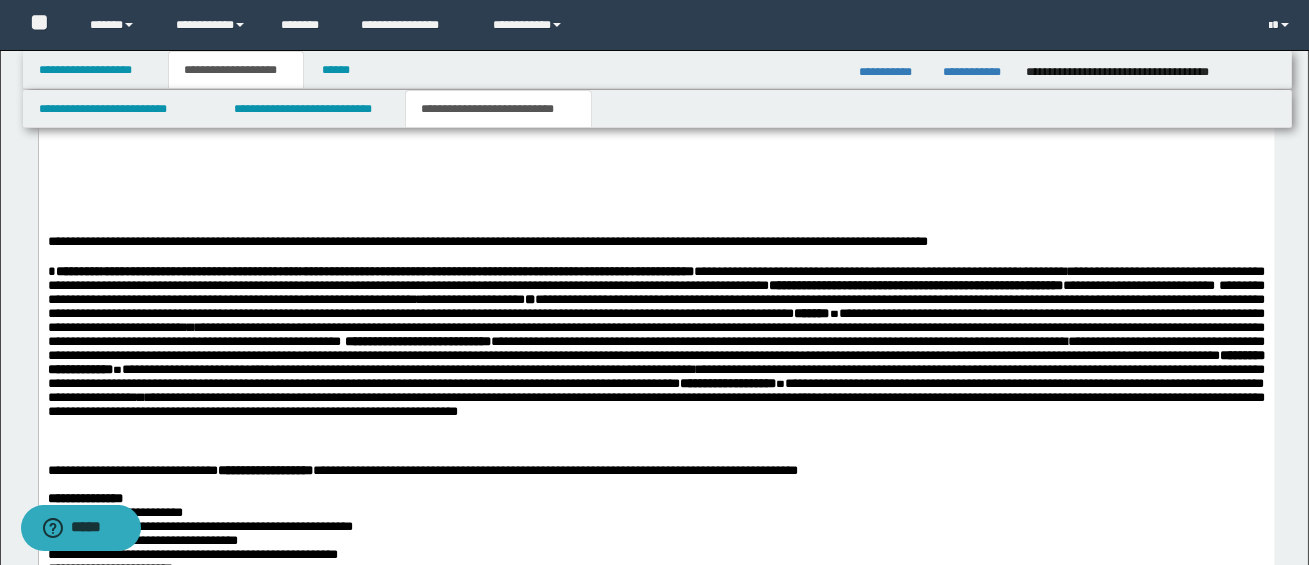 click on "**********" at bounding box center [655, 404] 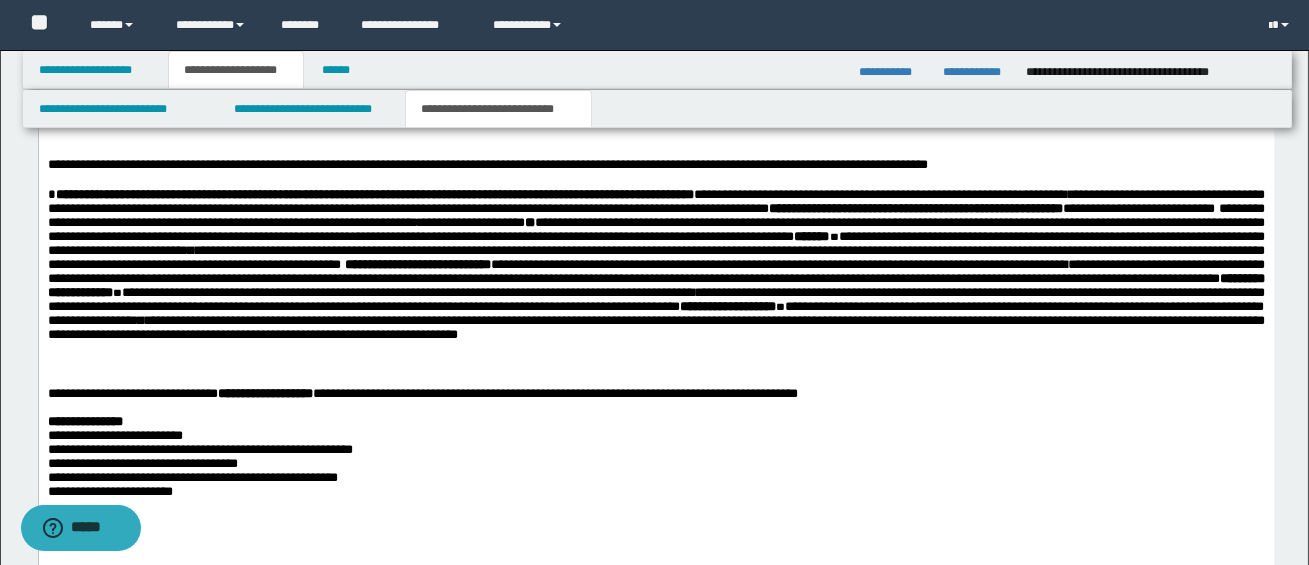 scroll, scrollTop: 2239, scrollLeft: 0, axis: vertical 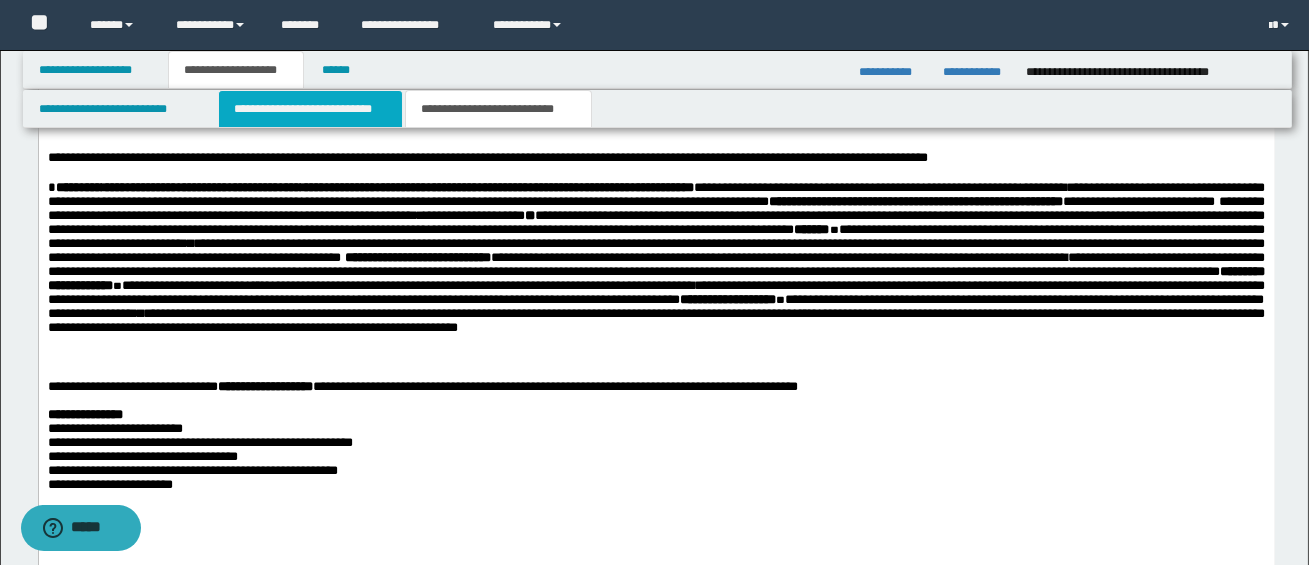 click on "**********" at bounding box center [310, 109] 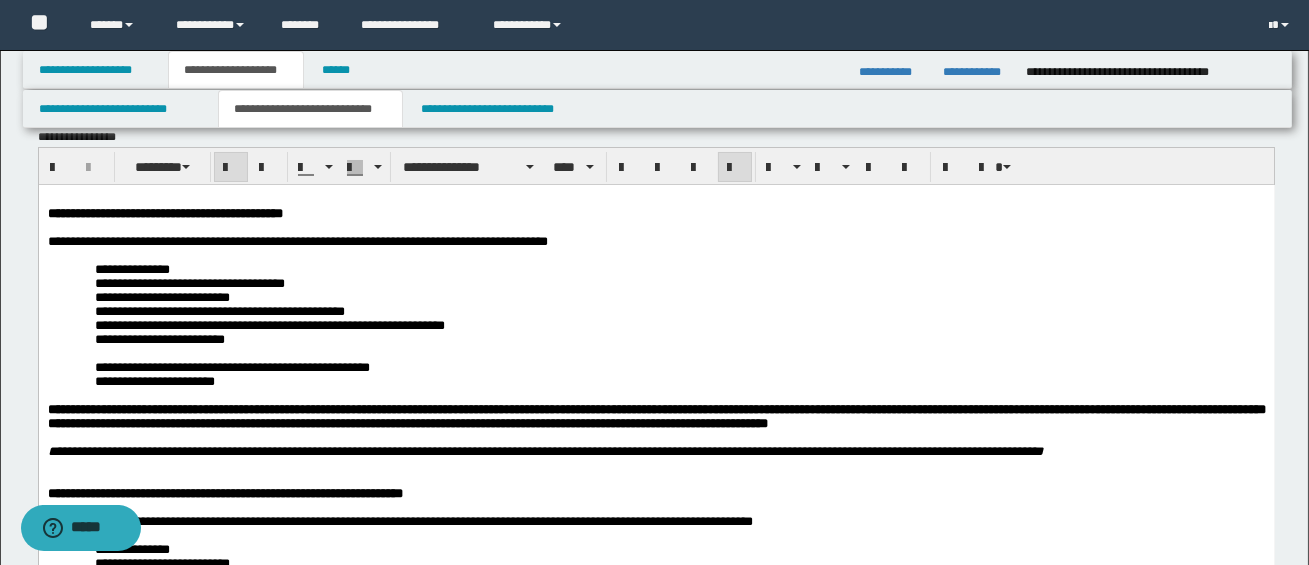 scroll, scrollTop: 32, scrollLeft: 0, axis: vertical 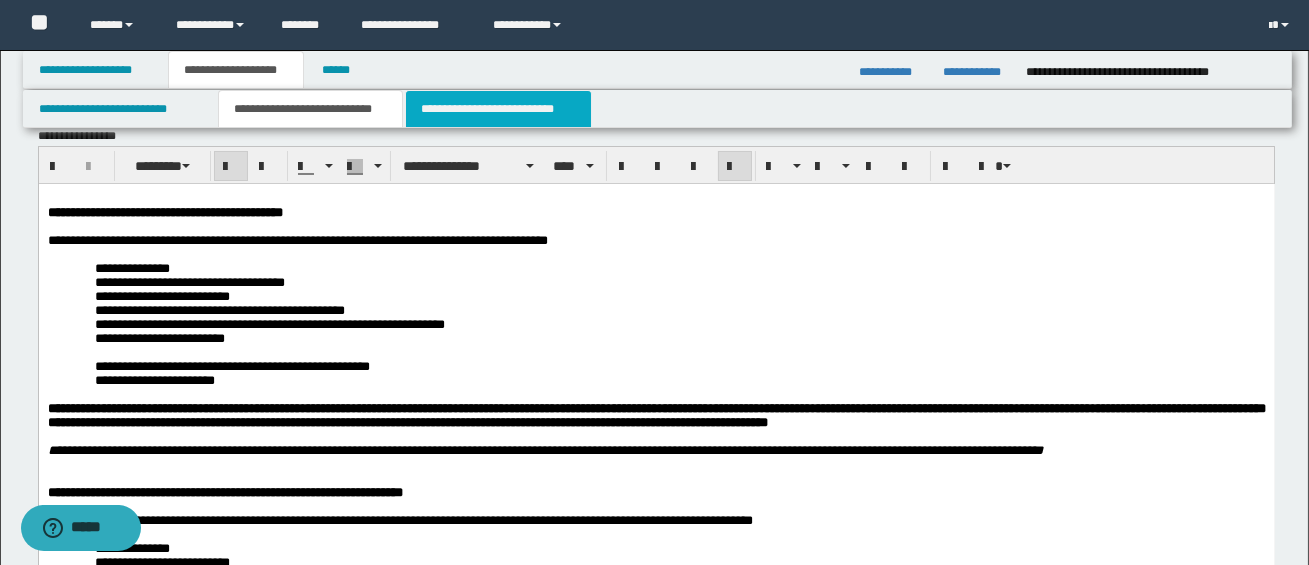 click on "**********" at bounding box center (498, 109) 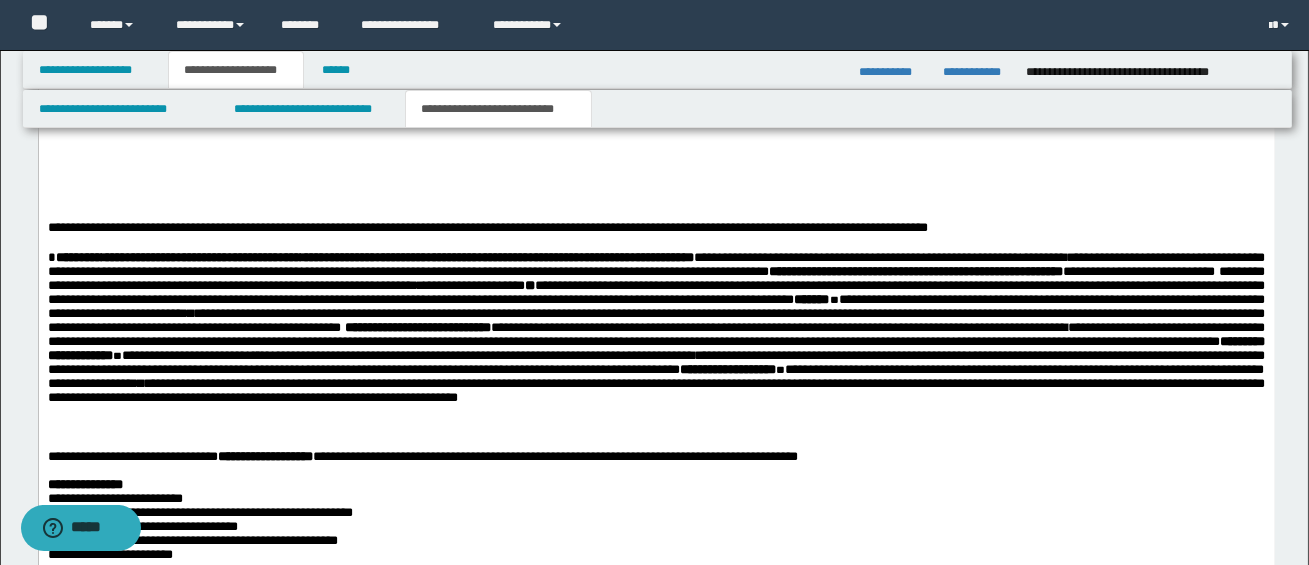 scroll, scrollTop: 2180, scrollLeft: 0, axis: vertical 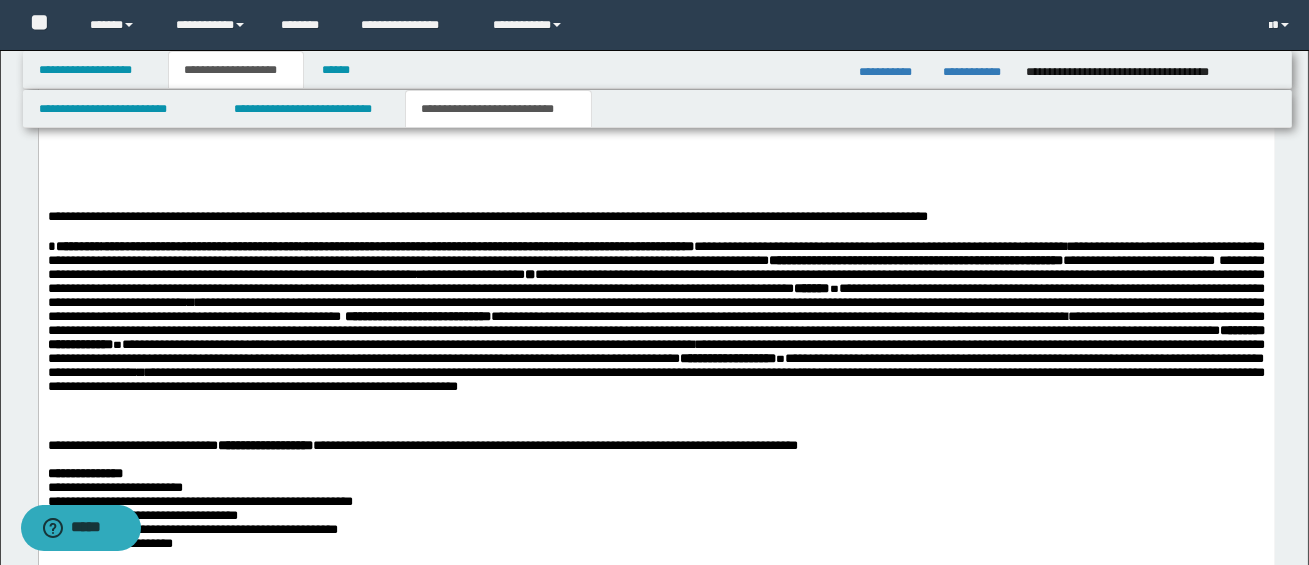 click on "**********" at bounding box center (655, 332) 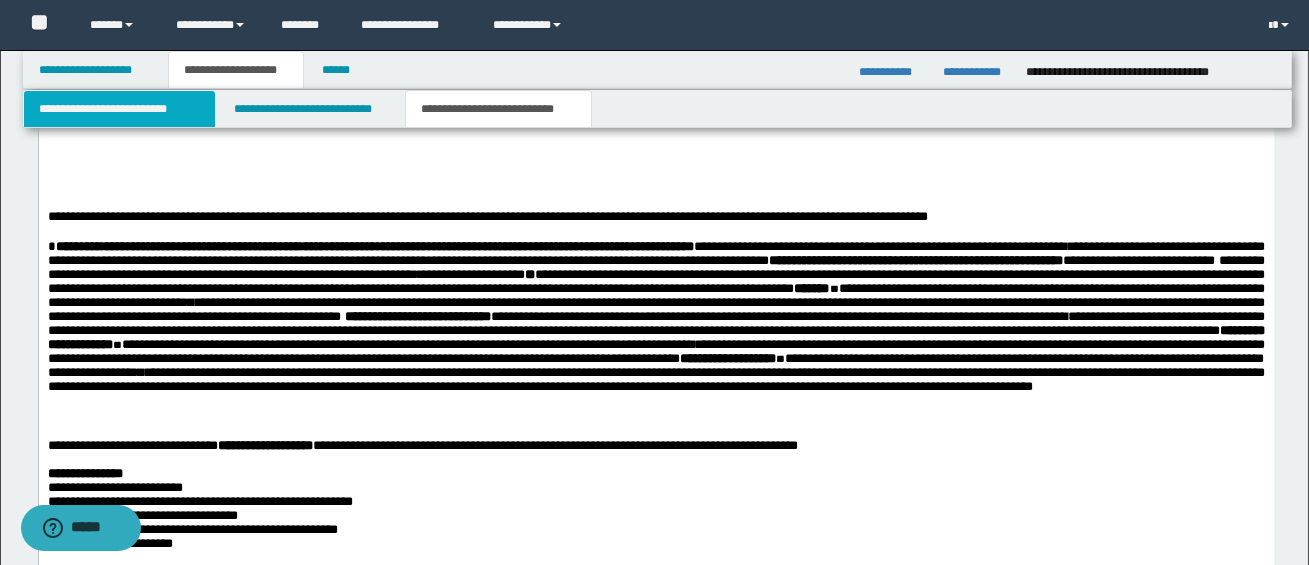 click on "**********" at bounding box center [119, 109] 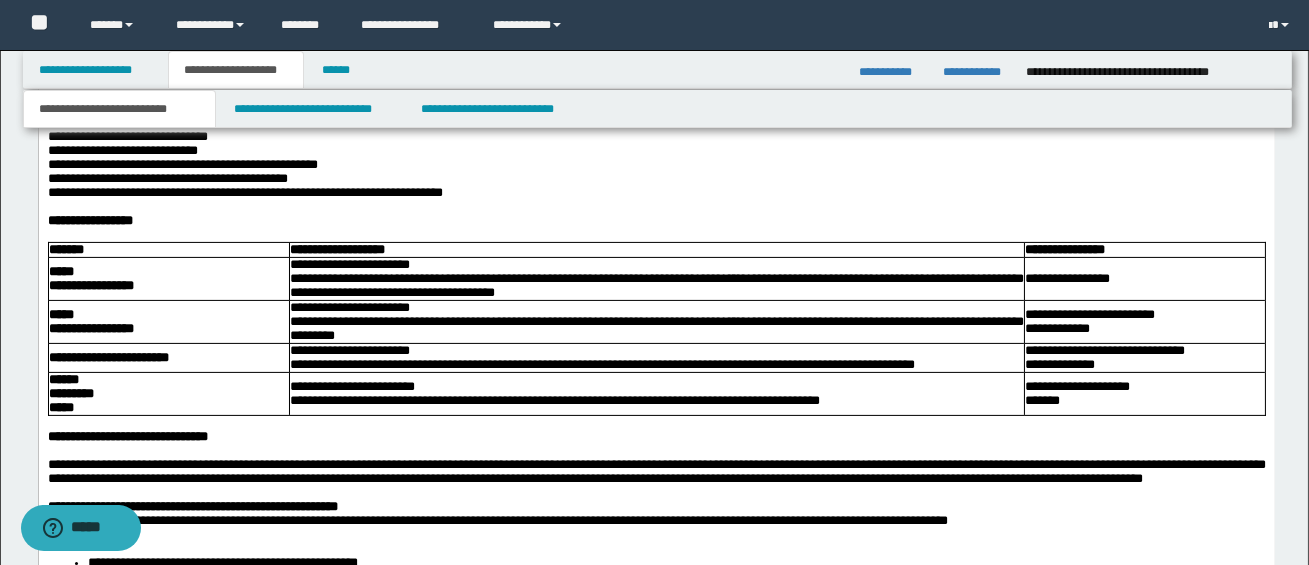 scroll, scrollTop: 1133, scrollLeft: 0, axis: vertical 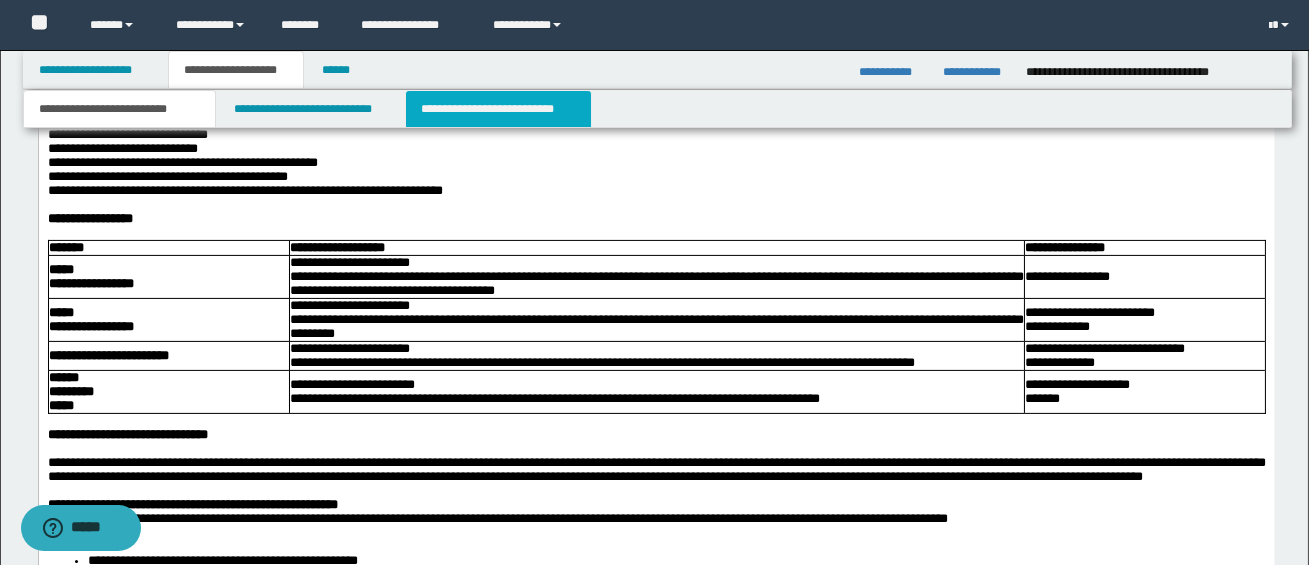 click on "**********" at bounding box center (498, 109) 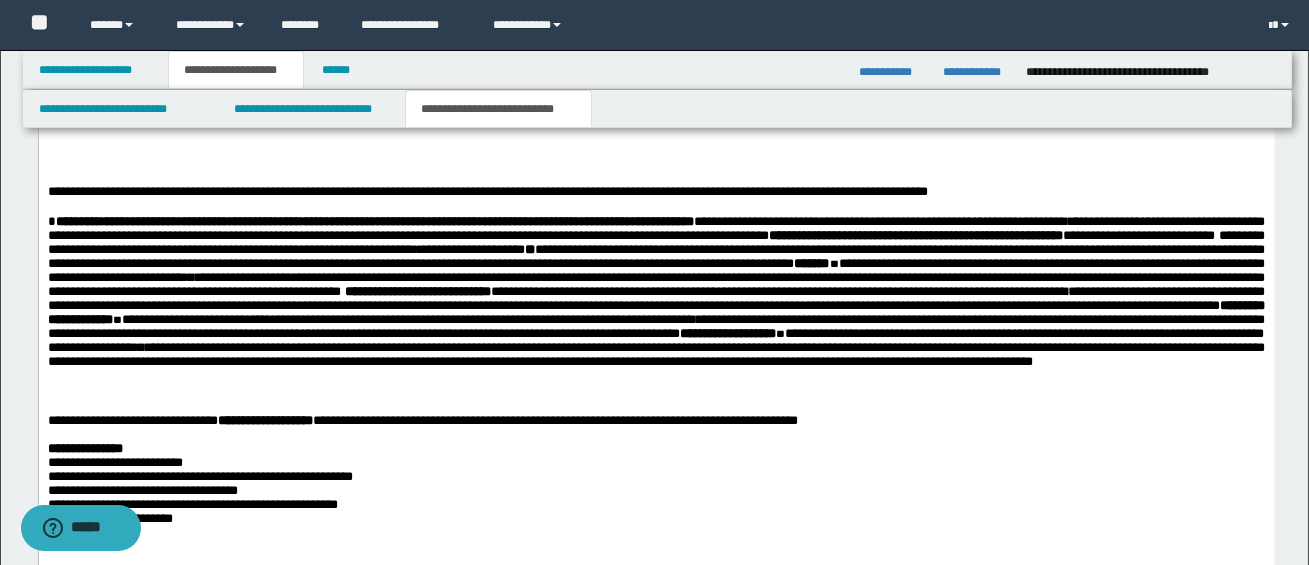 scroll, scrollTop: 2209, scrollLeft: 0, axis: vertical 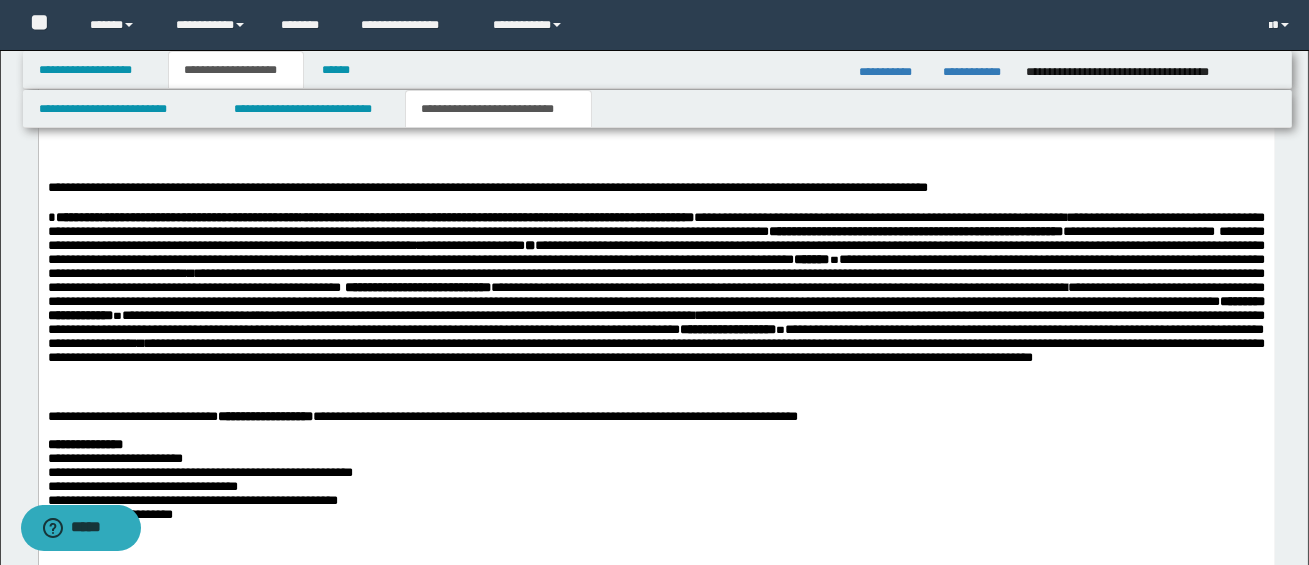 click on "**********" at bounding box center [655, 303] 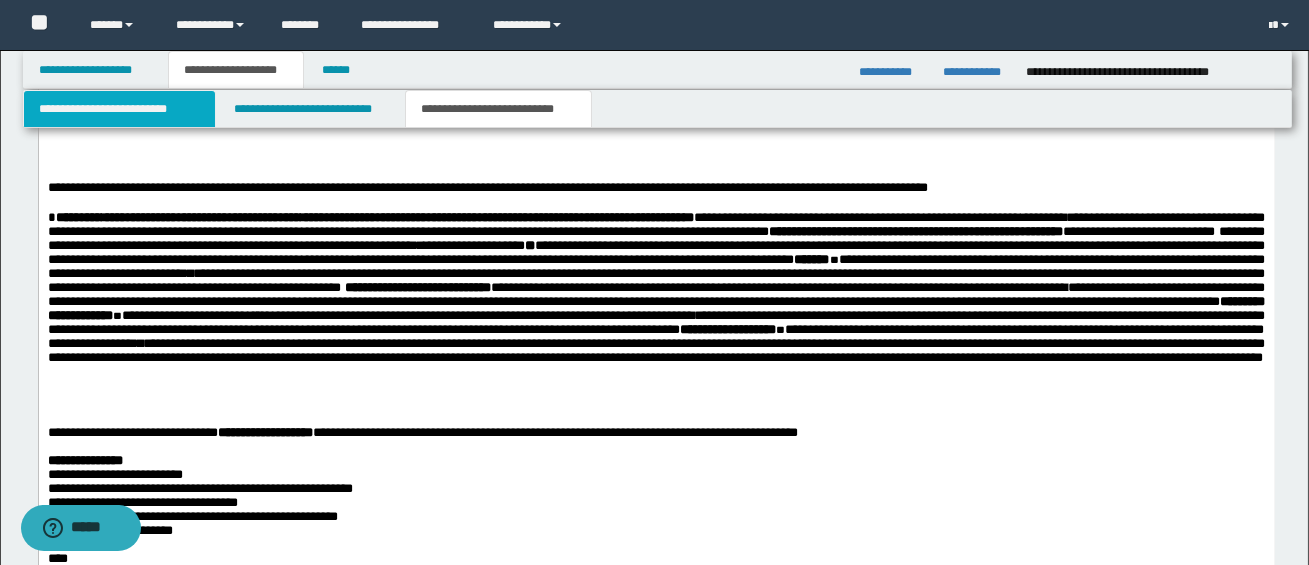 click on "**********" at bounding box center (119, 109) 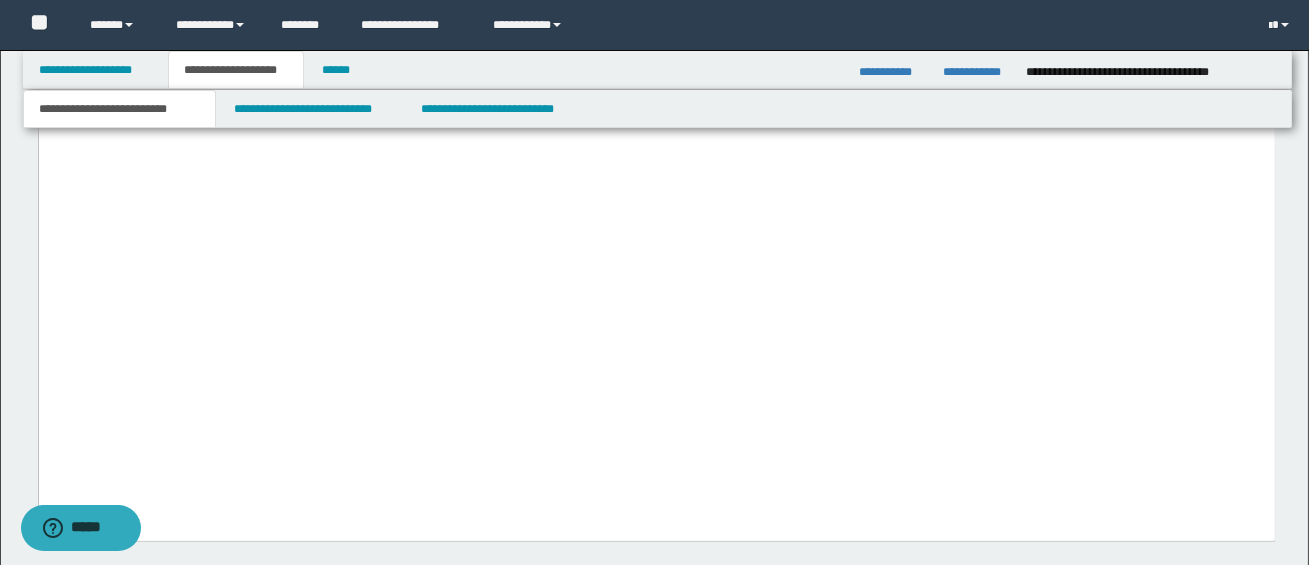 scroll, scrollTop: 4633, scrollLeft: 0, axis: vertical 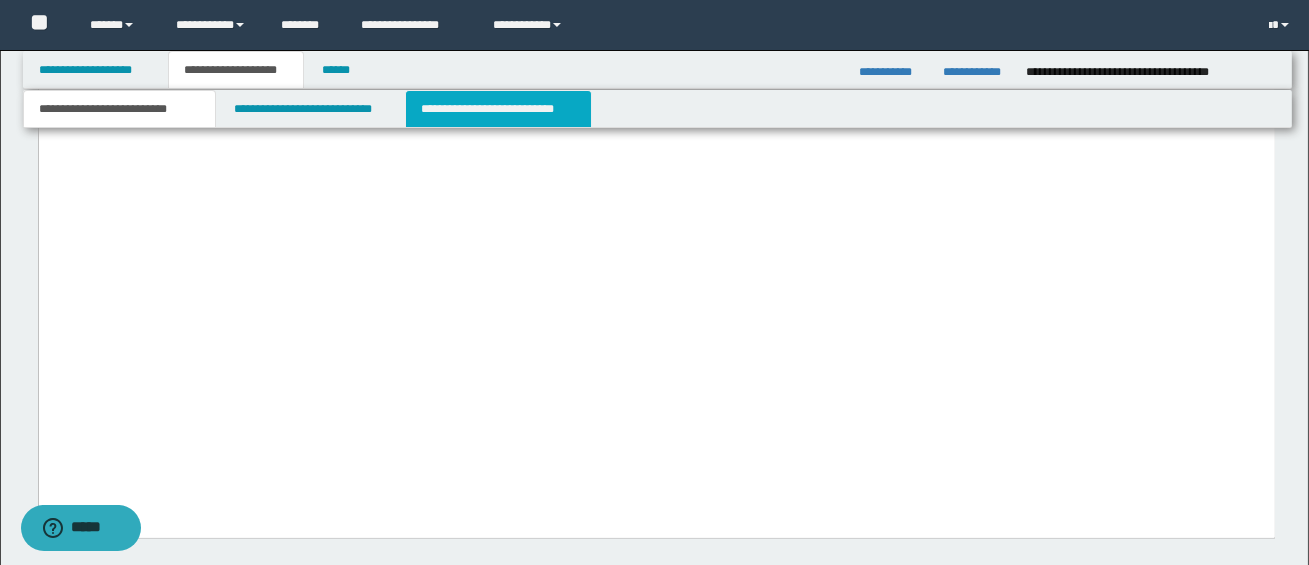 click on "**********" at bounding box center [498, 109] 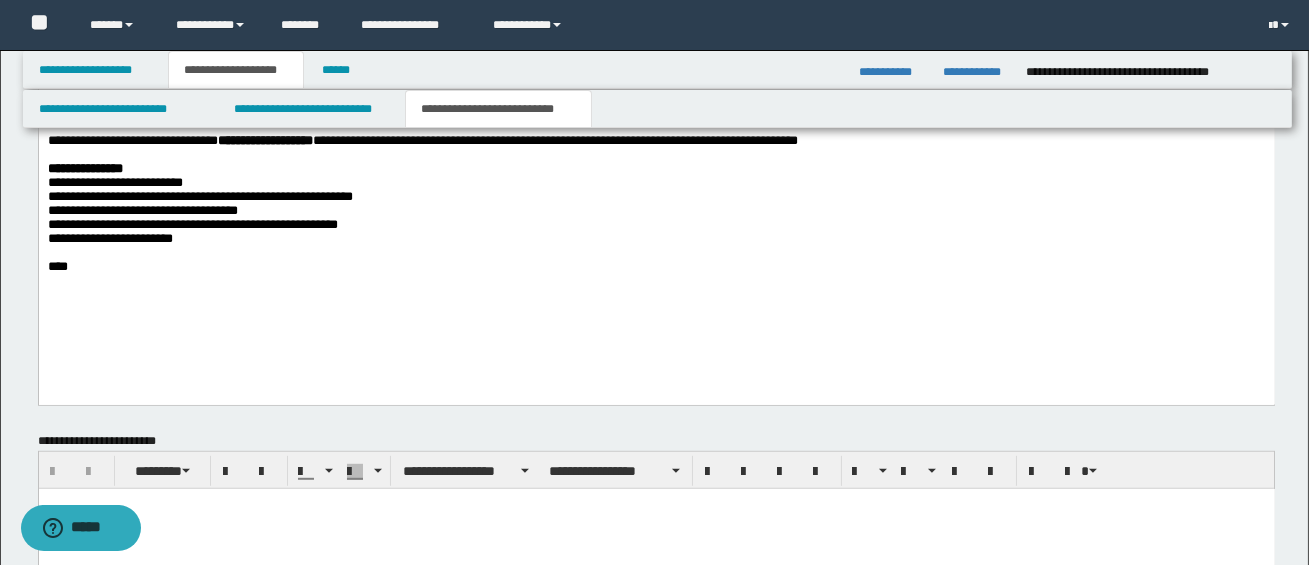 scroll, scrollTop: 2394, scrollLeft: 0, axis: vertical 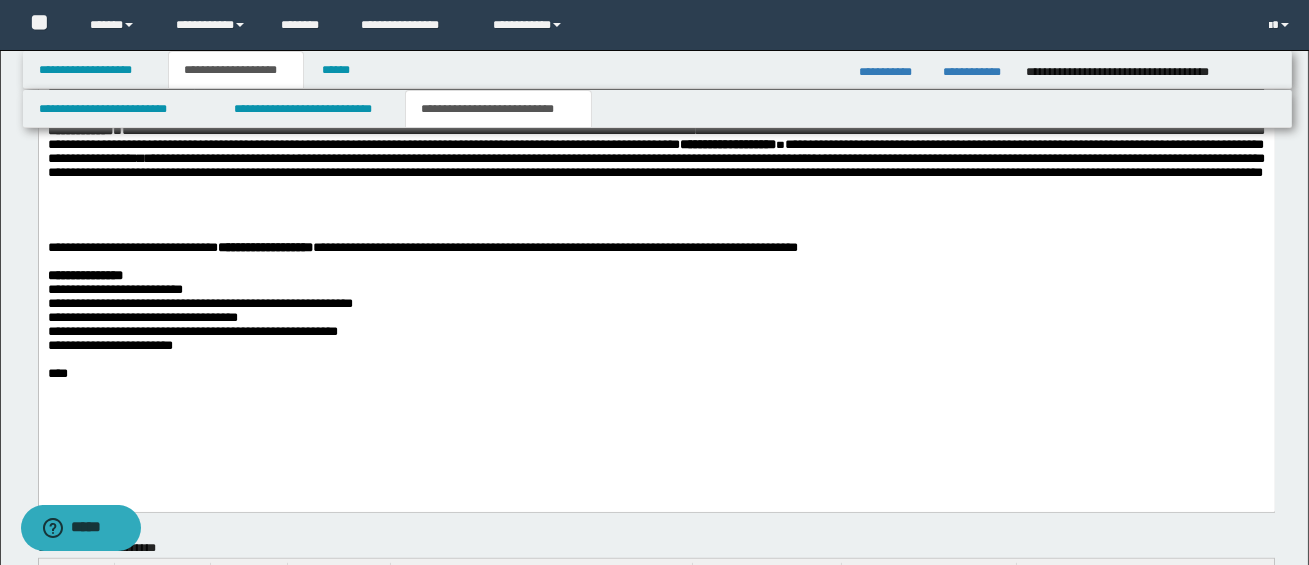 click on "**********" at bounding box center (655, 126) 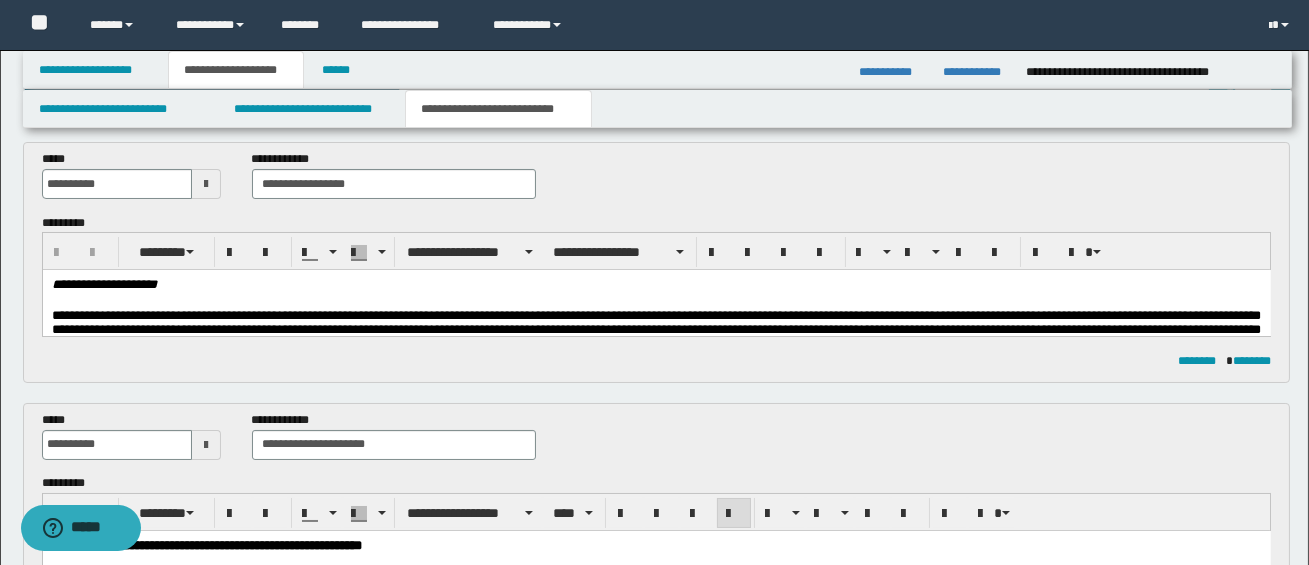scroll, scrollTop: 108, scrollLeft: 0, axis: vertical 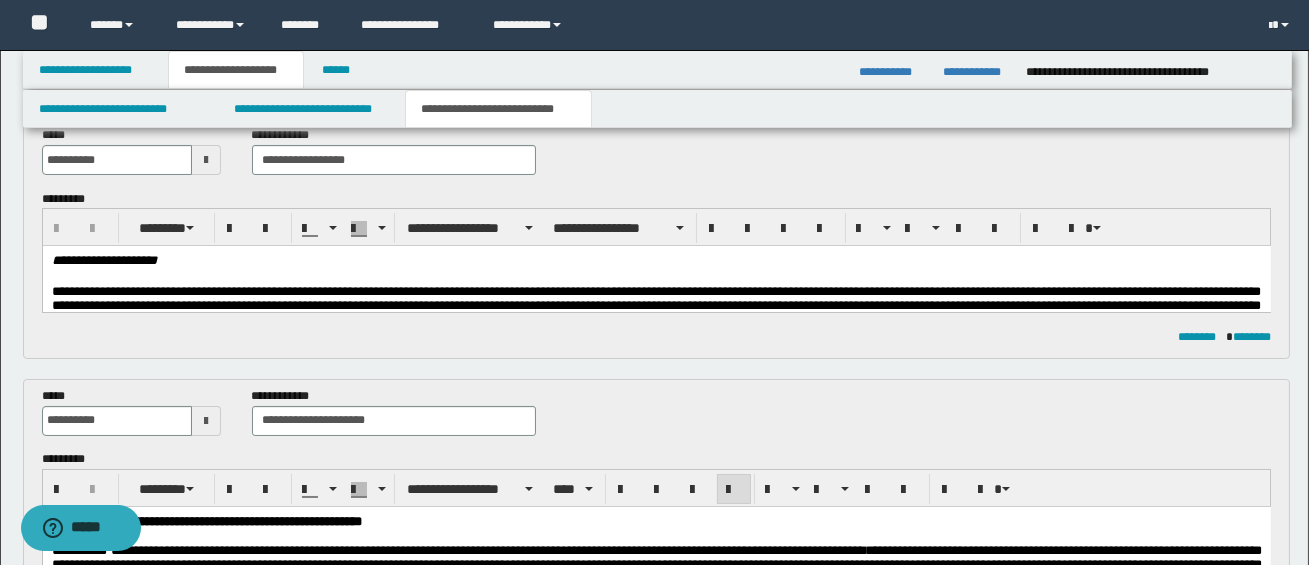 click at bounding box center [655, 276] 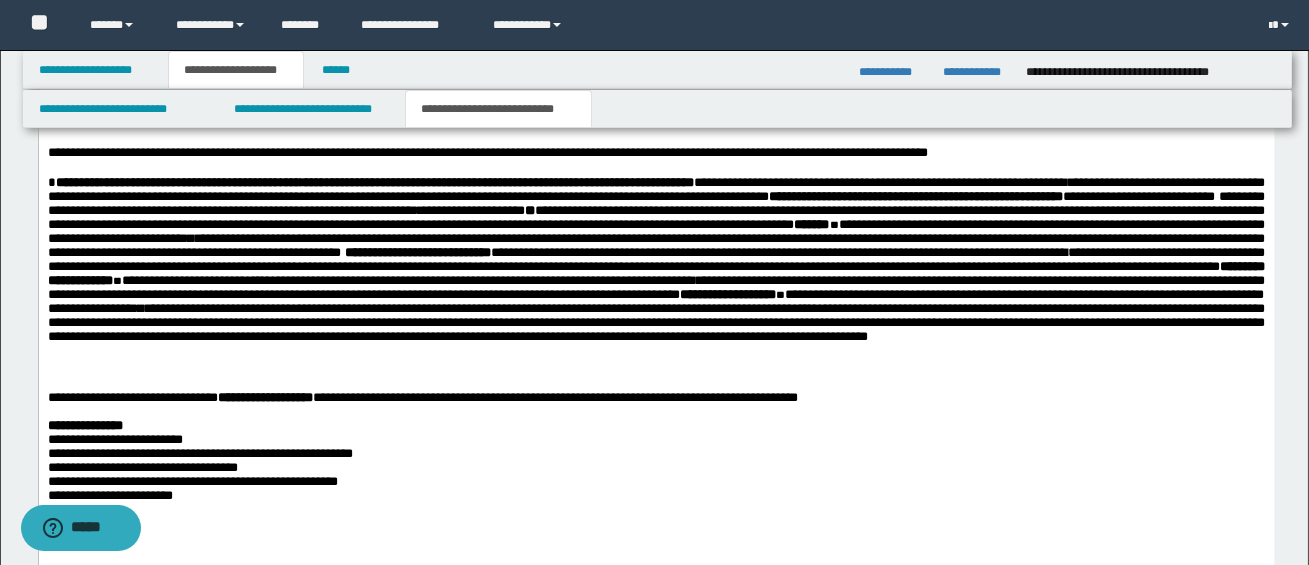 scroll, scrollTop: 2460, scrollLeft: 0, axis: vertical 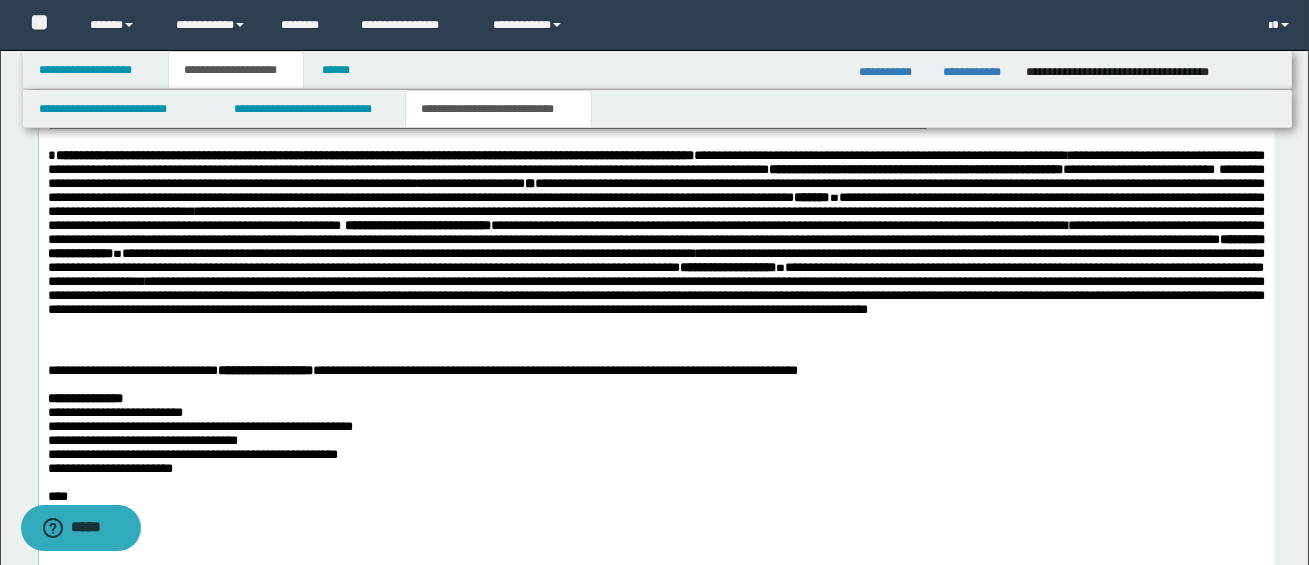 click on "**********" at bounding box center (655, 249) 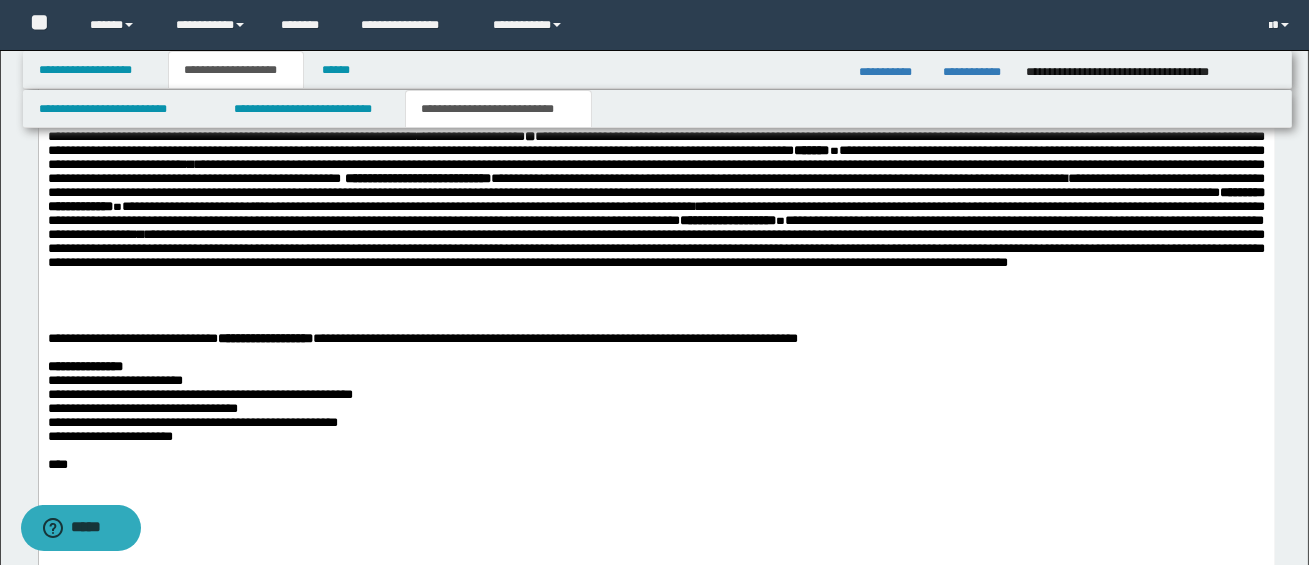 scroll, scrollTop: 2524, scrollLeft: 0, axis: vertical 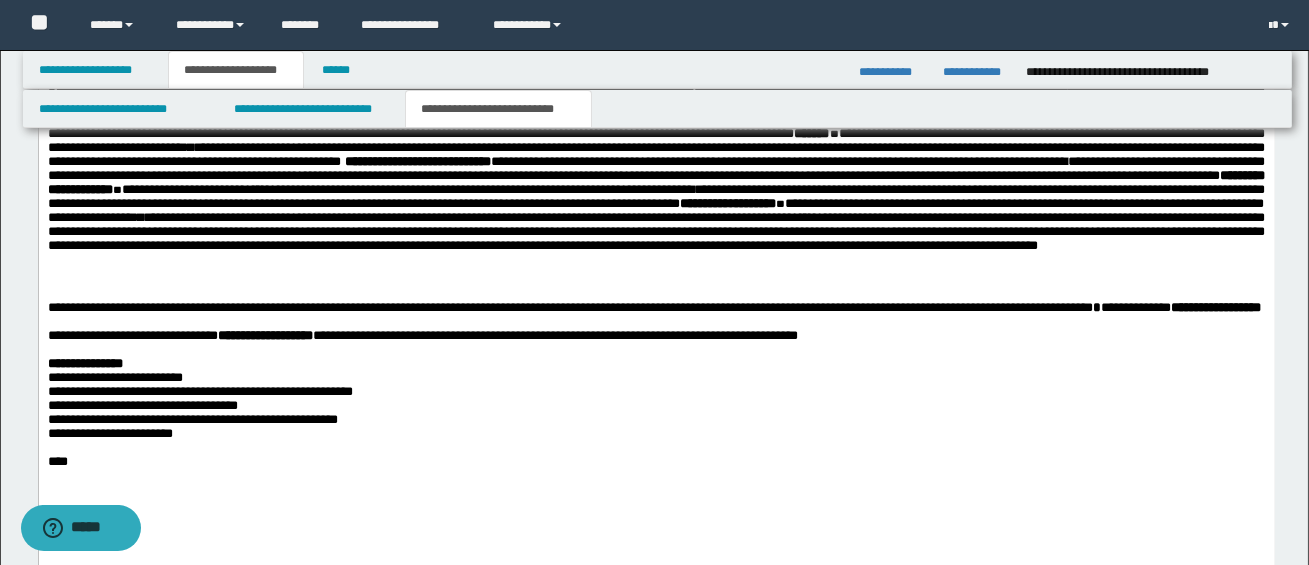 click on "**********" at bounding box center (656, -259) 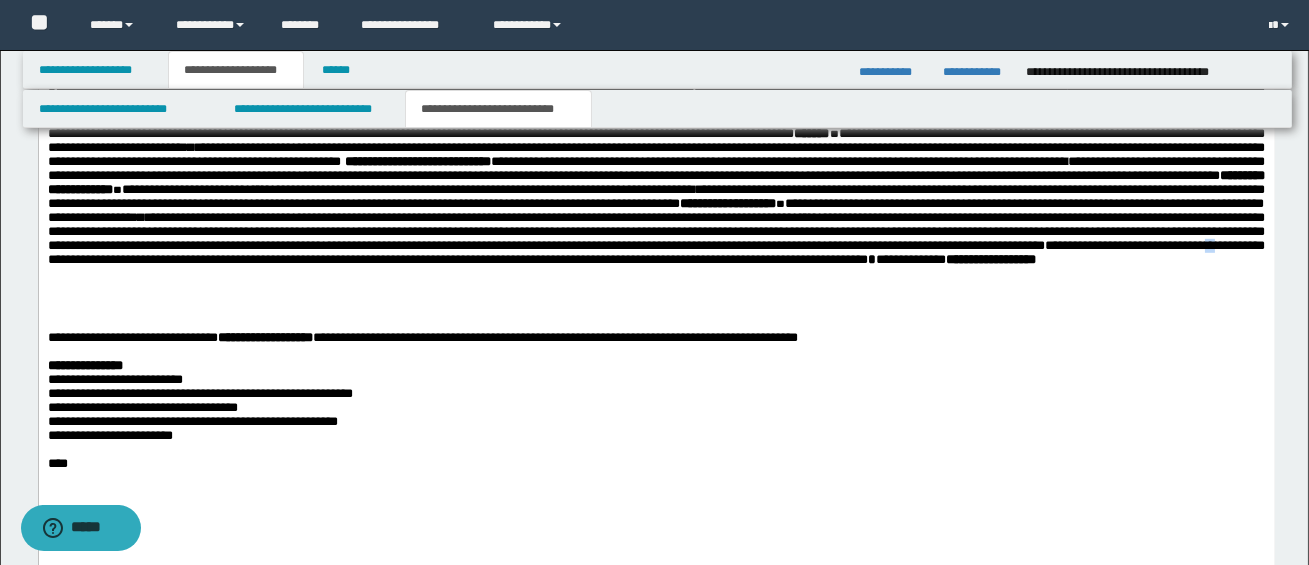 drag, startPoint x: 273, startPoint y: 298, endPoint x: 284, endPoint y: 298, distance: 11 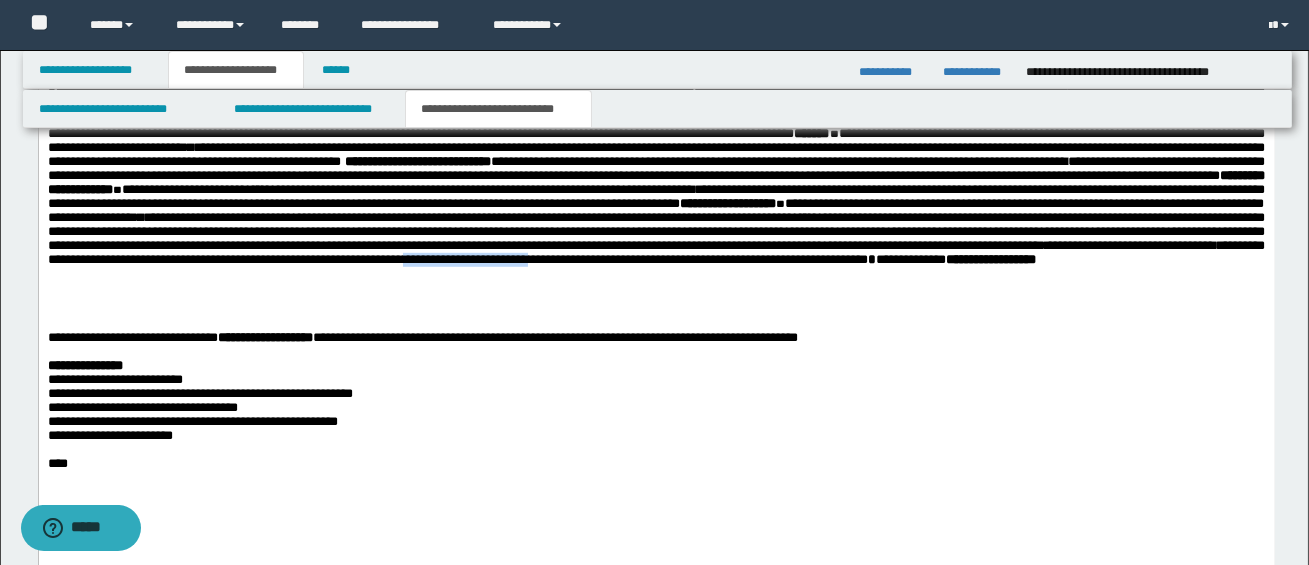 drag, startPoint x: 726, startPoint y: 304, endPoint x: 873, endPoint y: 295, distance: 147.27525 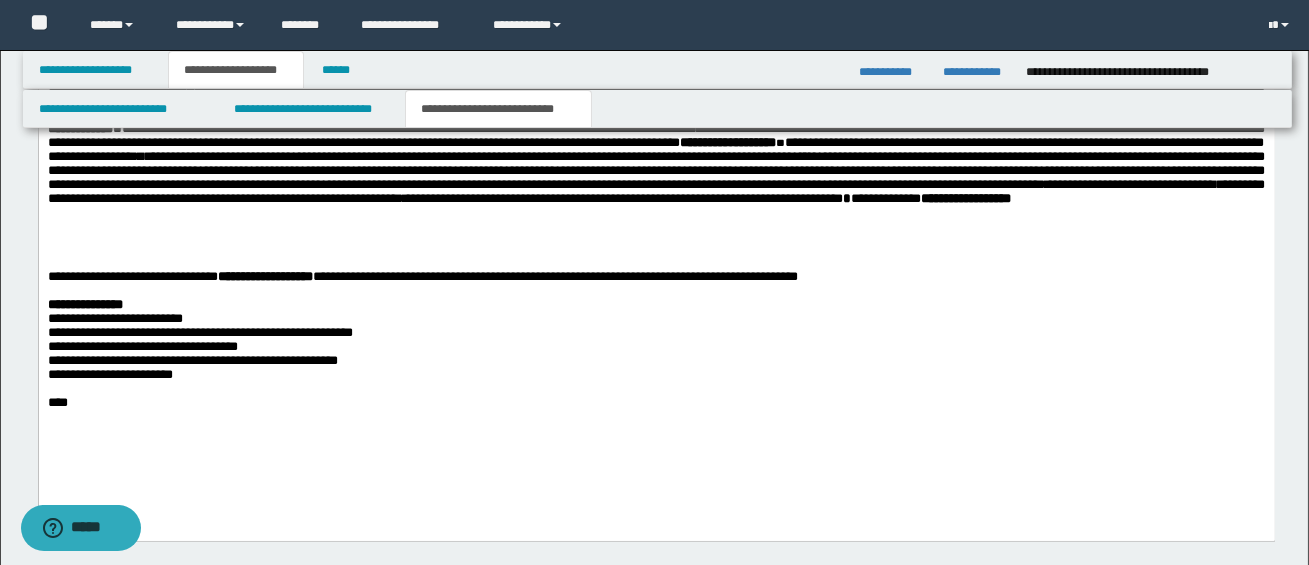scroll, scrollTop: 2595, scrollLeft: 0, axis: vertical 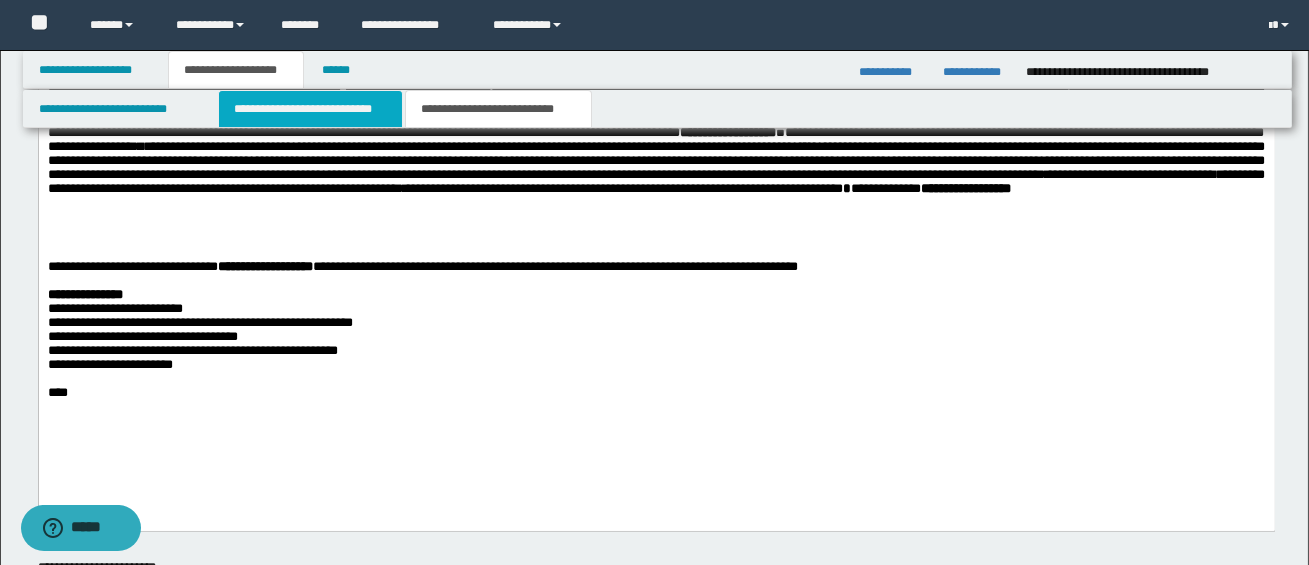 click on "**********" at bounding box center [310, 109] 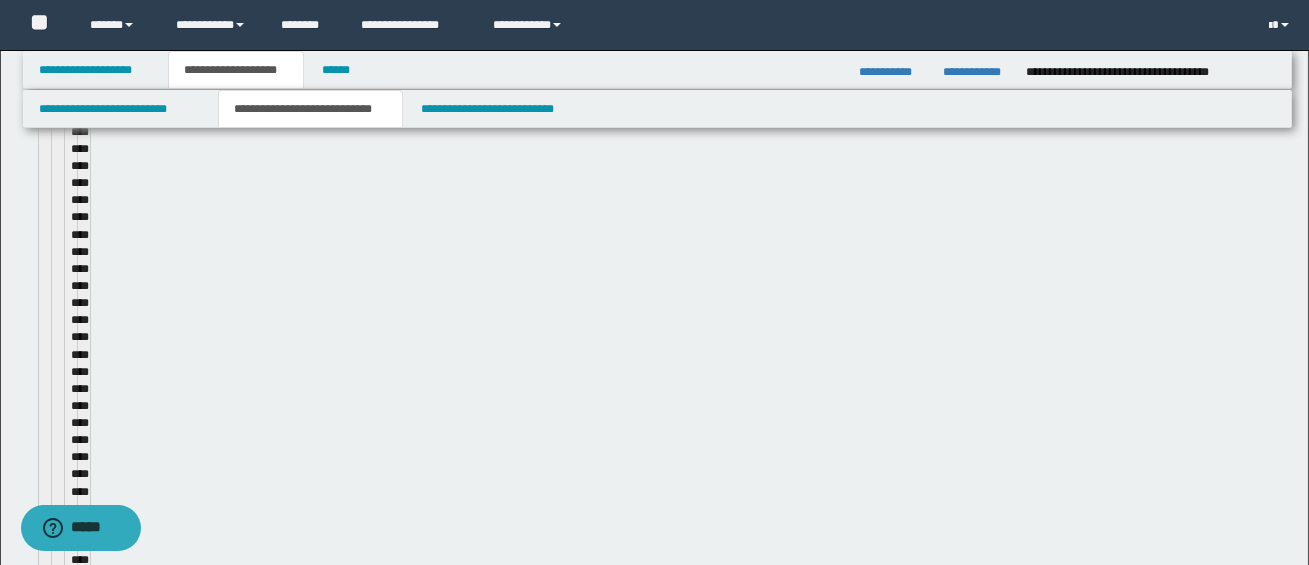 type 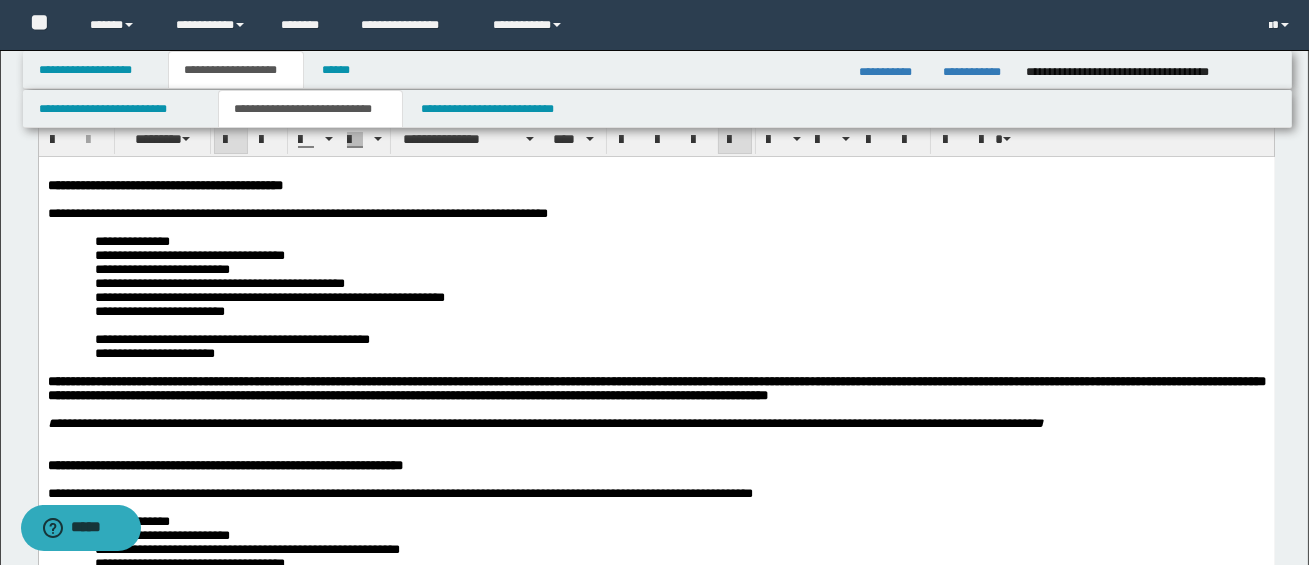 scroll, scrollTop: 65, scrollLeft: 0, axis: vertical 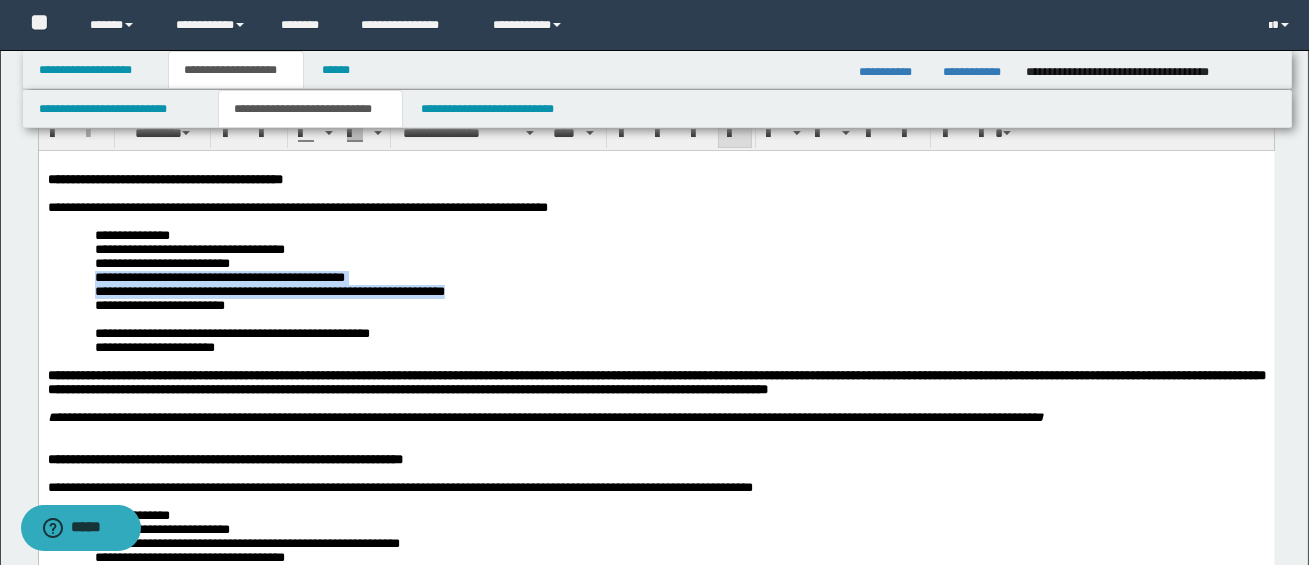 drag, startPoint x: 103, startPoint y: 283, endPoint x: 487, endPoint y: 301, distance: 384.42163 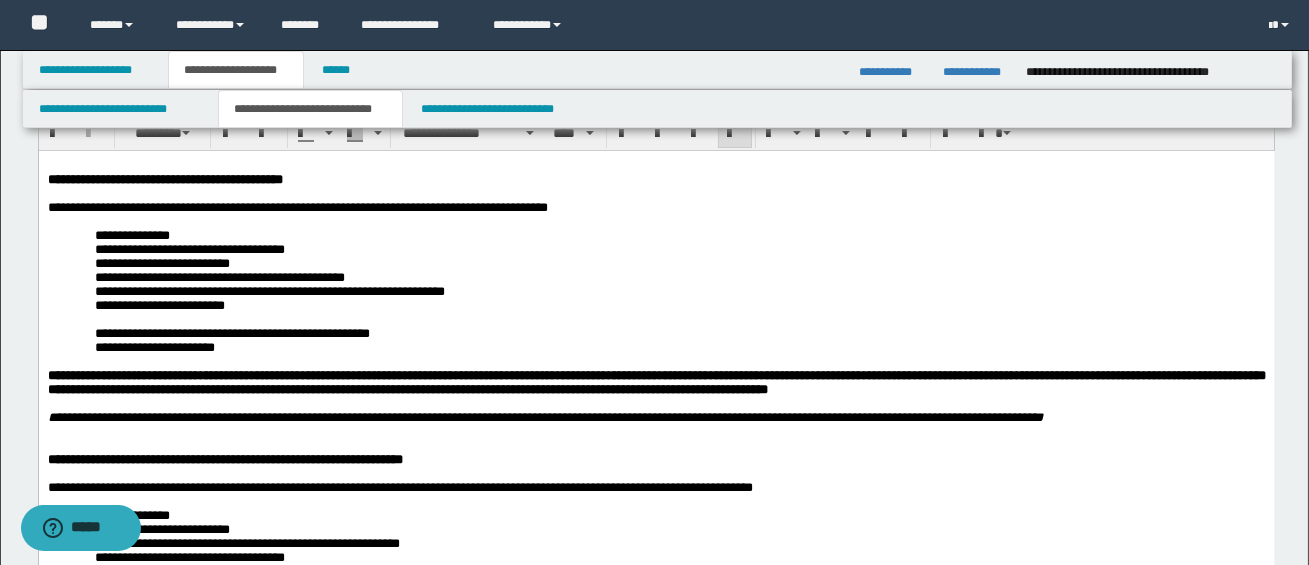 click on "**********" at bounding box center [679, 291] 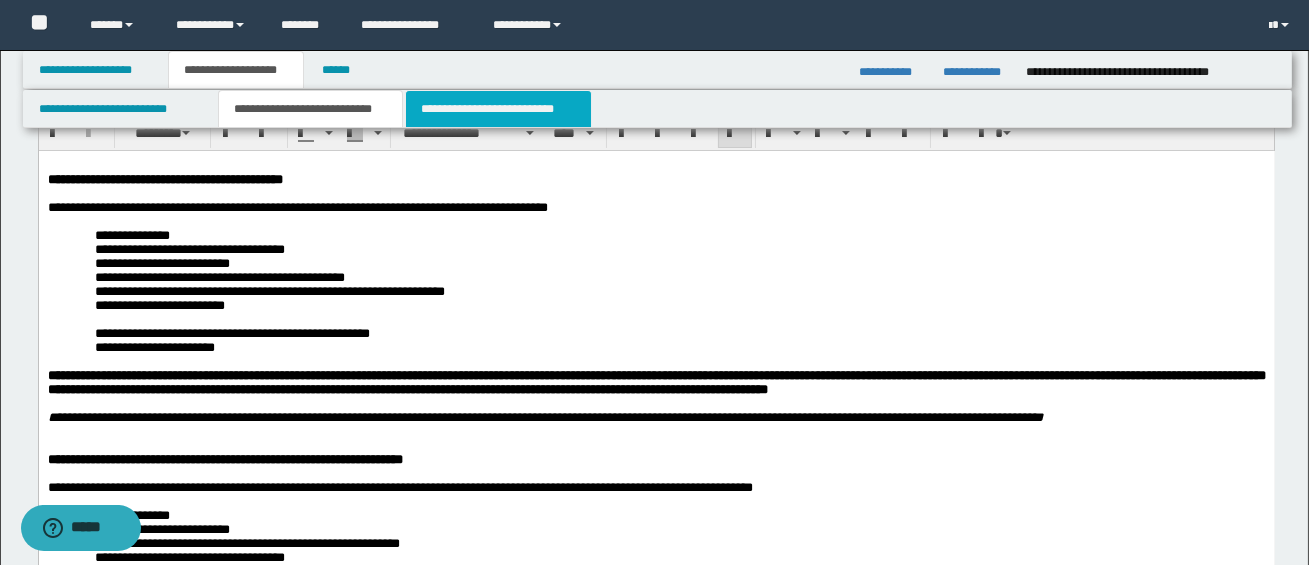 click on "**********" at bounding box center [498, 109] 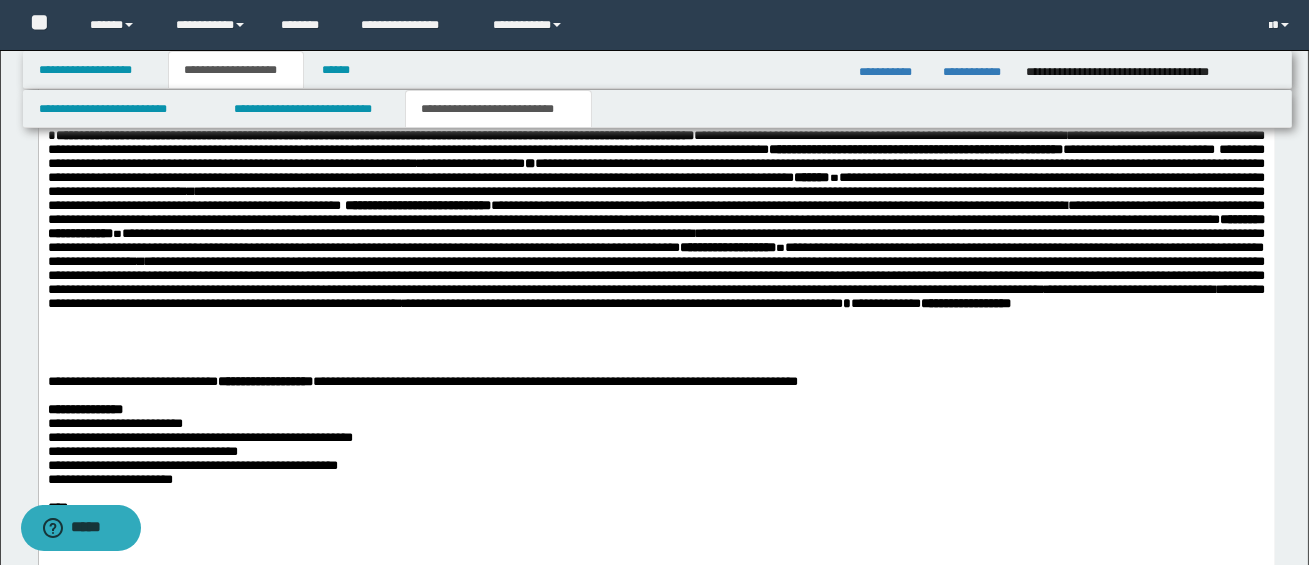 scroll, scrollTop: 2480, scrollLeft: 0, axis: vertical 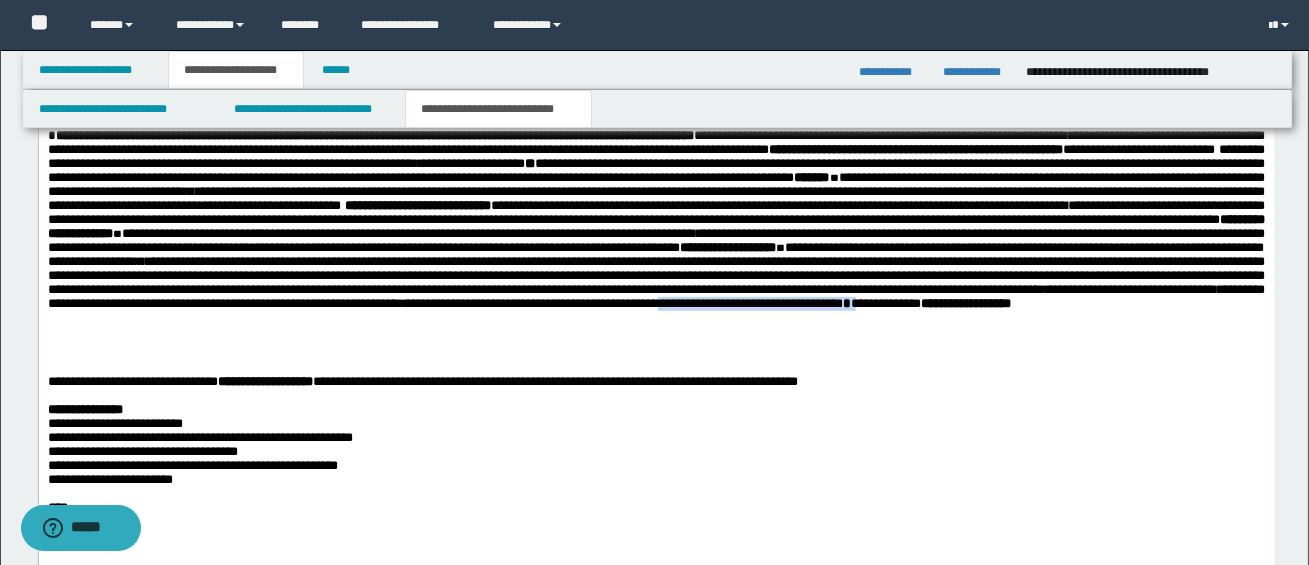drag, startPoint x: 1028, startPoint y: 344, endPoint x: 1235, endPoint y: 347, distance: 207.02174 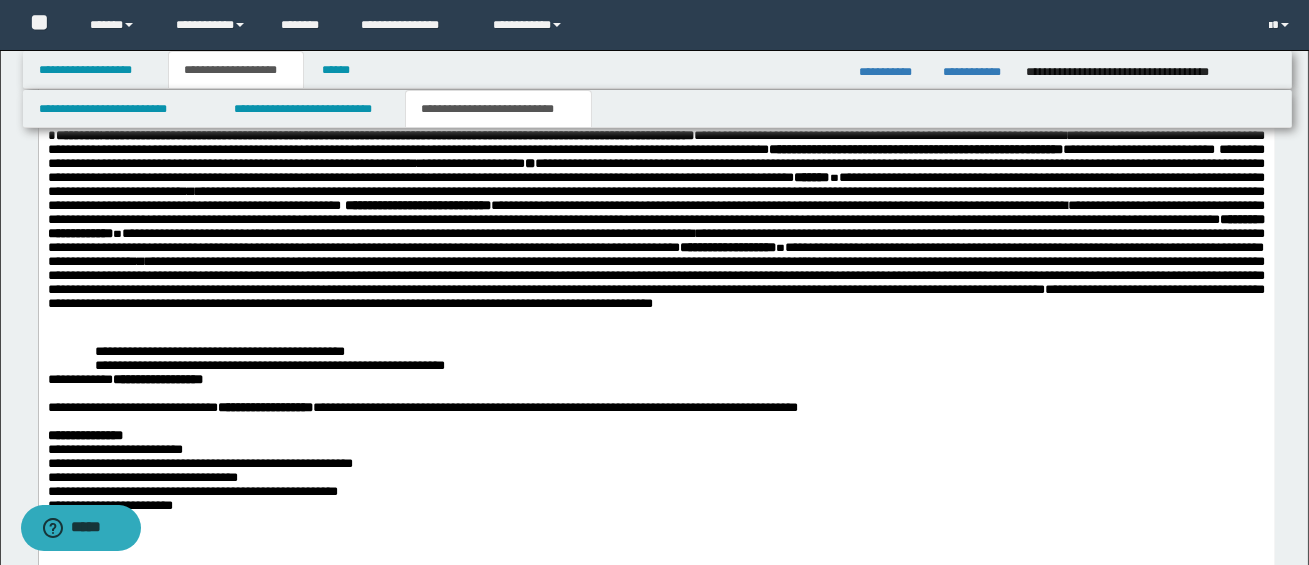click on "**********" at bounding box center [656, -201] 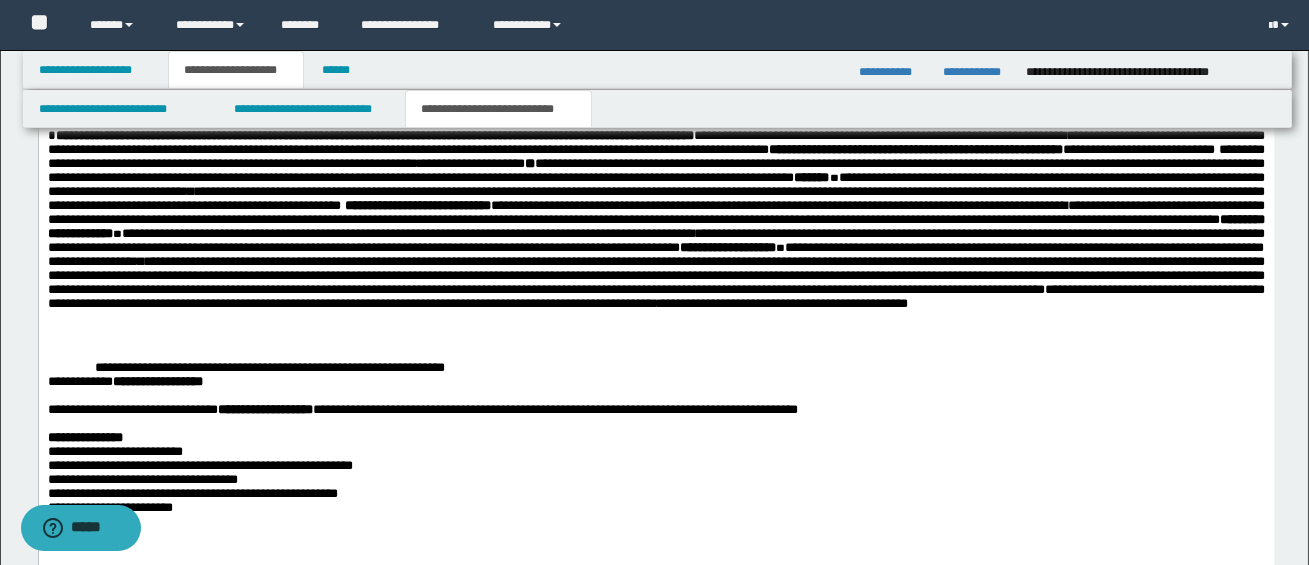 click on "**********" at bounding box center (269, 367) 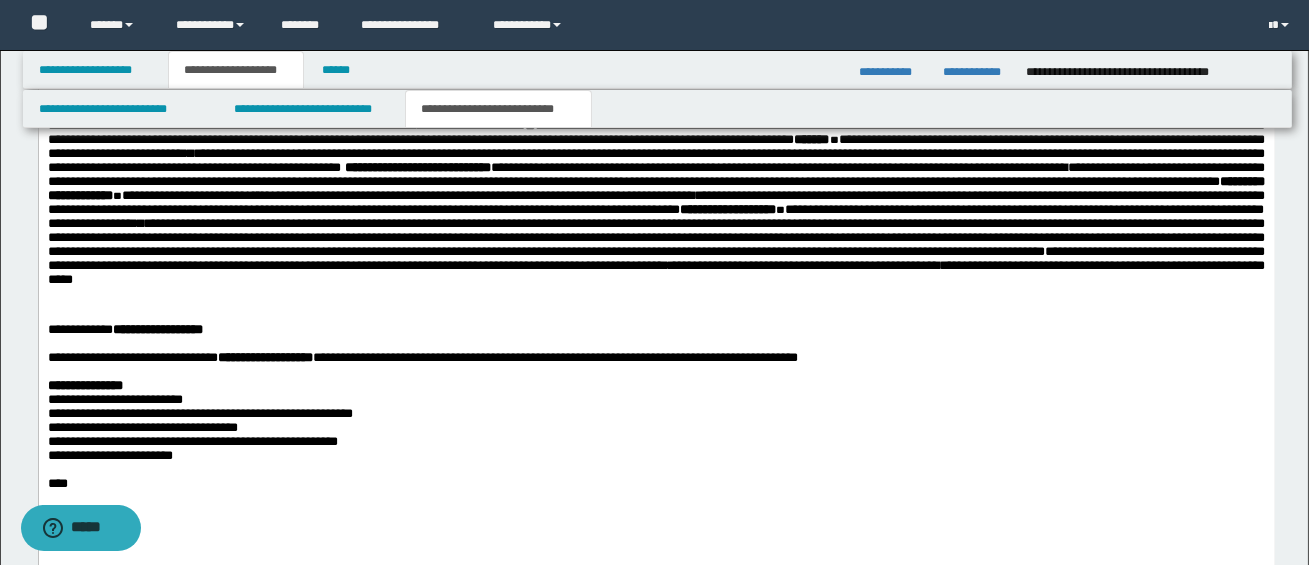 scroll, scrollTop: 2531, scrollLeft: 0, axis: vertical 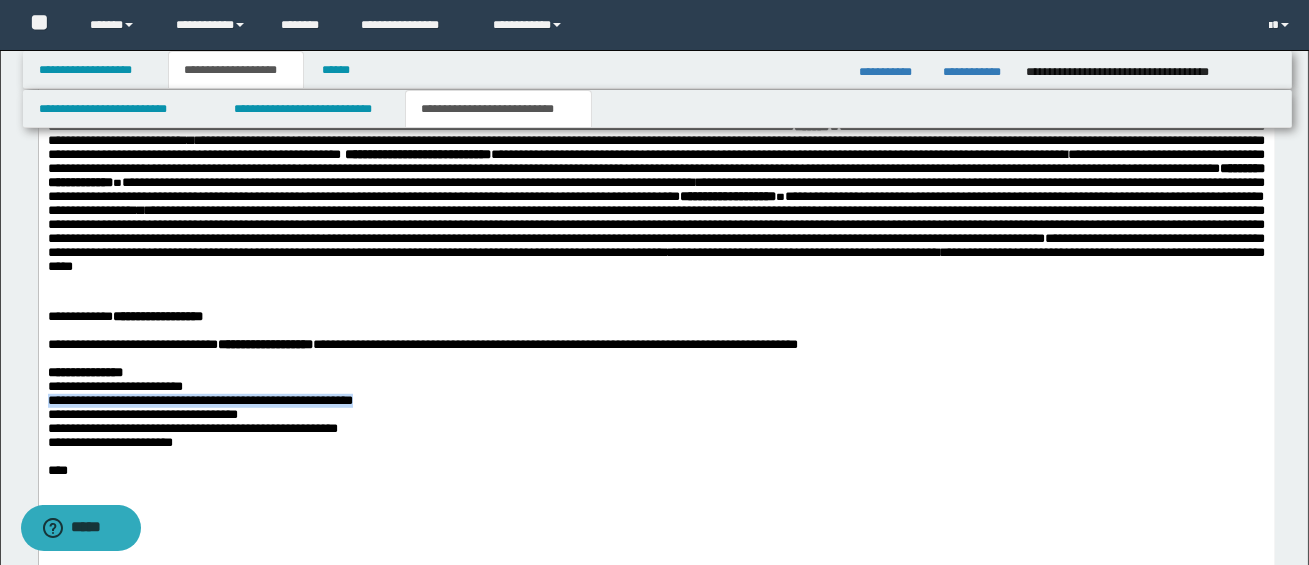 drag, startPoint x: 52, startPoint y: 412, endPoint x: 380, endPoint y: 417, distance: 328.03812 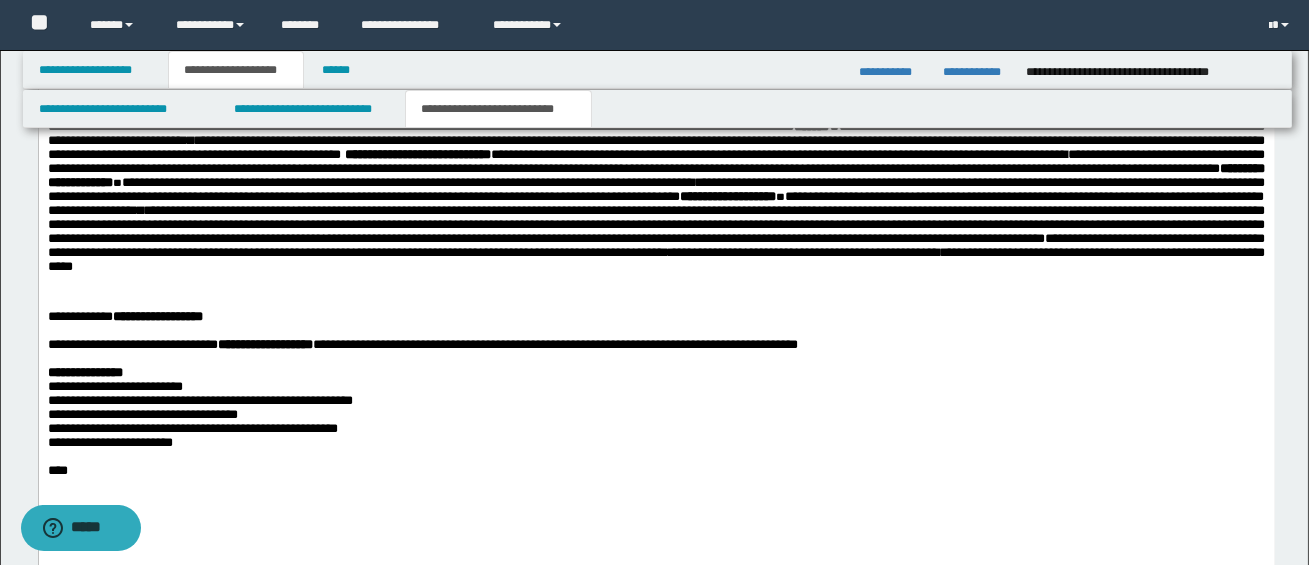 click on "**********" at bounding box center [656, 429] 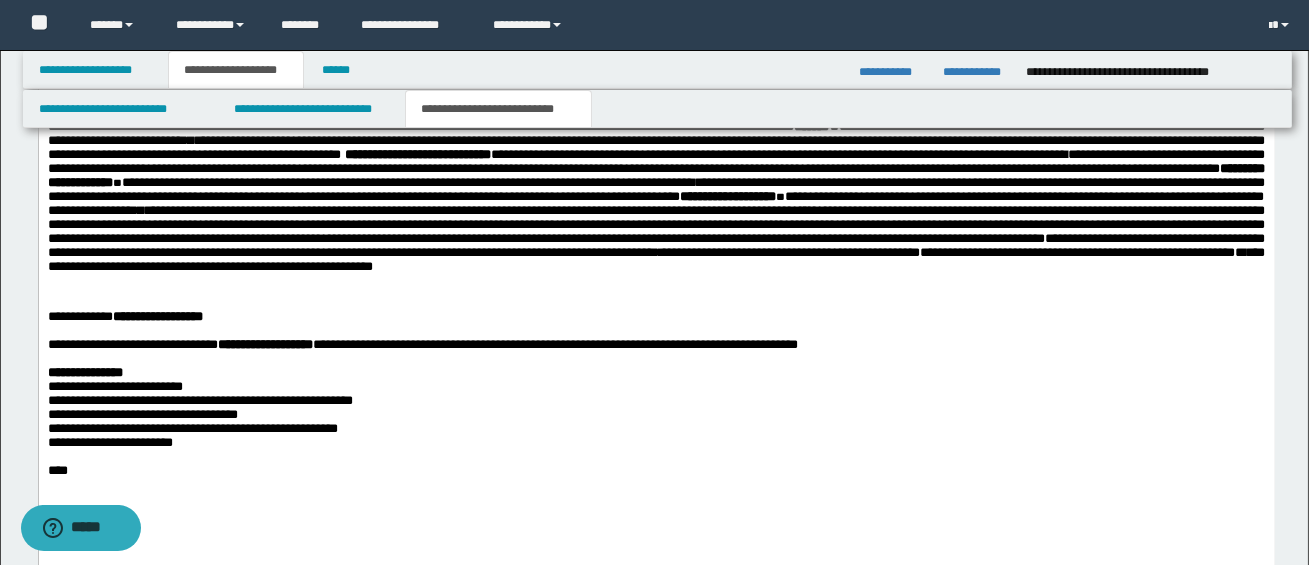 click on "**********" at bounding box center [124, 316] 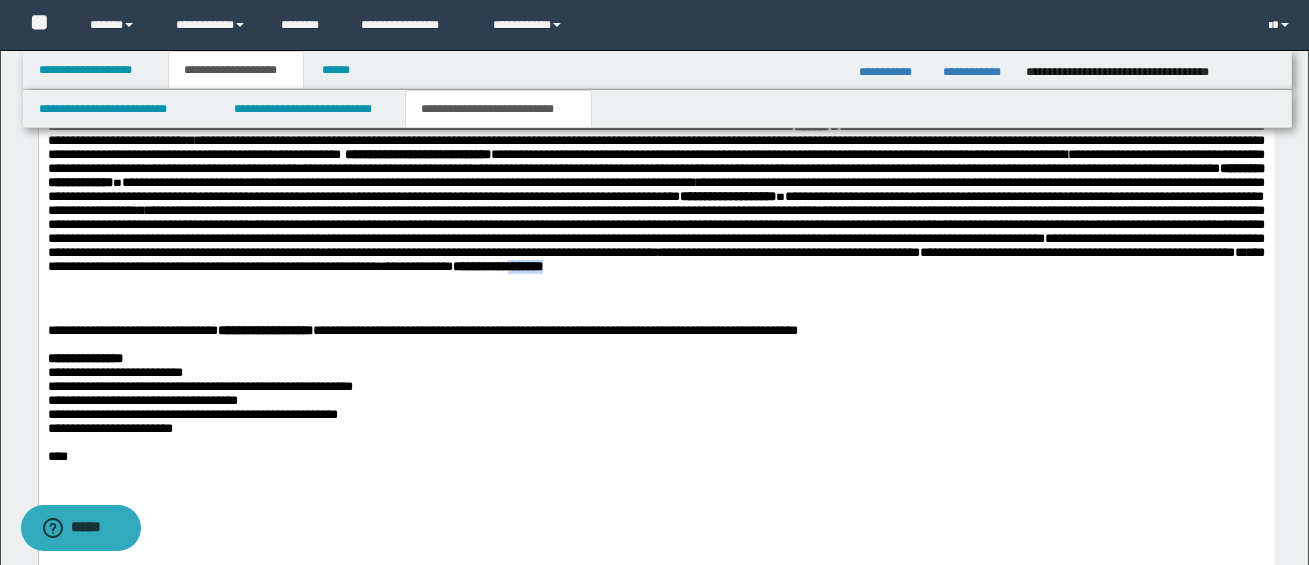 drag, startPoint x: 917, startPoint y: 310, endPoint x: 970, endPoint y: 309, distance: 53.009434 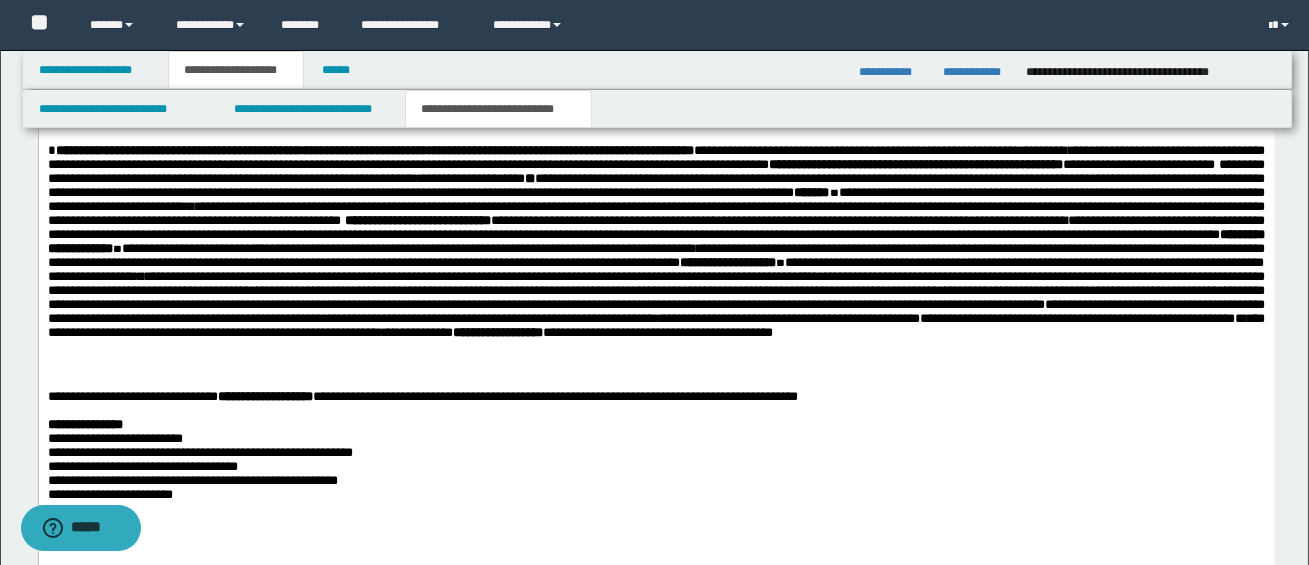 scroll, scrollTop: 2466, scrollLeft: 0, axis: vertical 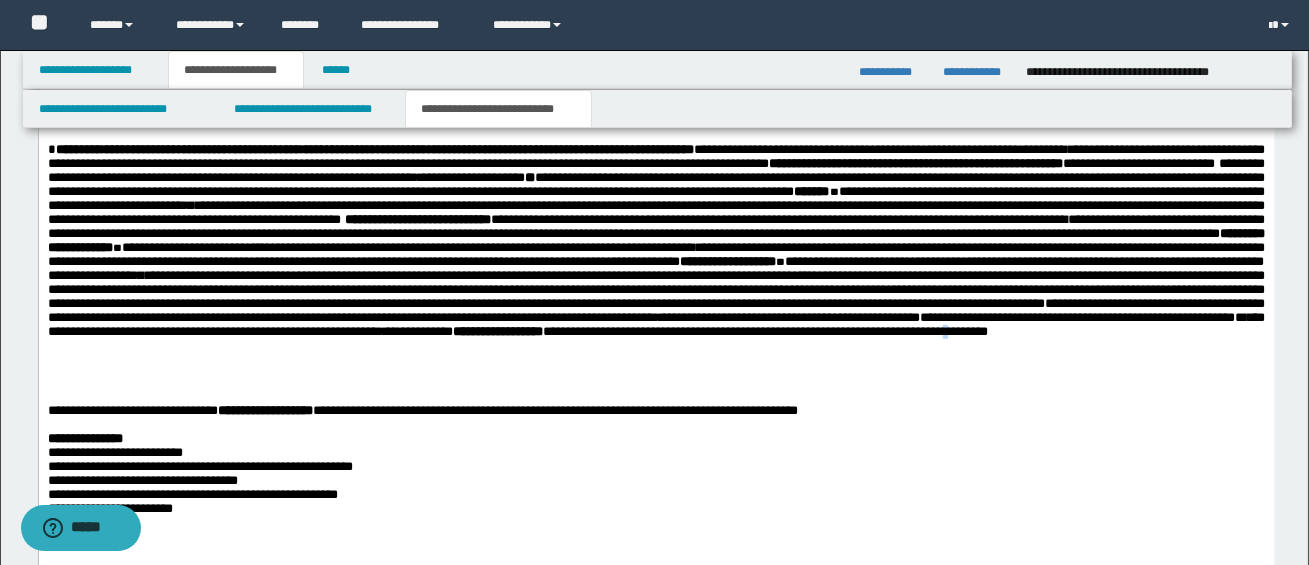 click on "**********" at bounding box center [764, 331] 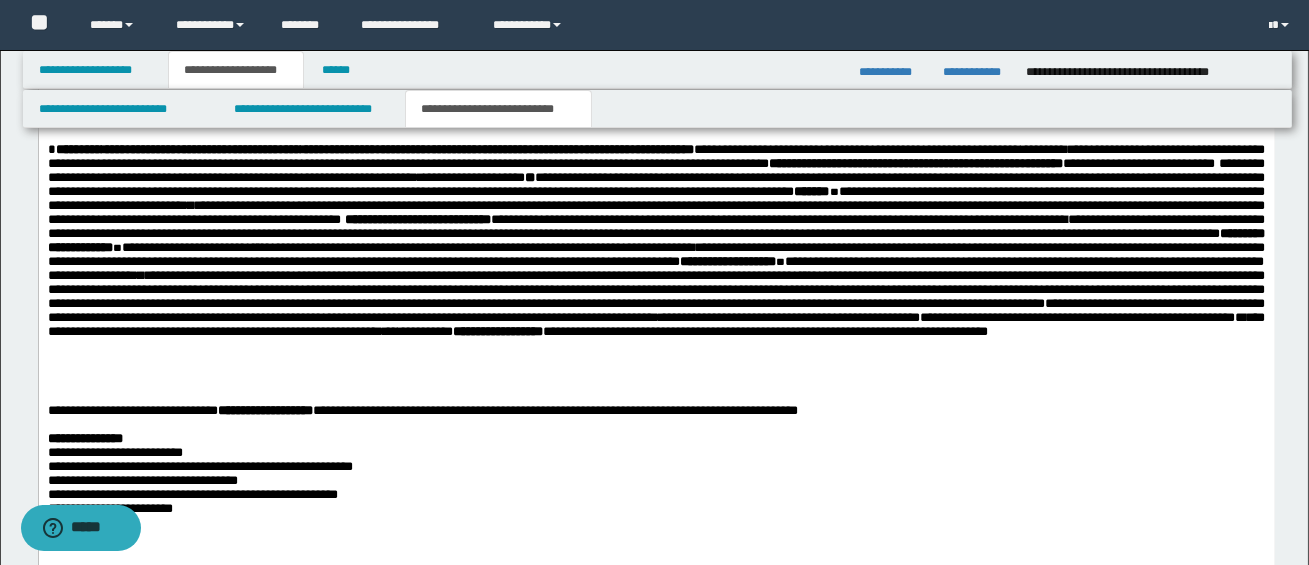 click on "**********" at bounding box center [655, 266] 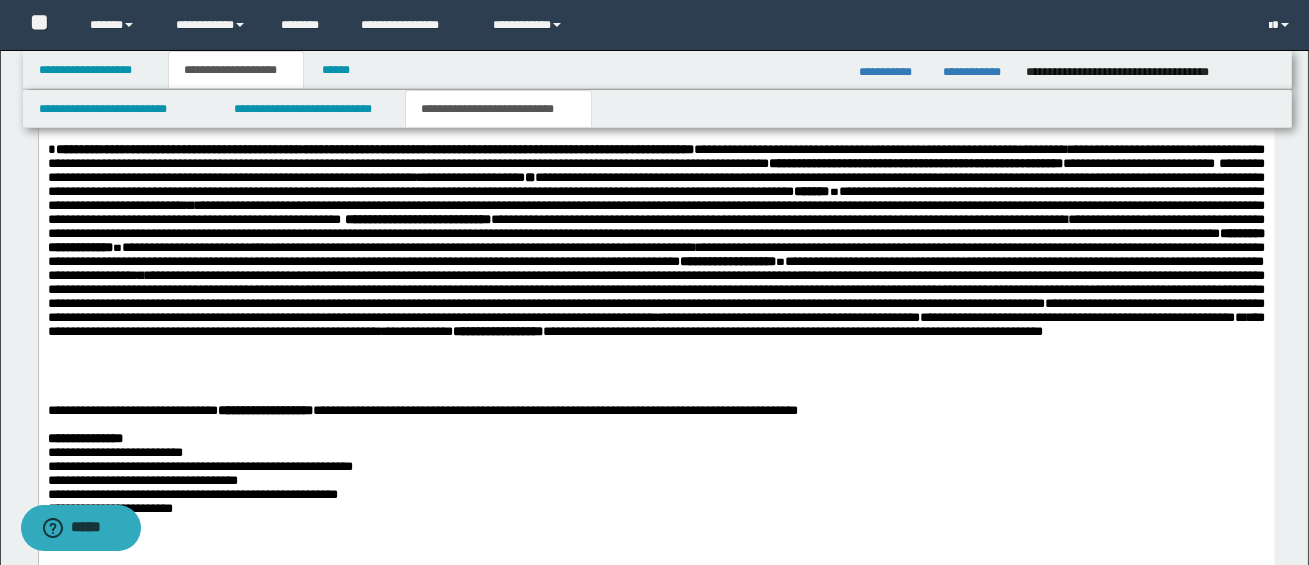 click on "**********" at bounding box center [792, 331] 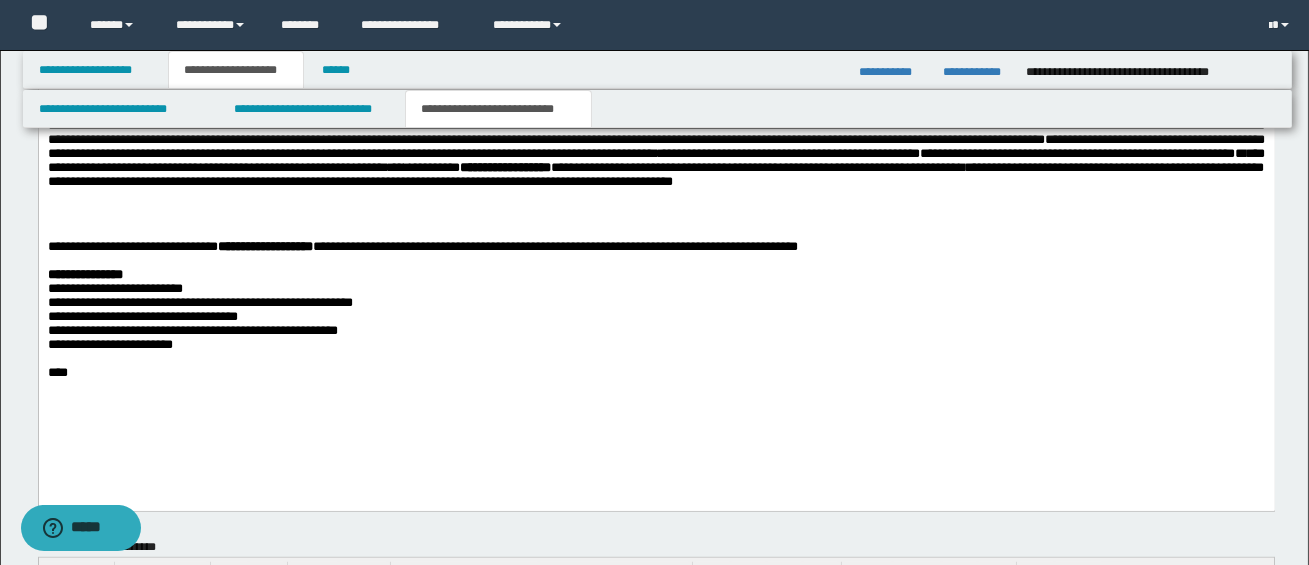 scroll, scrollTop: 2627, scrollLeft: 0, axis: vertical 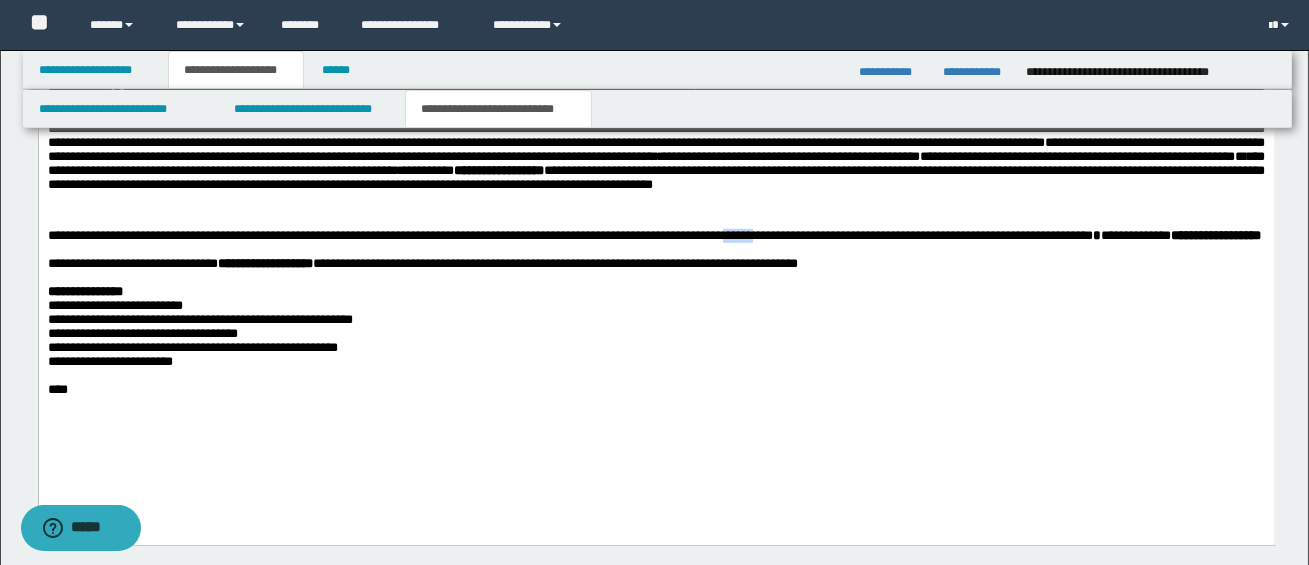drag, startPoint x: 811, startPoint y: 245, endPoint x: 854, endPoint y: 247, distance: 43.046486 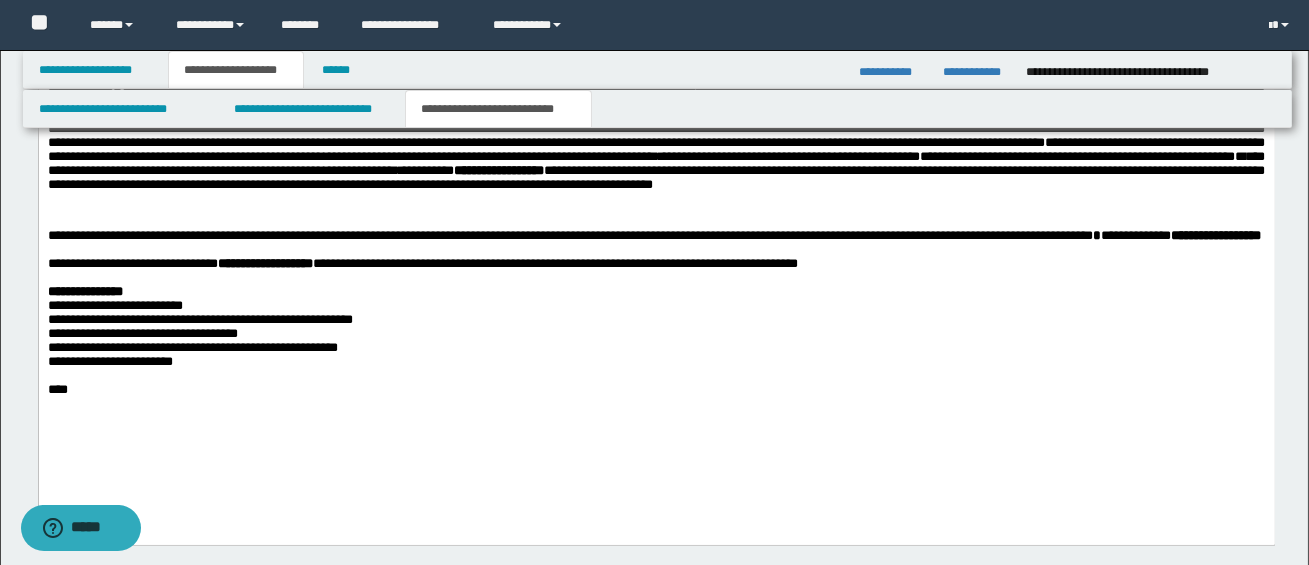 click on "**********" at bounding box center (656, -346) 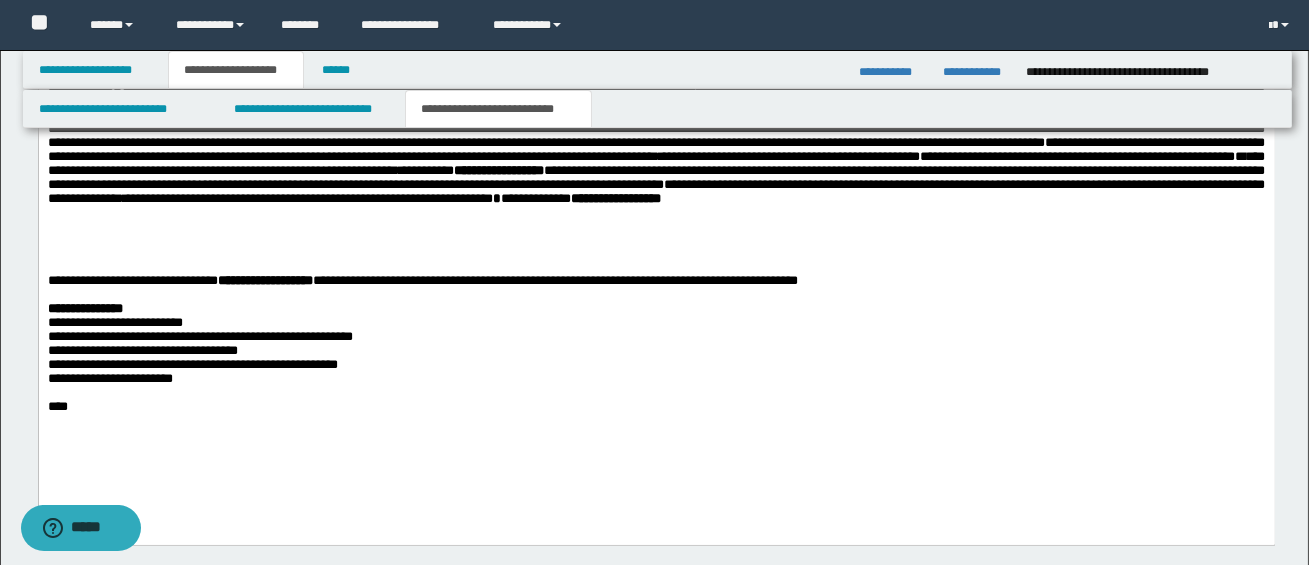 drag, startPoint x: 52, startPoint y: 334, endPoint x: 212, endPoint y: 332, distance: 160.0125 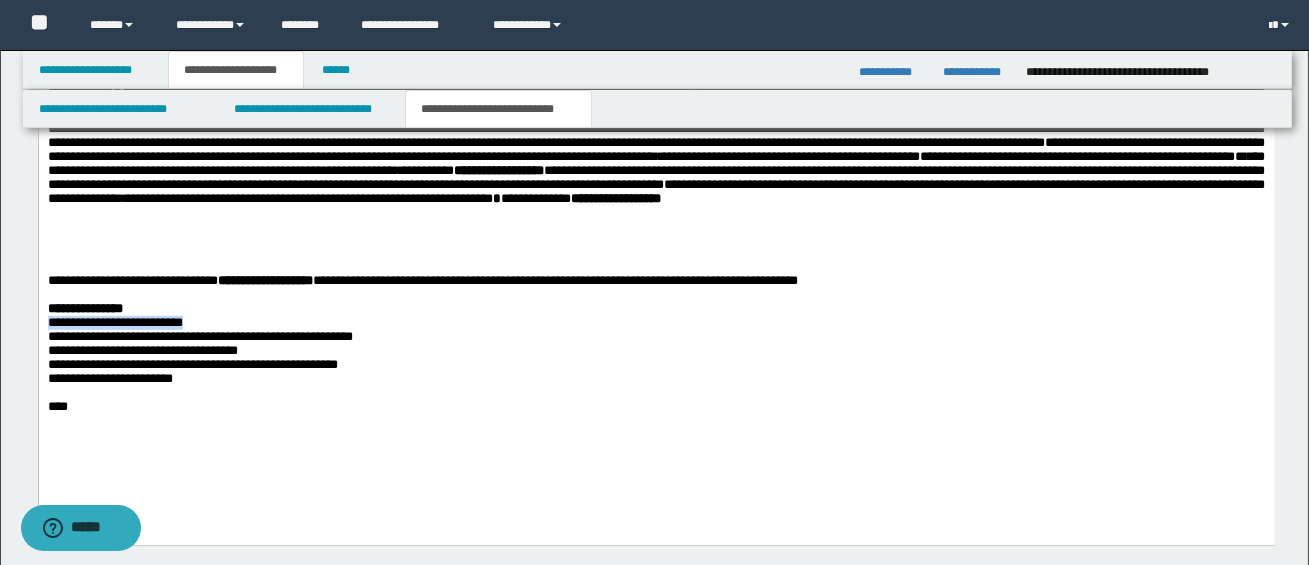 drag, startPoint x: 212, startPoint y: 332, endPoint x: 53, endPoint y: 329, distance: 159.0283 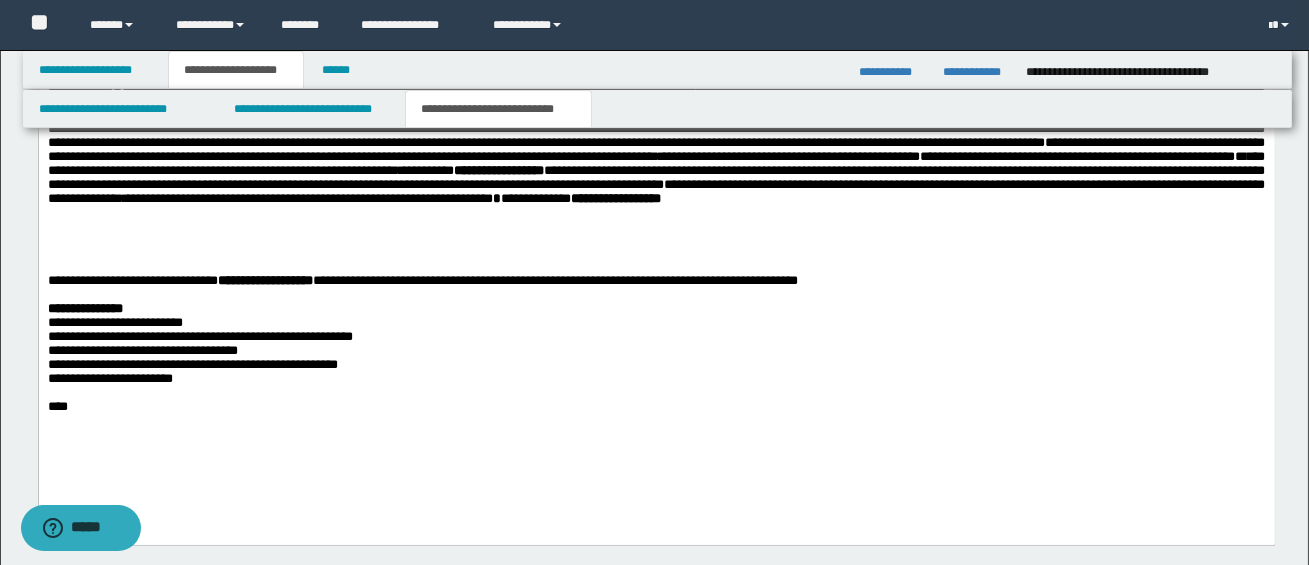 click on "**********" at bounding box center (655, 121) 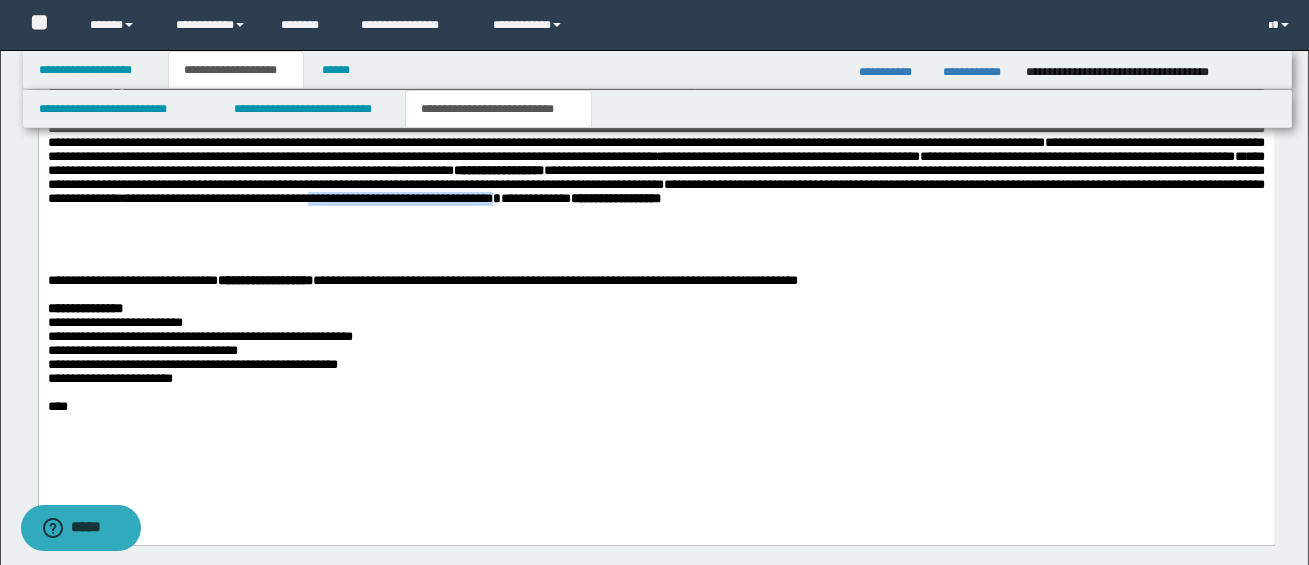 drag, startPoint x: 1019, startPoint y: 242, endPoint x: 1226, endPoint y: 236, distance: 207.08694 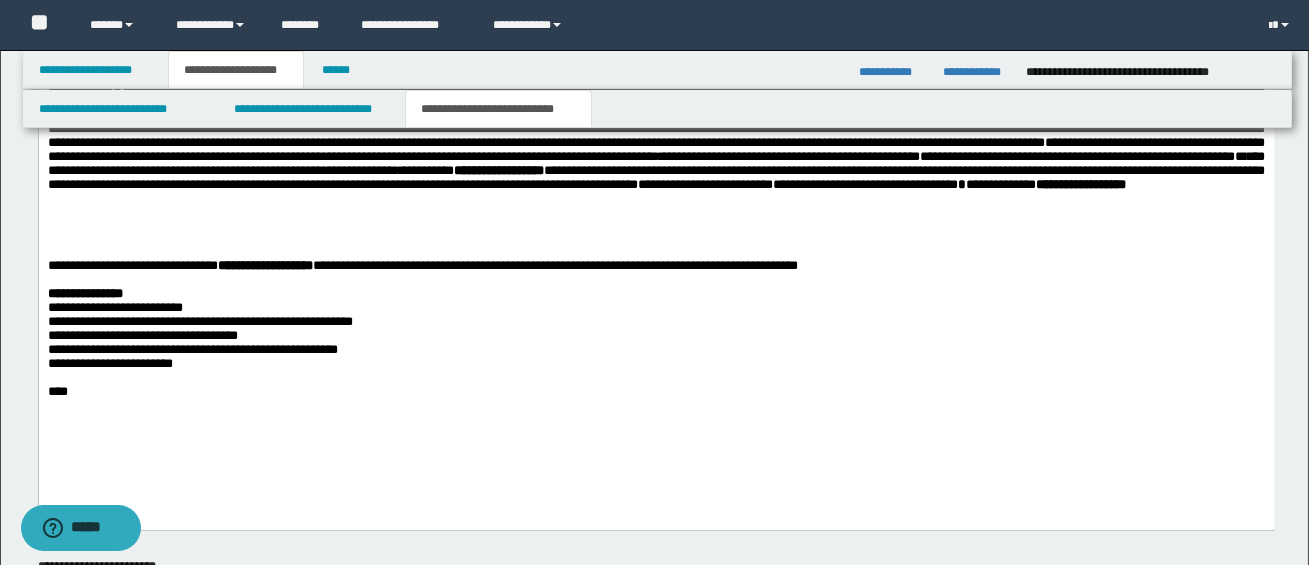 click on "**********" at bounding box center (656, 266) 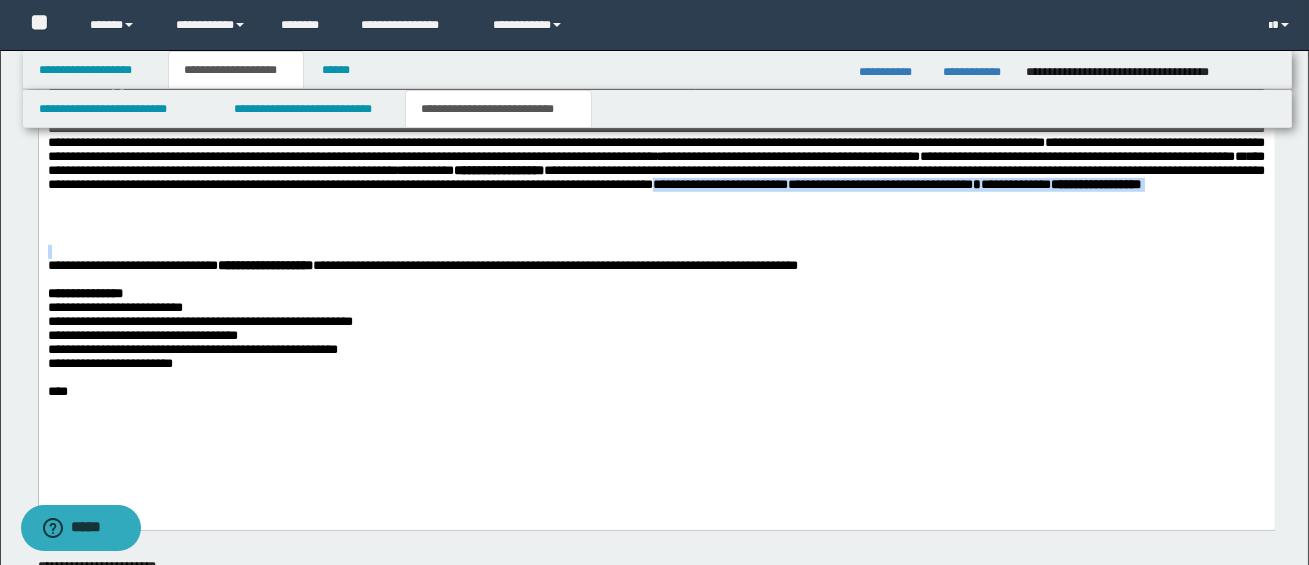 drag, startPoint x: 94, startPoint y: 244, endPoint x: 666, endPoint y: 251, distance: 572.04285 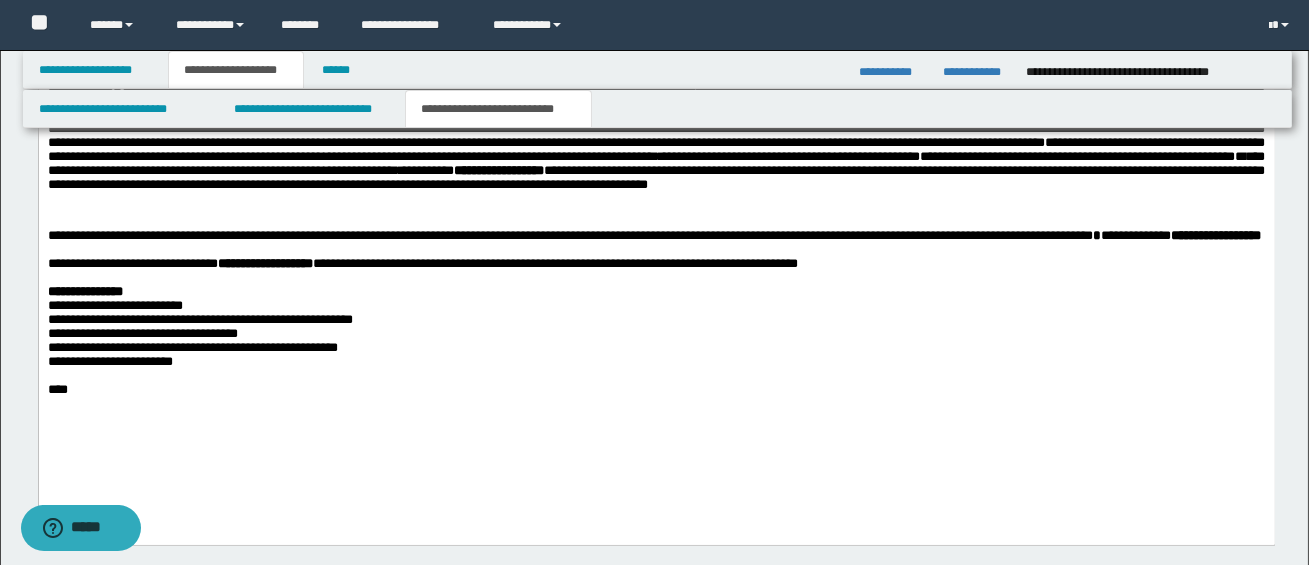 click on "**********" at bounding box center (656, -346) 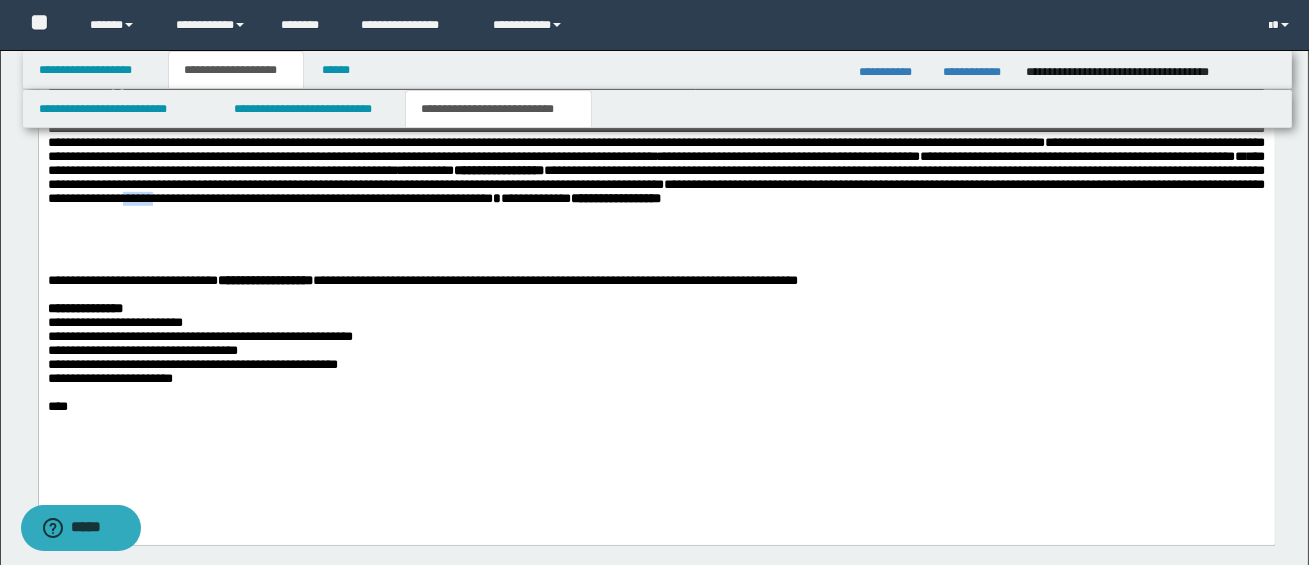 drag, startPoint x: 805, startPoint y: 243, endPoint x: 843, endPoint y: 245, distance: 38.052597 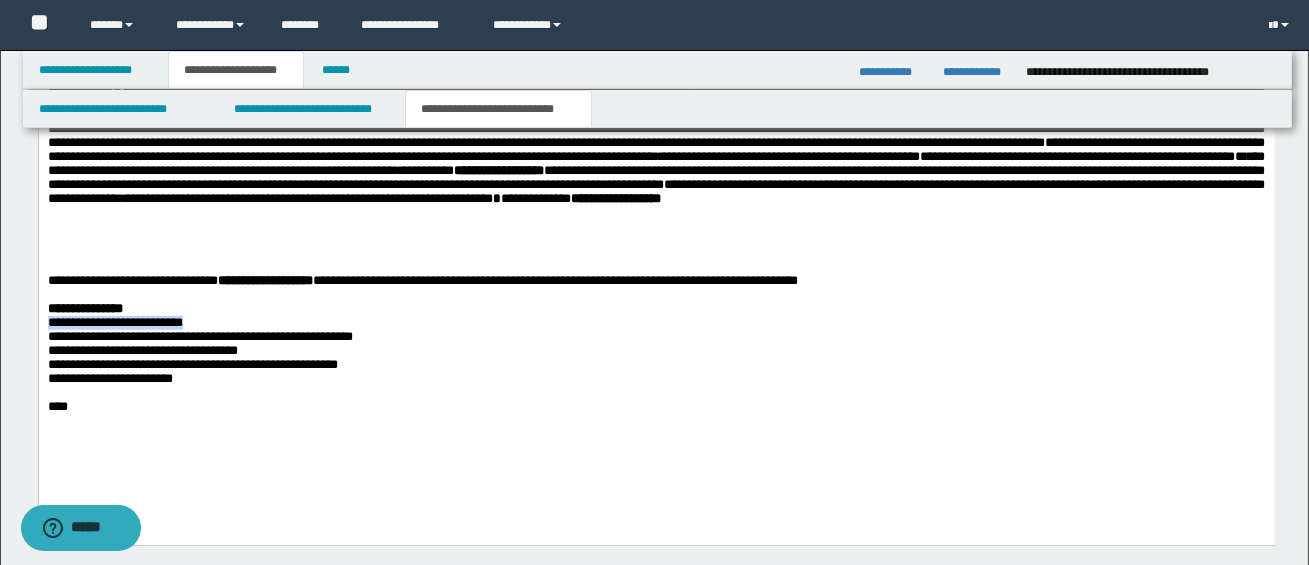 drag, startPoint x: 54, startPoint y: 335, endPoint x: 223, endPoint y: 334, distance: 169.00296 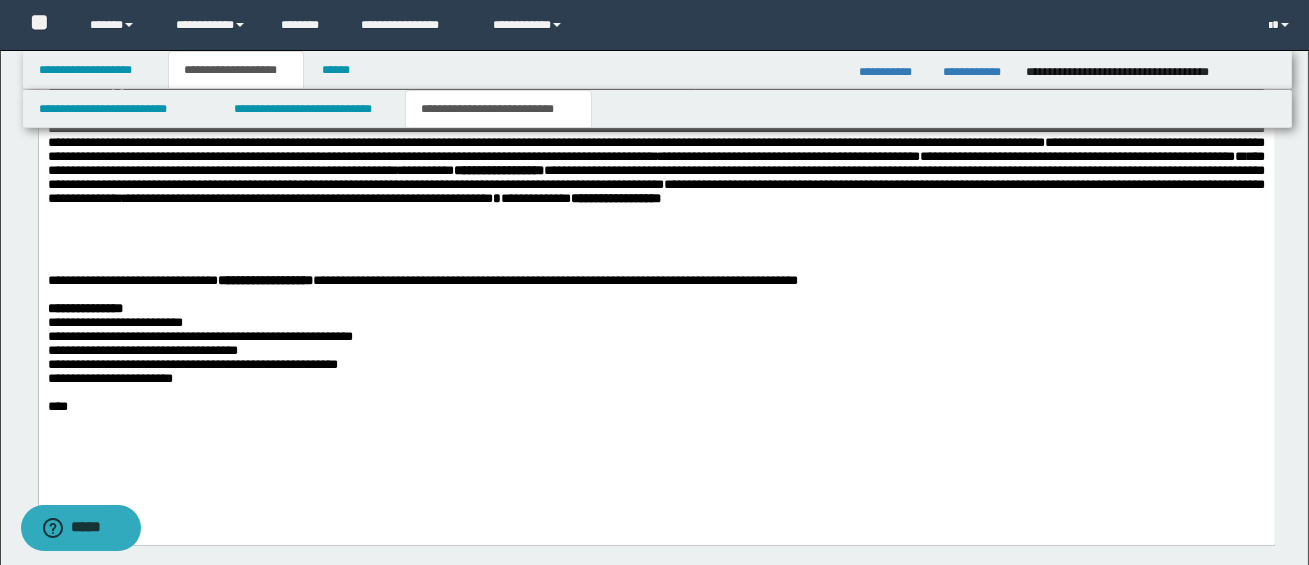 click on "**********" at bounding box center (656, 379) 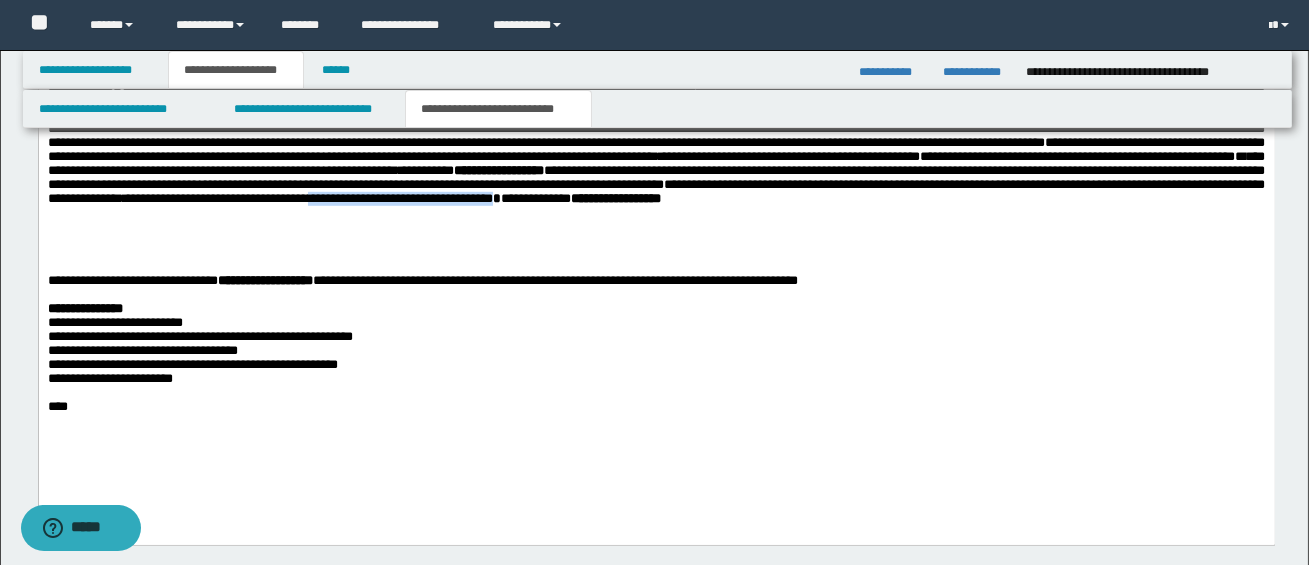 drag, startPoint x: 1022, startPoint y: 246, endPoint x: 1227, endPoint y: 238, distance: 205.15604 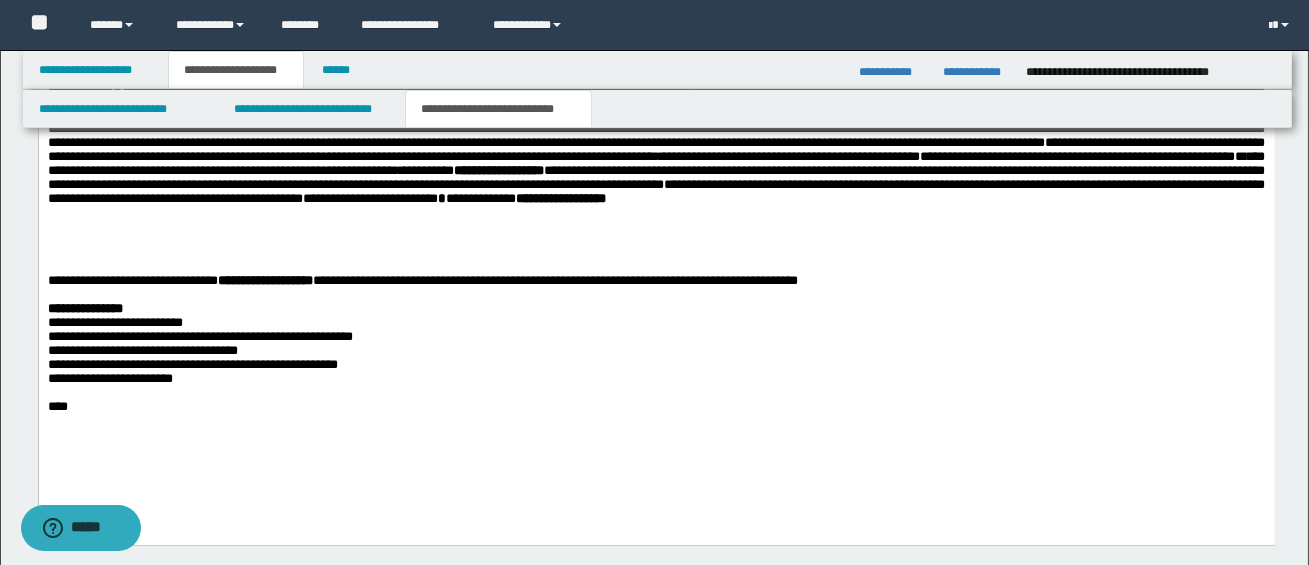 click on "**********" at bounding box center (369, 198) 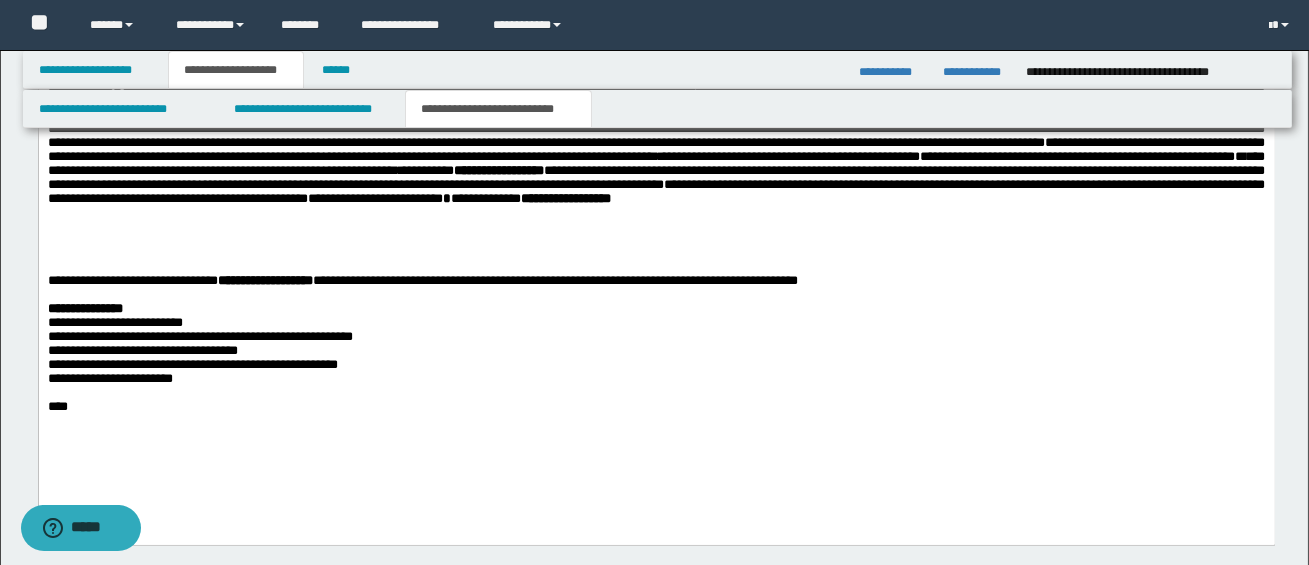 click on "**********" at bounding box center [655, 191] 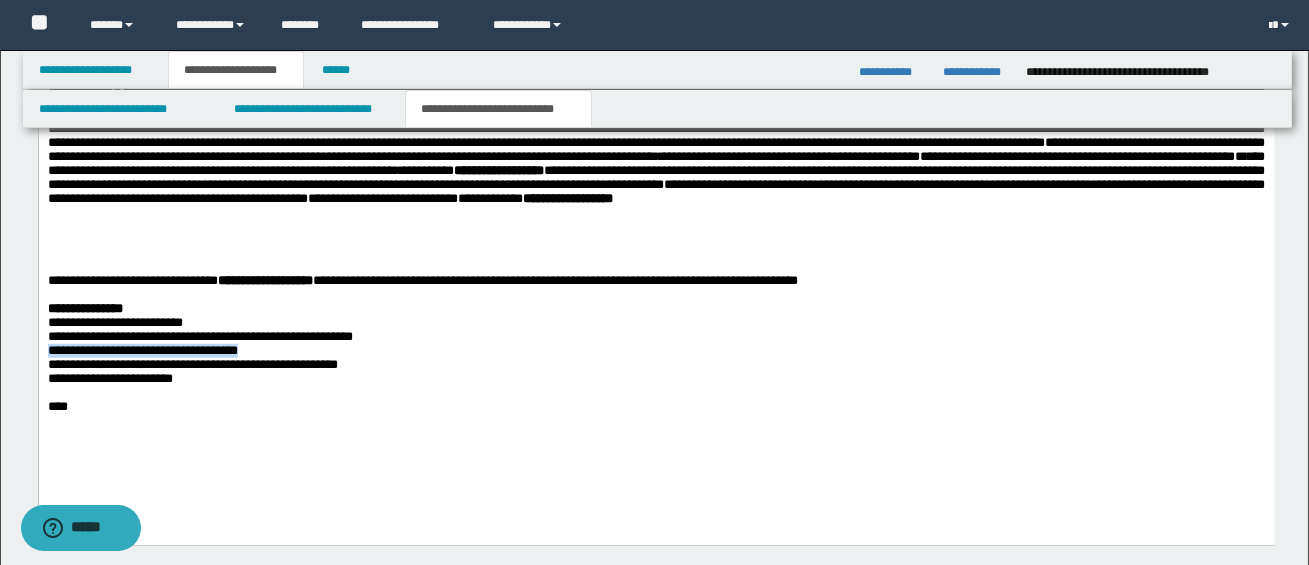 drag, startPoint x: 54, startPoint y: 367, endPoint x: 275, endPoint y: 366, distance: 221.00226 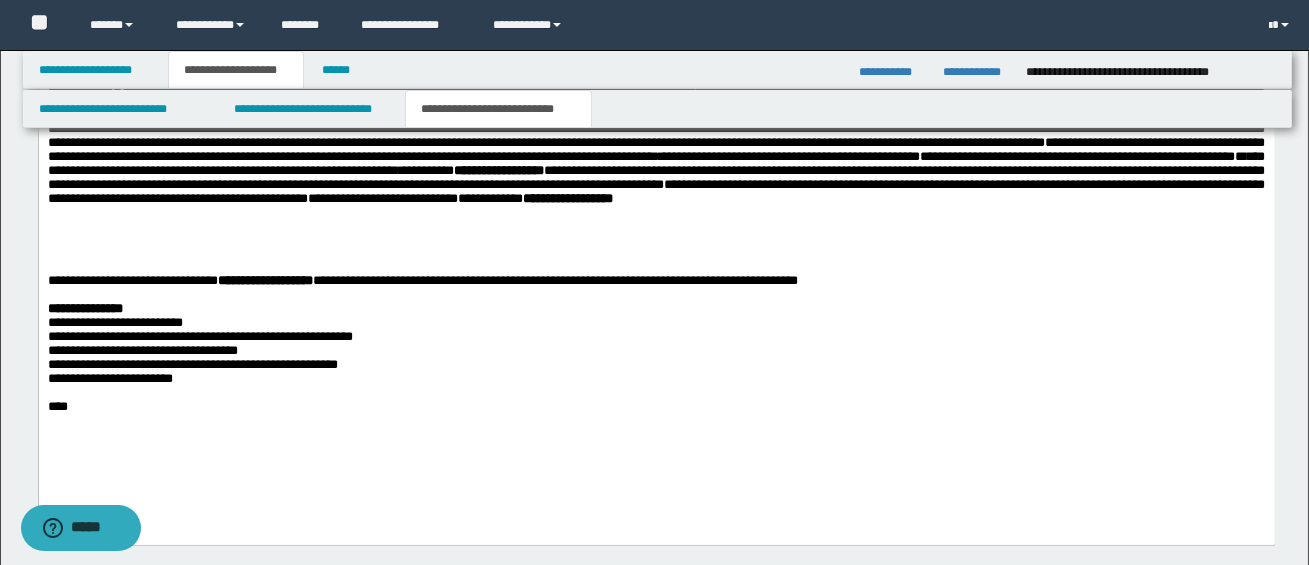 click on "**********" at bounding box center (656, 379) 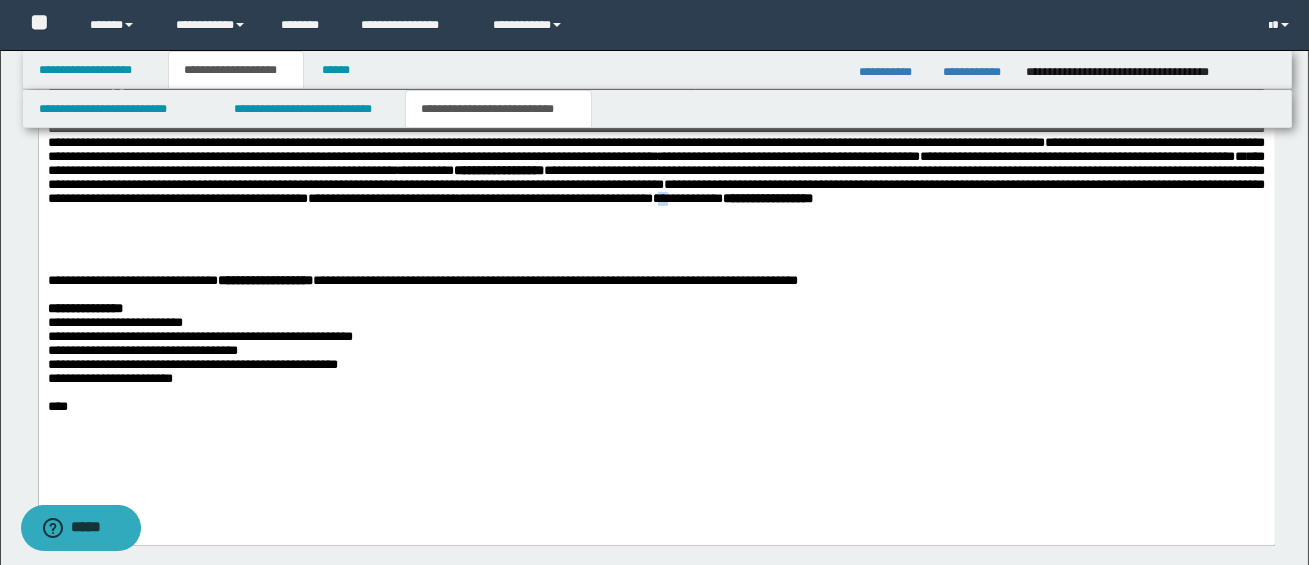 click on "**********" at bounding box center [655, 191] 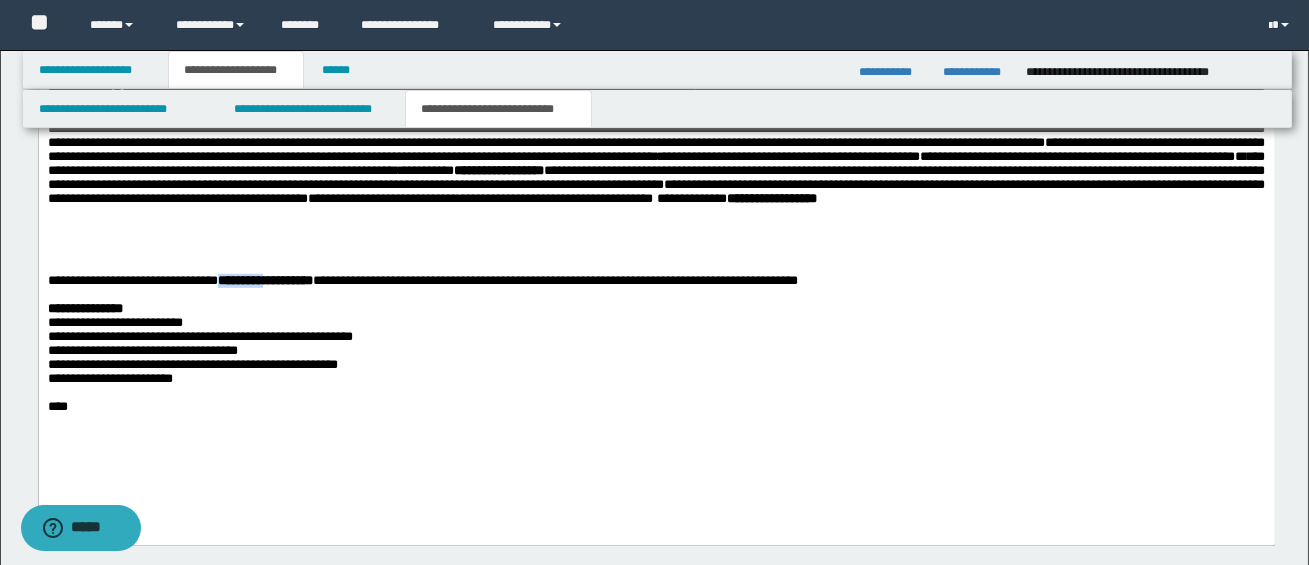 drag, startPoint x: 303, startPoint y: 289, endPoint x: 220, endPoint y: 289, distance: 83 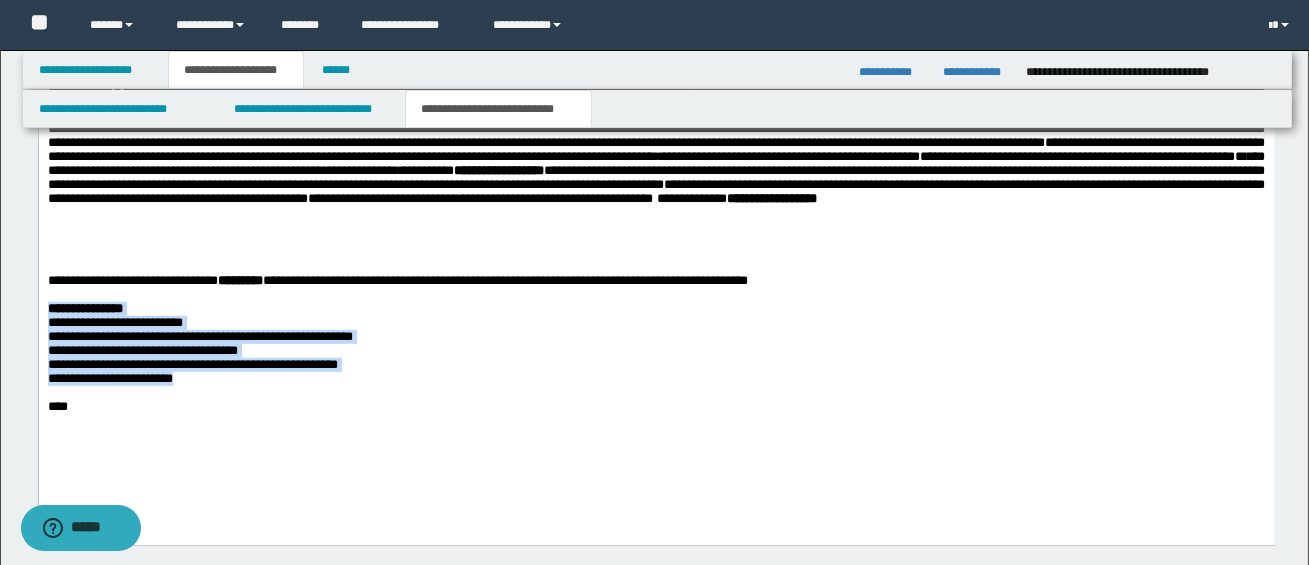 drag, startPoint x: 48, startPoint y: 320, endPoint x: 210, endPoint y: 393, distance: 177.68793 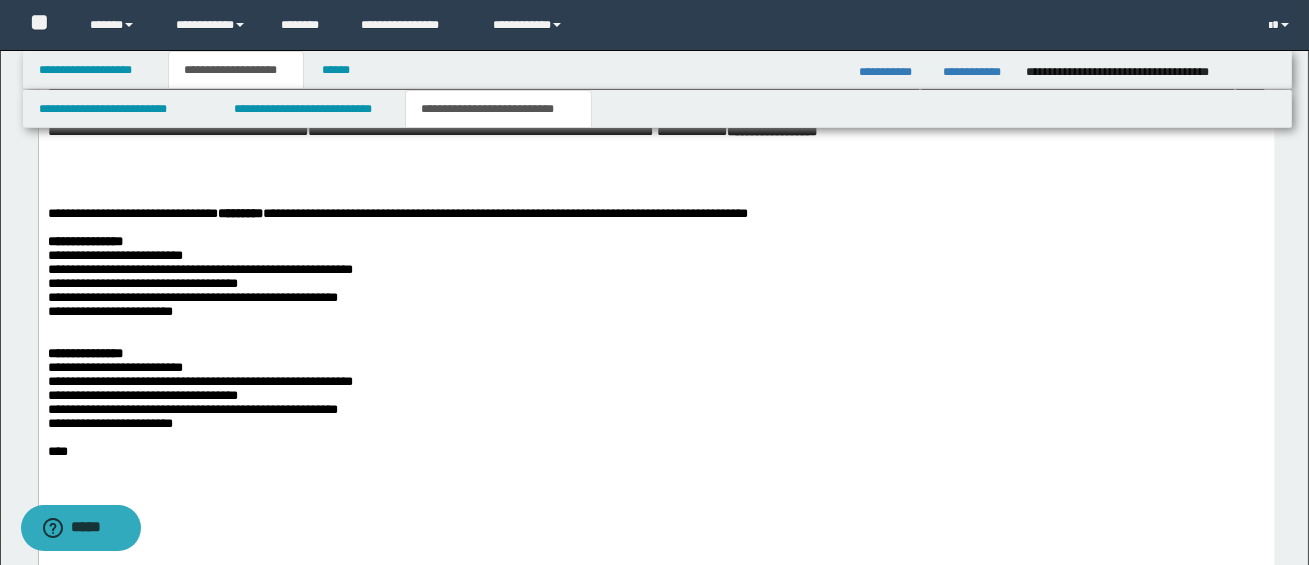 scroll, scrollTop: 2697, scrollLeft: 0, axis: vertical 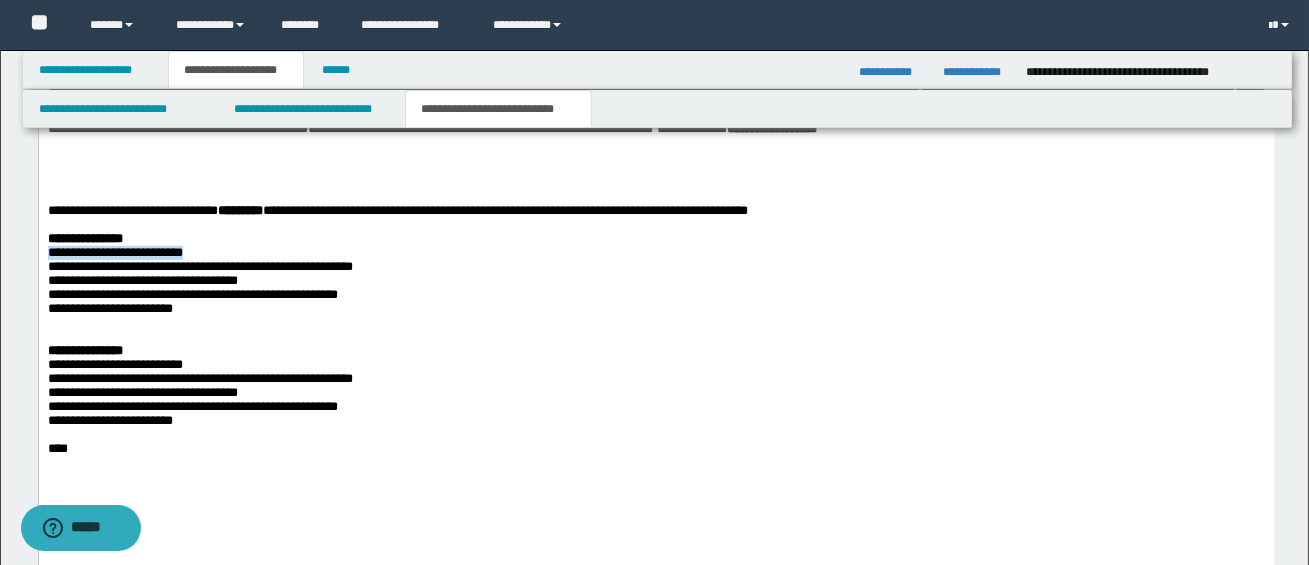 drag, startPoint x: 54, startPoint y: 268, endPoint x: 212, endPoint y: 270, distance: 158.01266 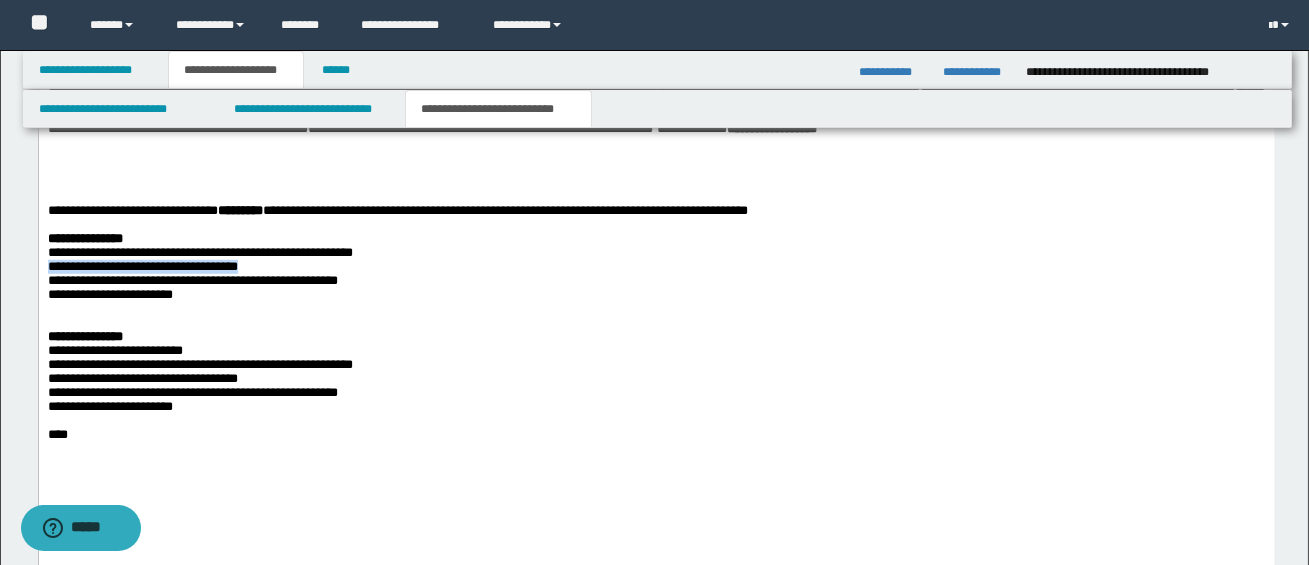 drag, startPoint x: 55, startPoint y: 280, endPoint x: 284, endPoint y: 286, distance: 229.07858 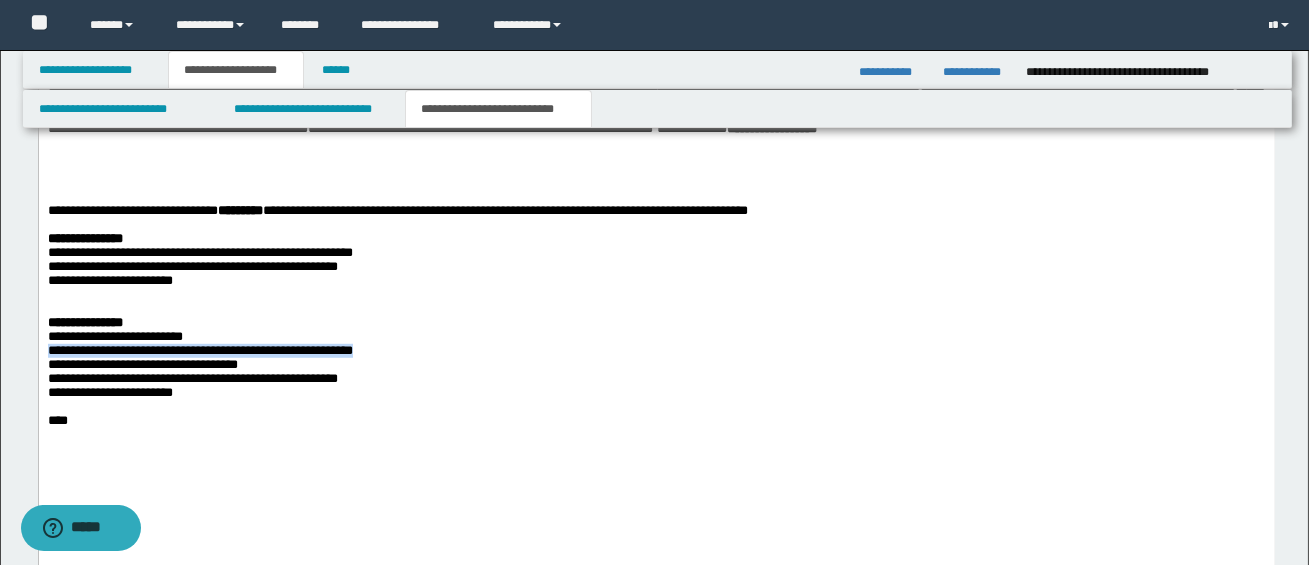 drag, startPoint x: 53, startPoint y: 373, endPoint x: 387, endPoint y: 371, distance: 334.00598 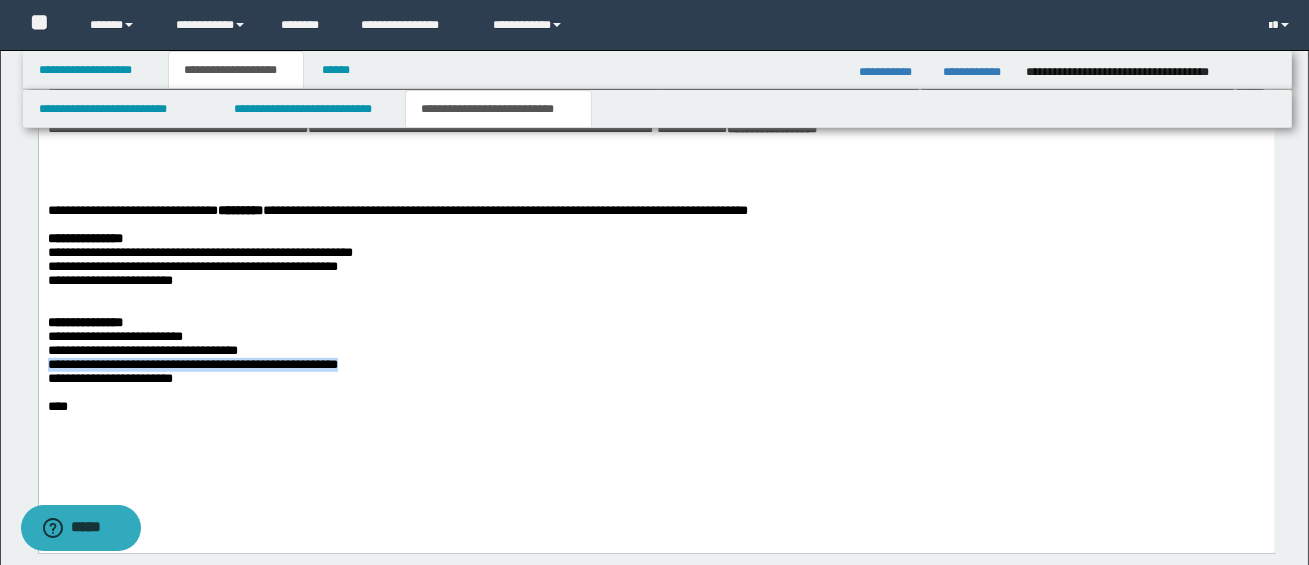 drag, startPoint x: 54, startPoint y: 389, endPoint x: 372, endPoint y: 390, distance: 318.0016 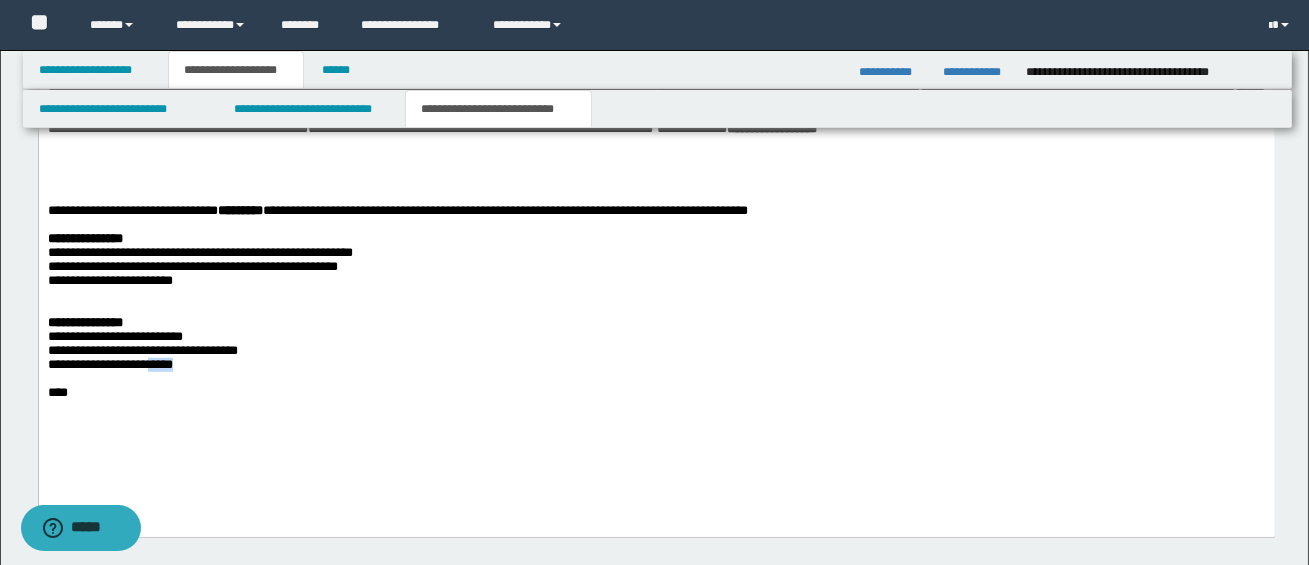 drag, startPoint x: 163, startPoint y: 389, endPoint x: 201, endPoint y: 391, distance: 38.052597 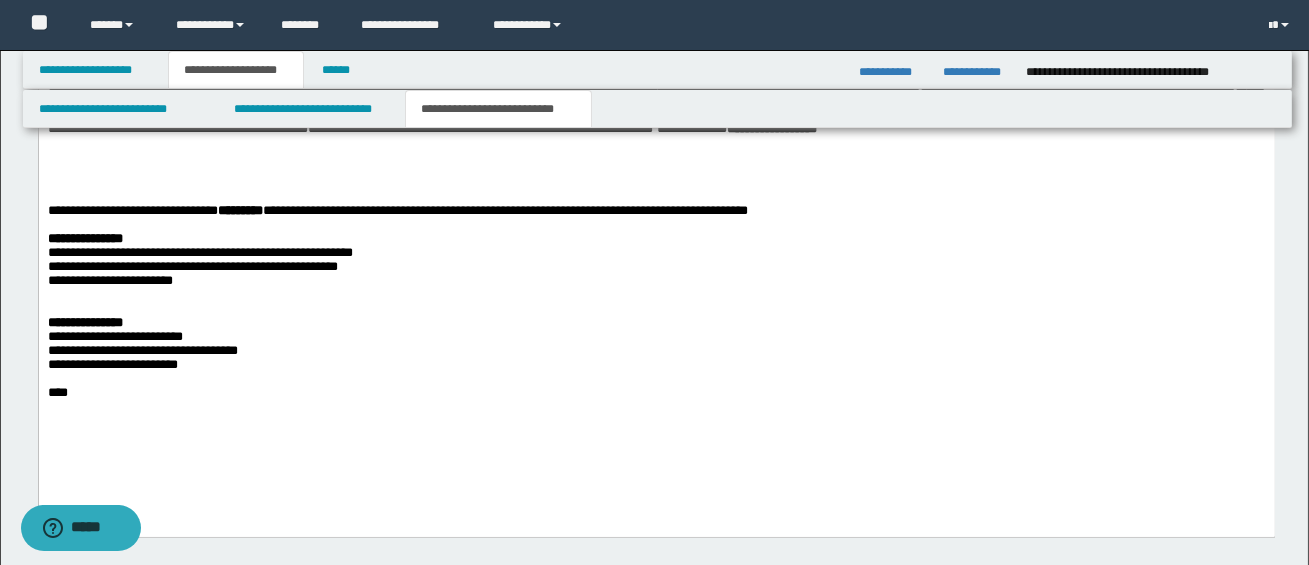 click on "**********" at bounding box center [109, 280] 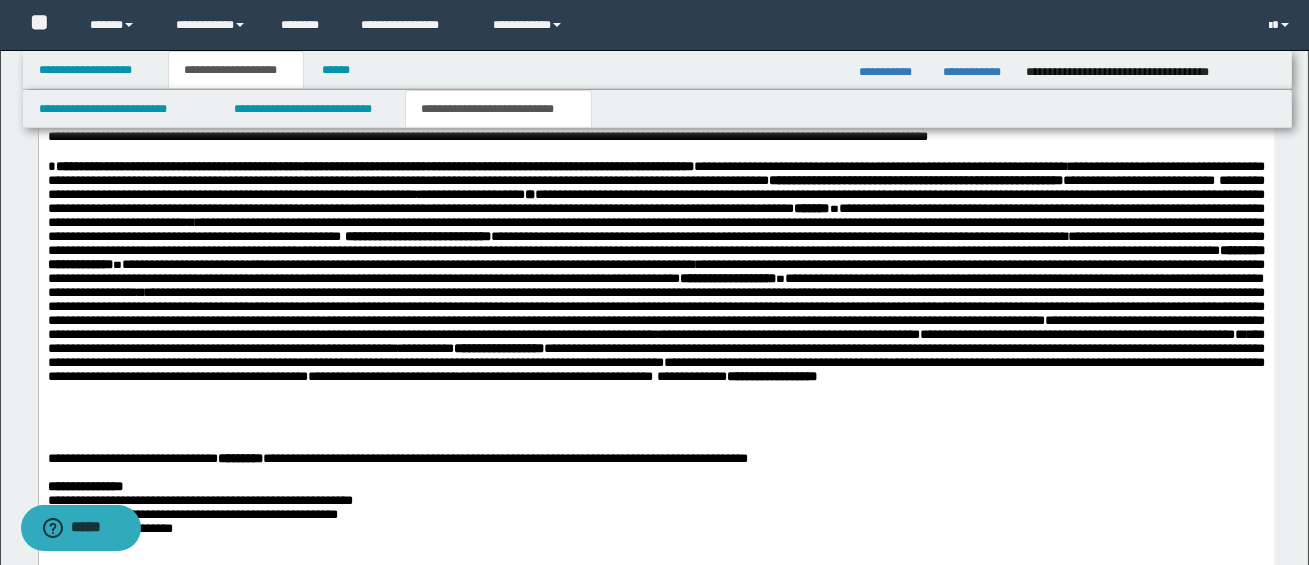 scroll, scrollTop: 2453, scrollLeft: 0, axis: vertical 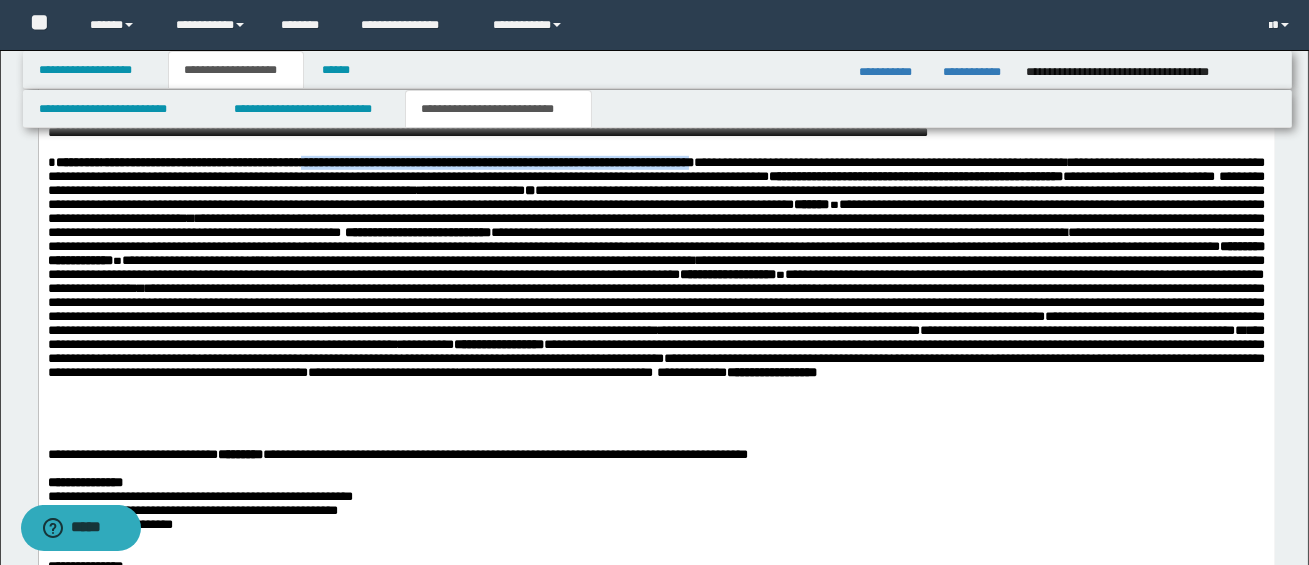 drag, startPoint x: 344, startPoint y: 168, endPoint x: 790, endPoint y: 166, distance: 446.0045 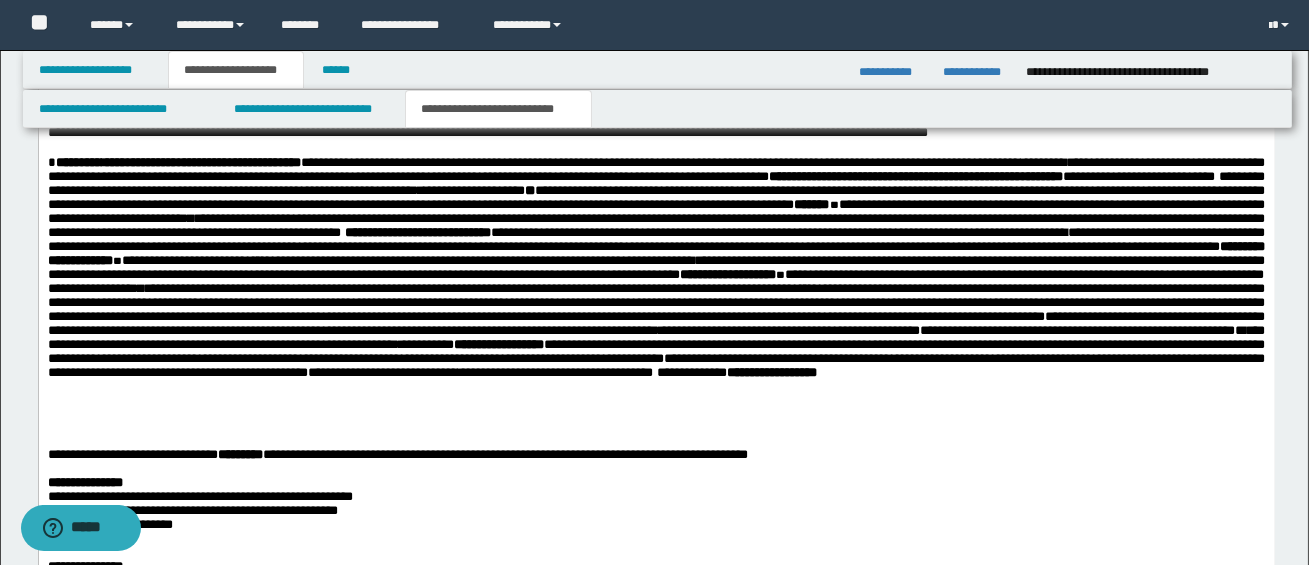 click on "**********" at bounding box center (655, 239) 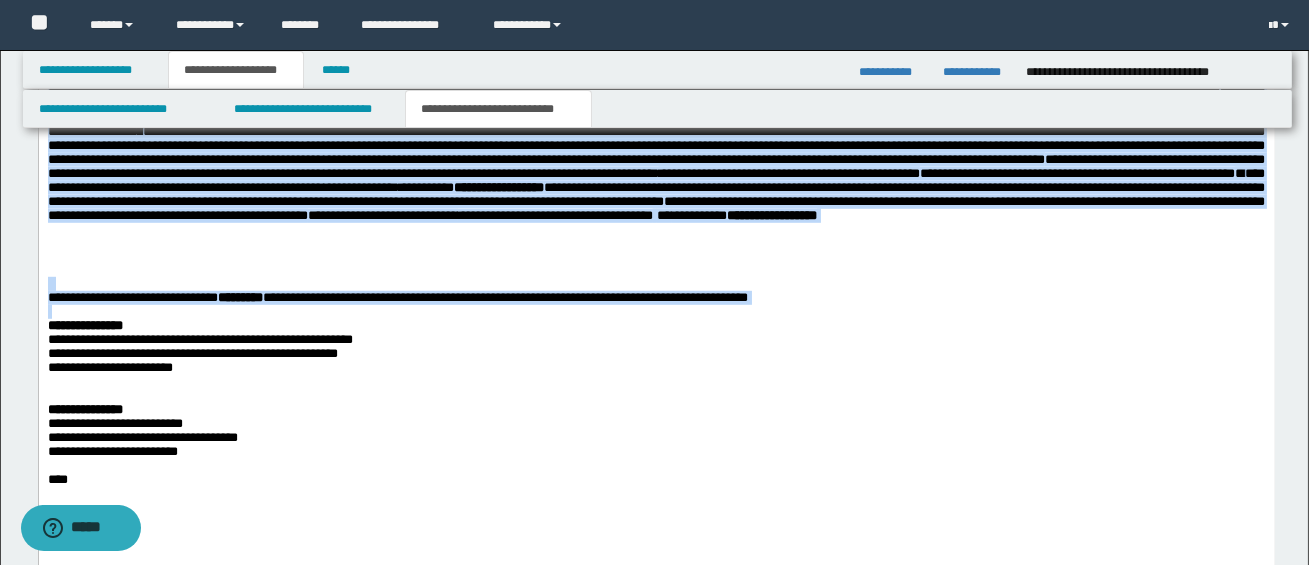 scroll, scrollTop: 2620, scrollLeft: 0, axis: vertical 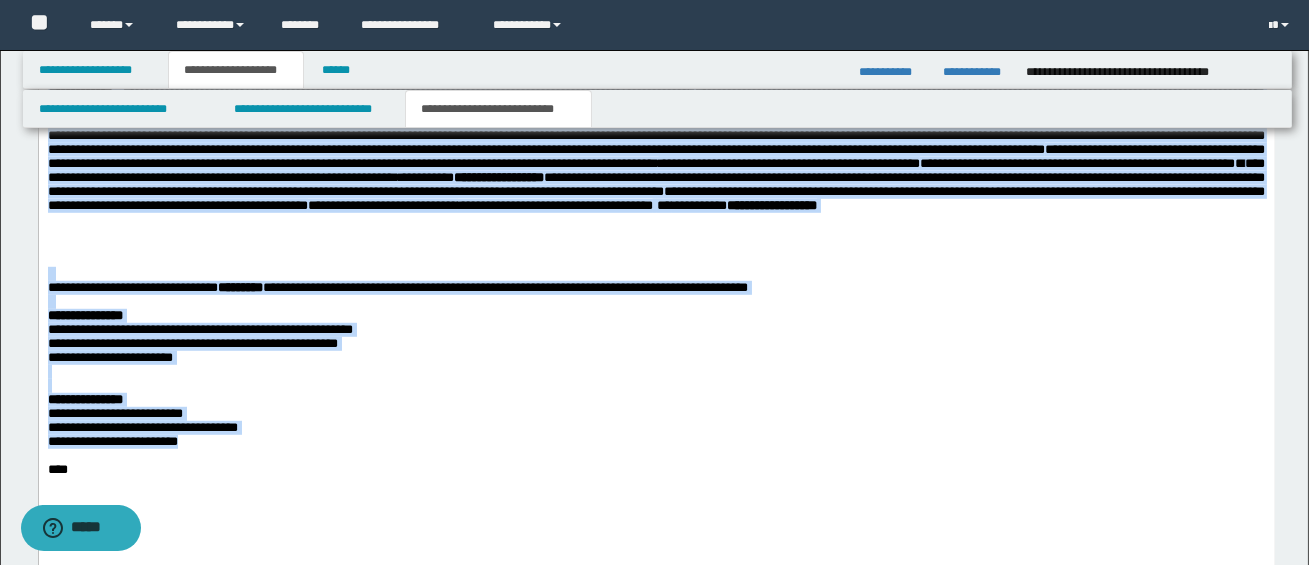 drag, startPoint x: 46, startPoint y: 0, endPoint x: 220, endPoint y: 466, distance: 497.42538 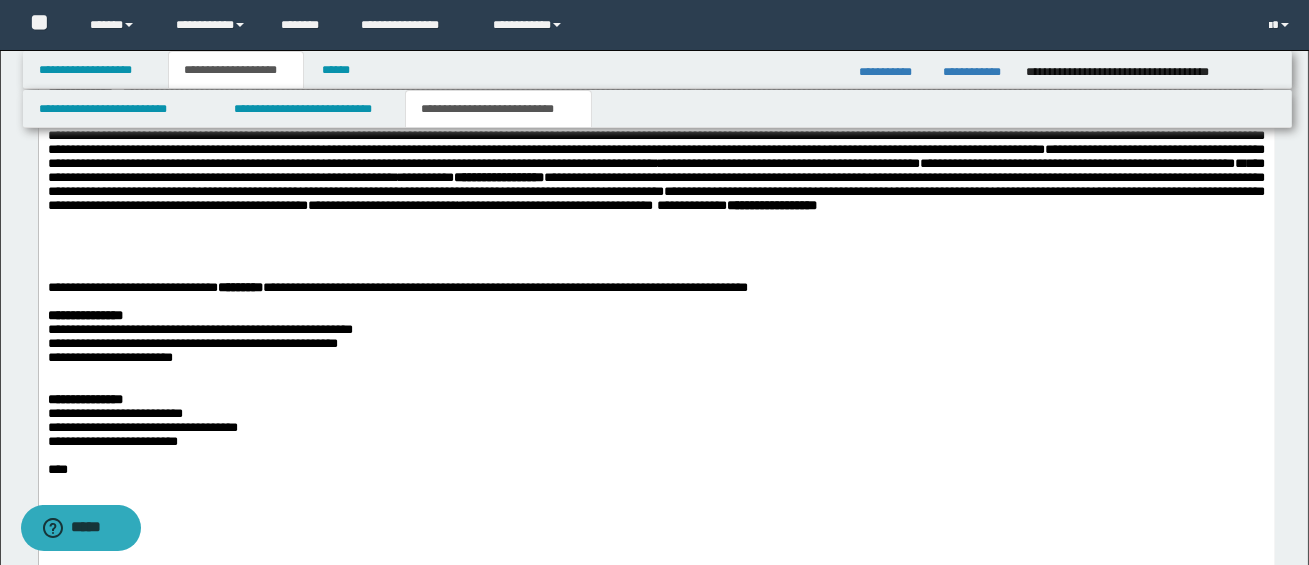 click at bounding box center [656, 456] 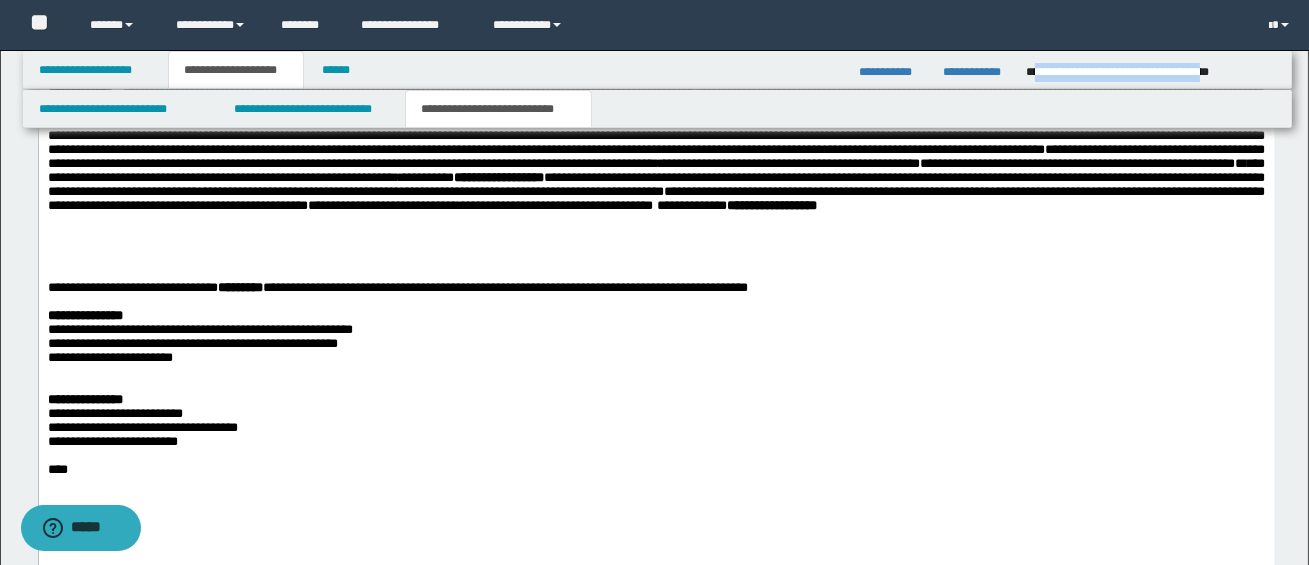 drag, startPoint x: 1034, startPoint y: 70, endPoint x: 1273, endPoint y: 67, distance: 239.01883 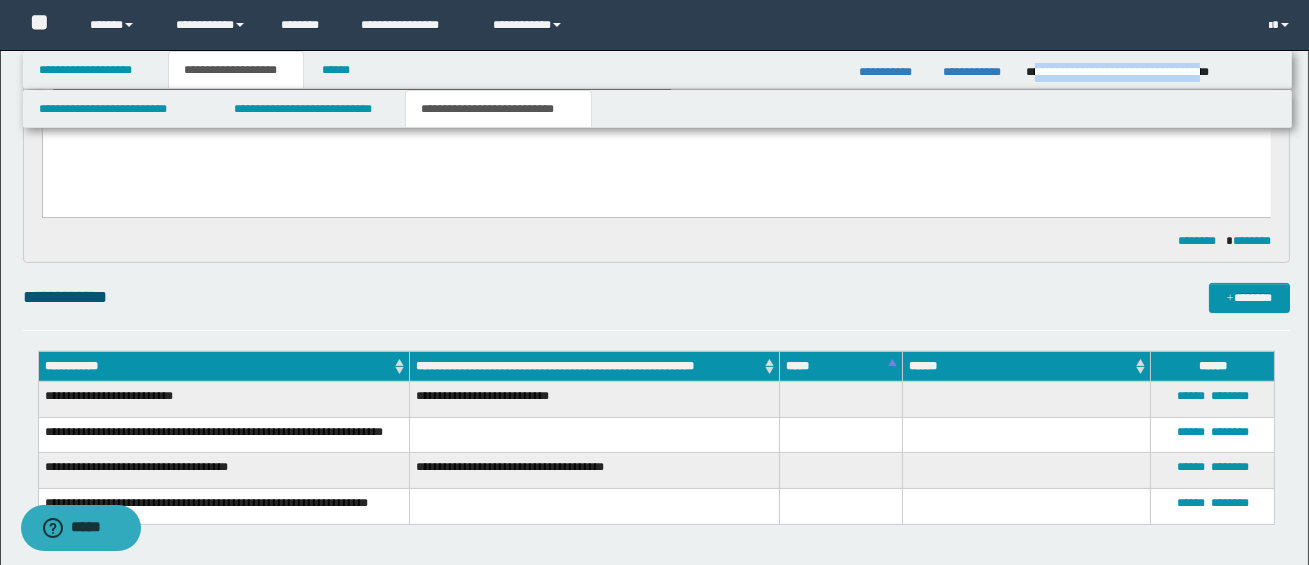 scroll, scrollTop: 826, scrollLeft: 0, axis: vertical 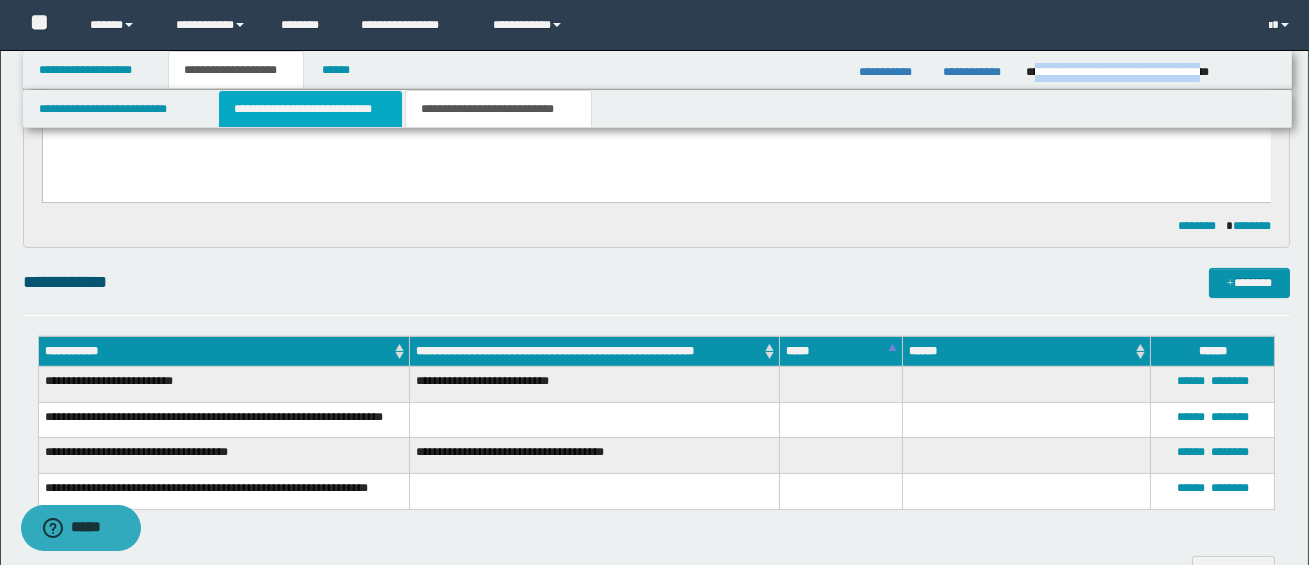 click on "**********" at bounding box center (310, 109) 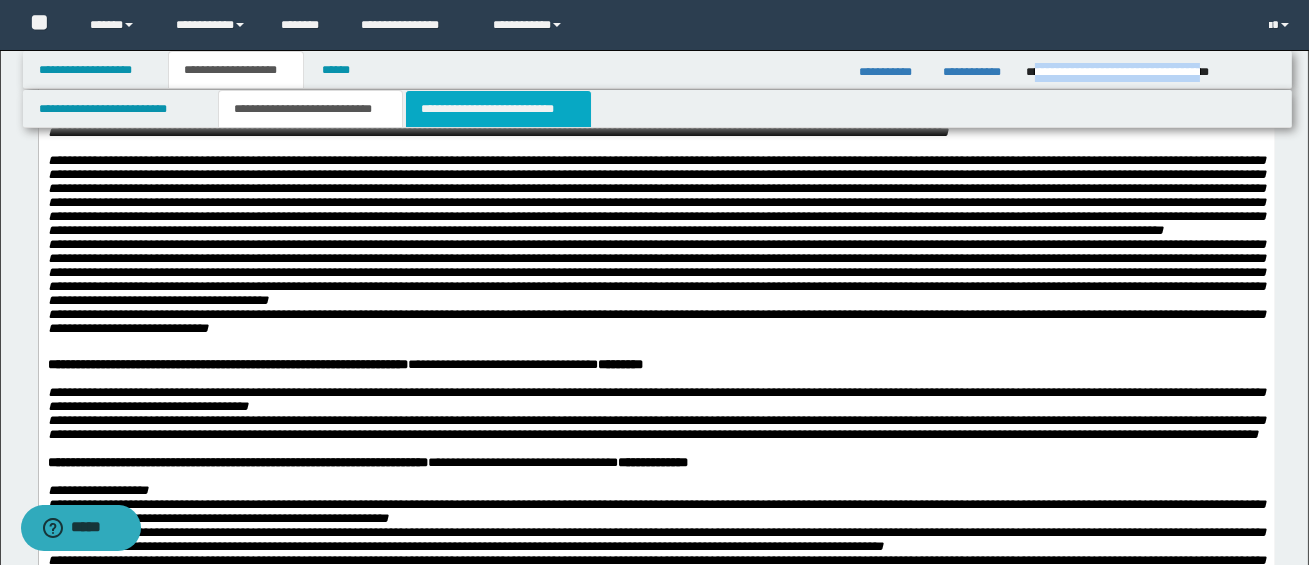 click on "**********" at bounding box center [498, 109] 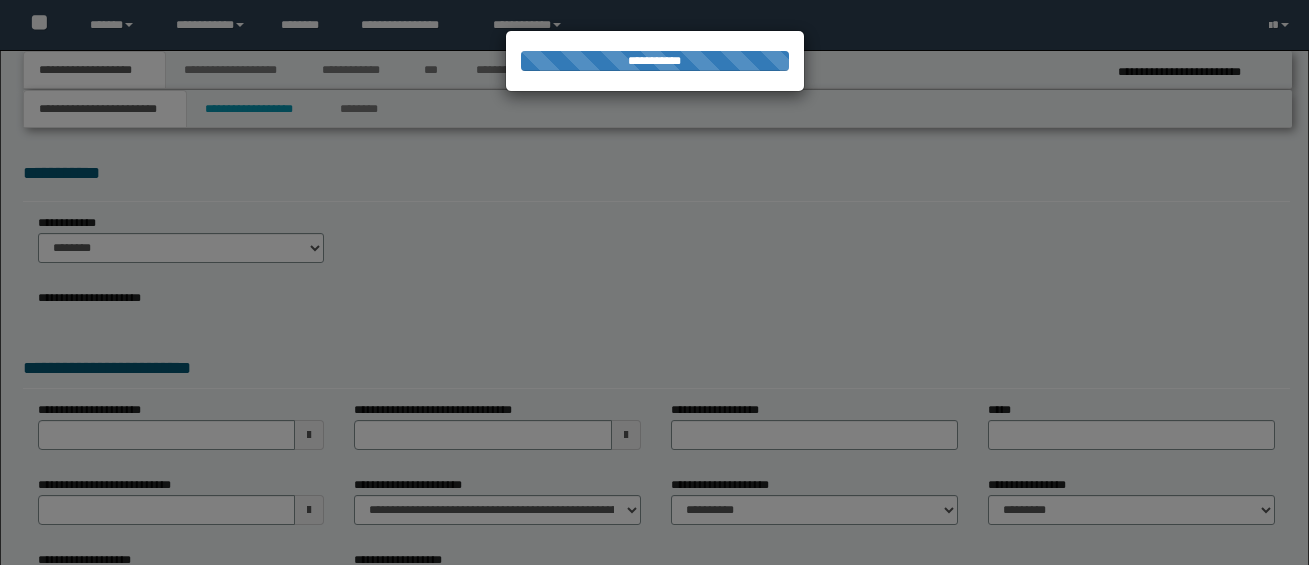 scroll, scrollTop: 0, scrollLeft: 0, axis: both 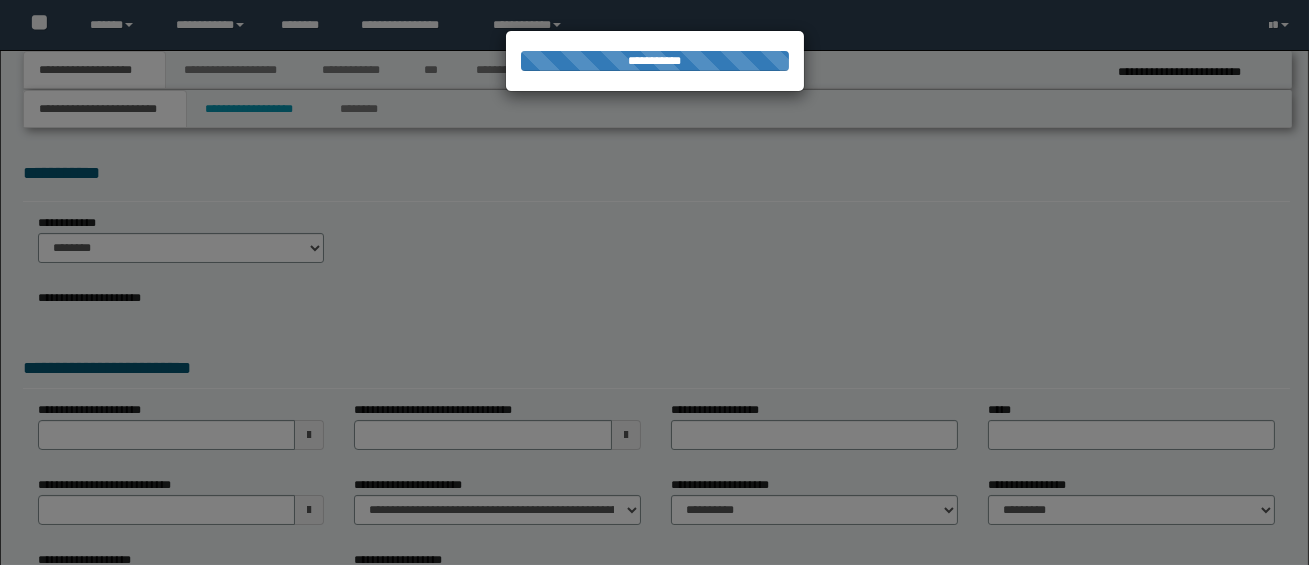 select on "*" 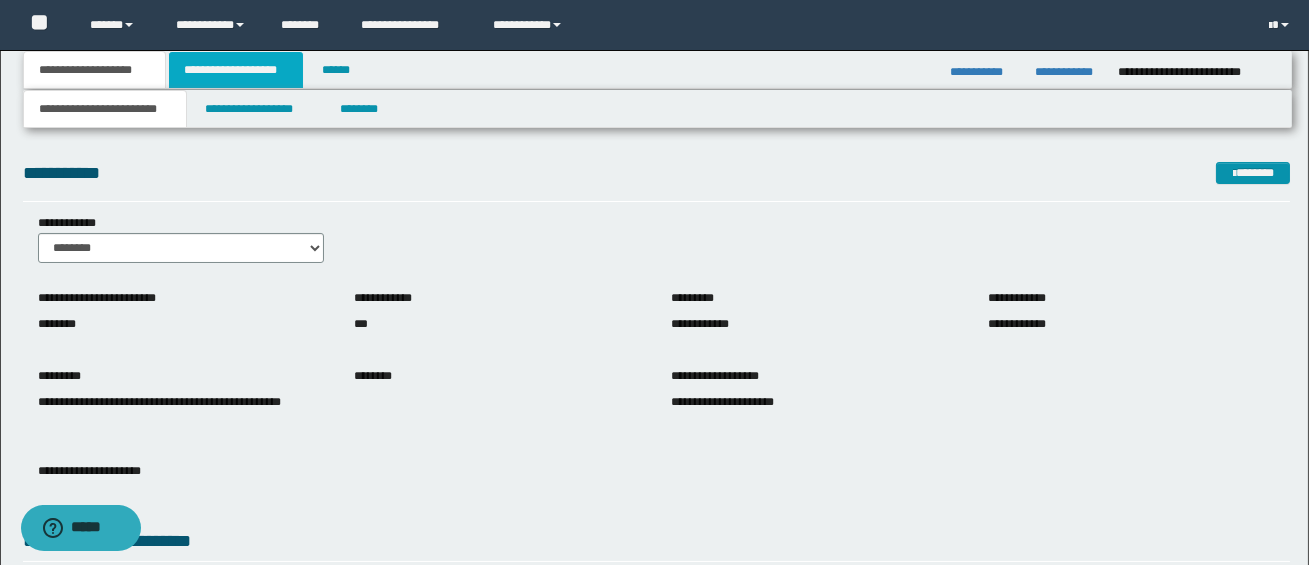 click on "**********" at bounding box center (236, 70) 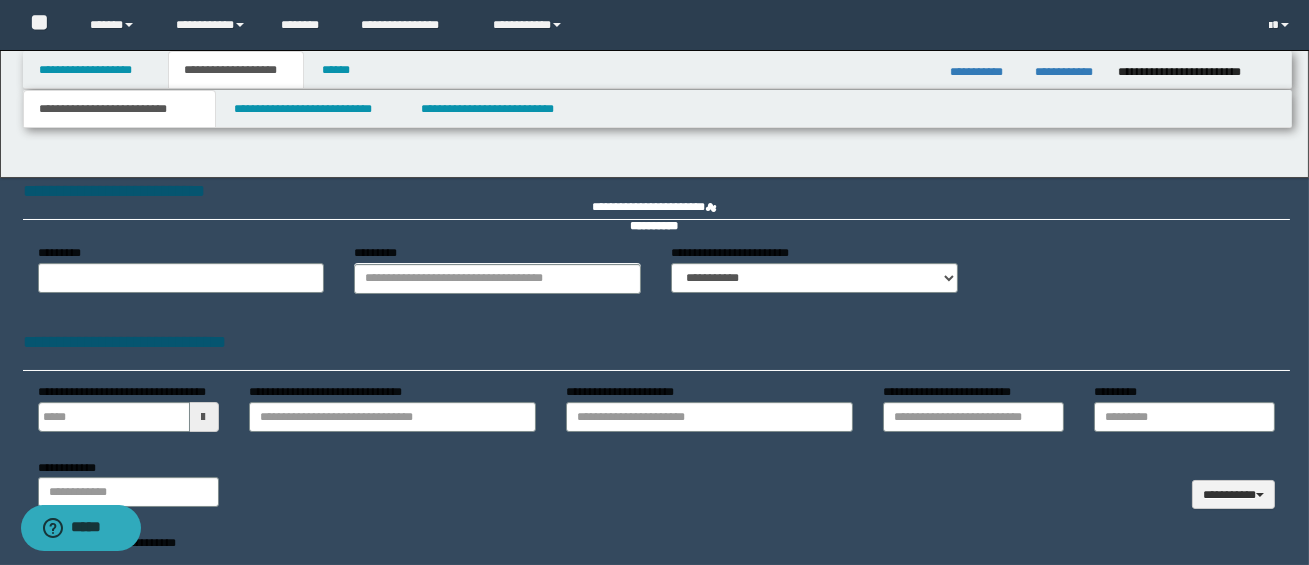 type 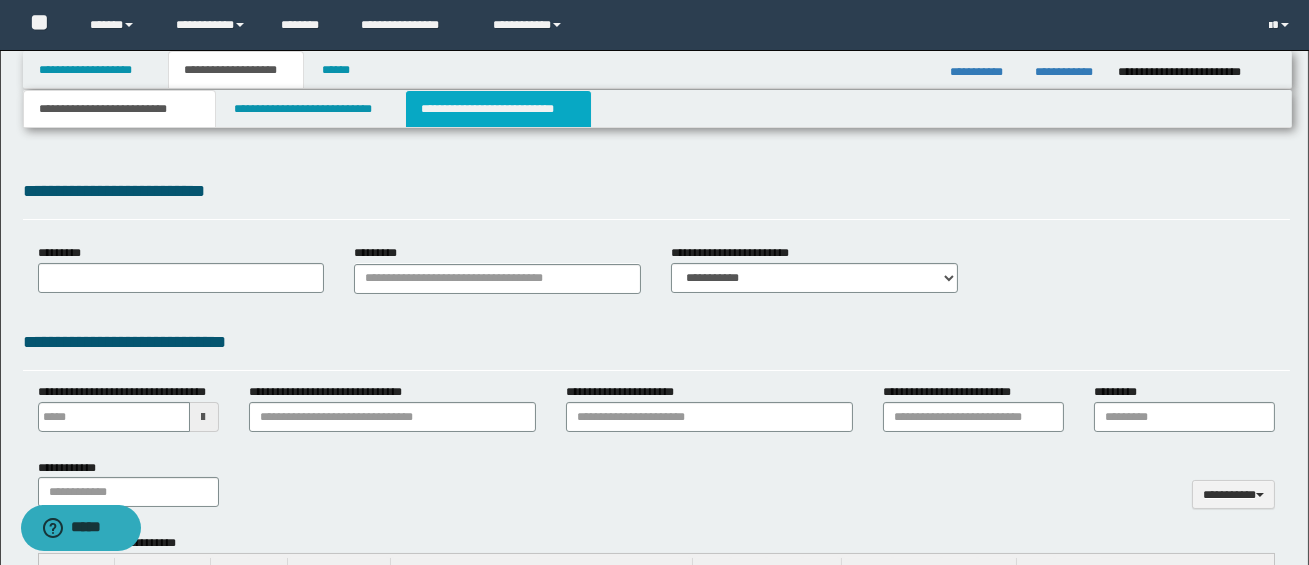 type on "**********" 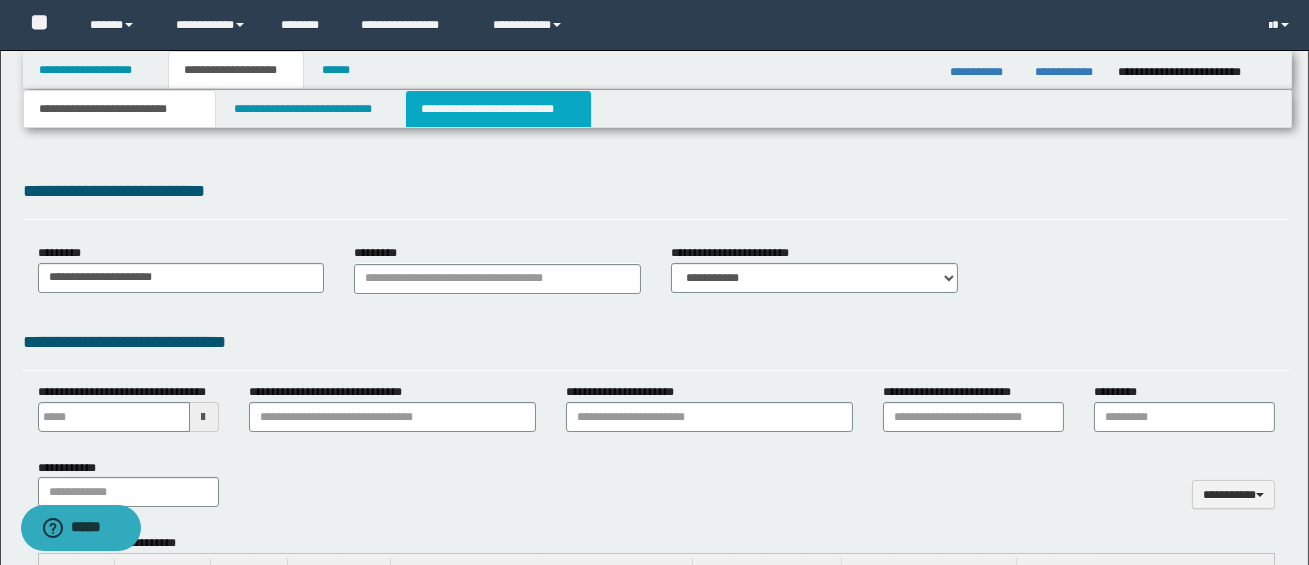 scroll, scrollTop: 0, scrollLeft: 0, axis: both 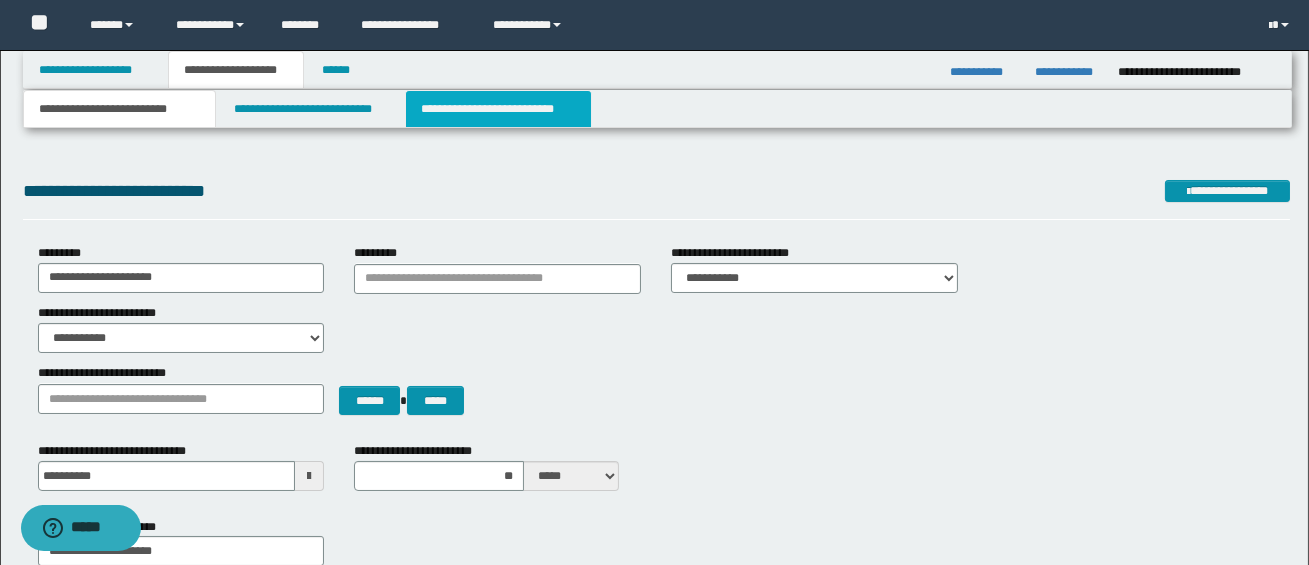 click on "**********" at bounding box center (498, 109) 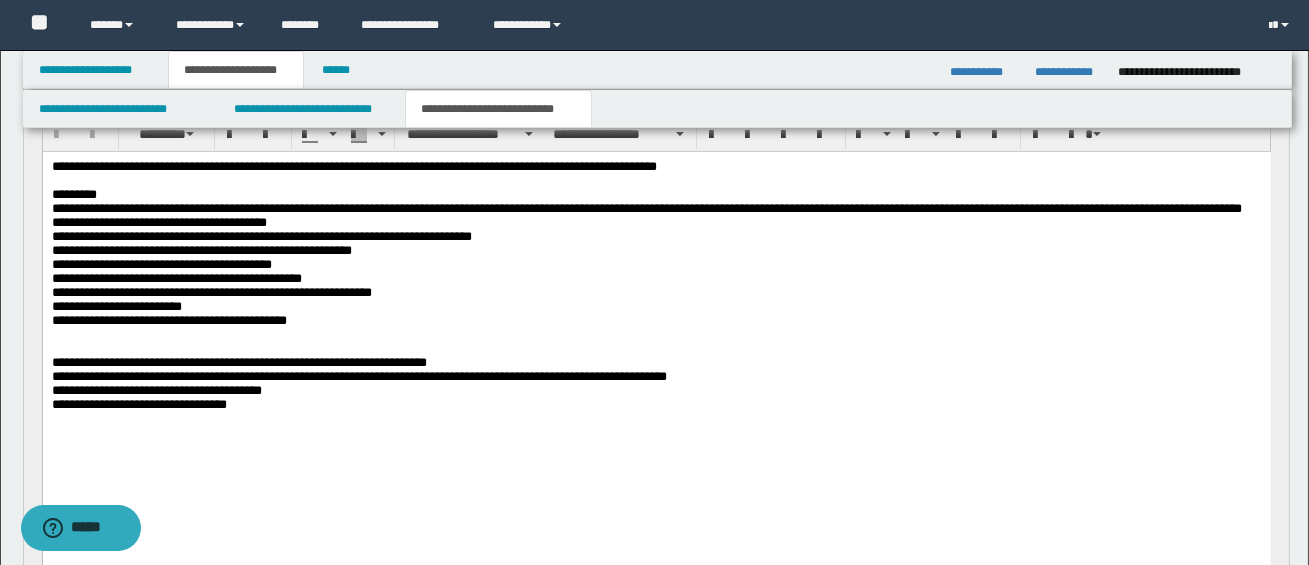 scroll, scrollTop: 251, scrollLeft: 0, axis: vertical 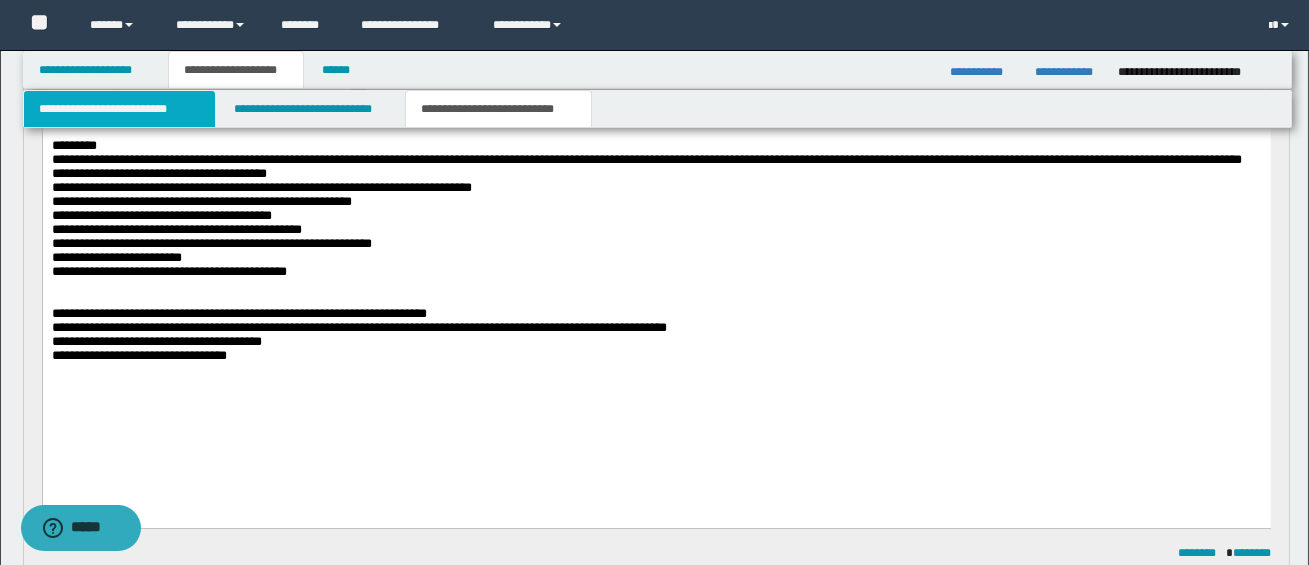 click on "**********" at bounding box center (119, 109) 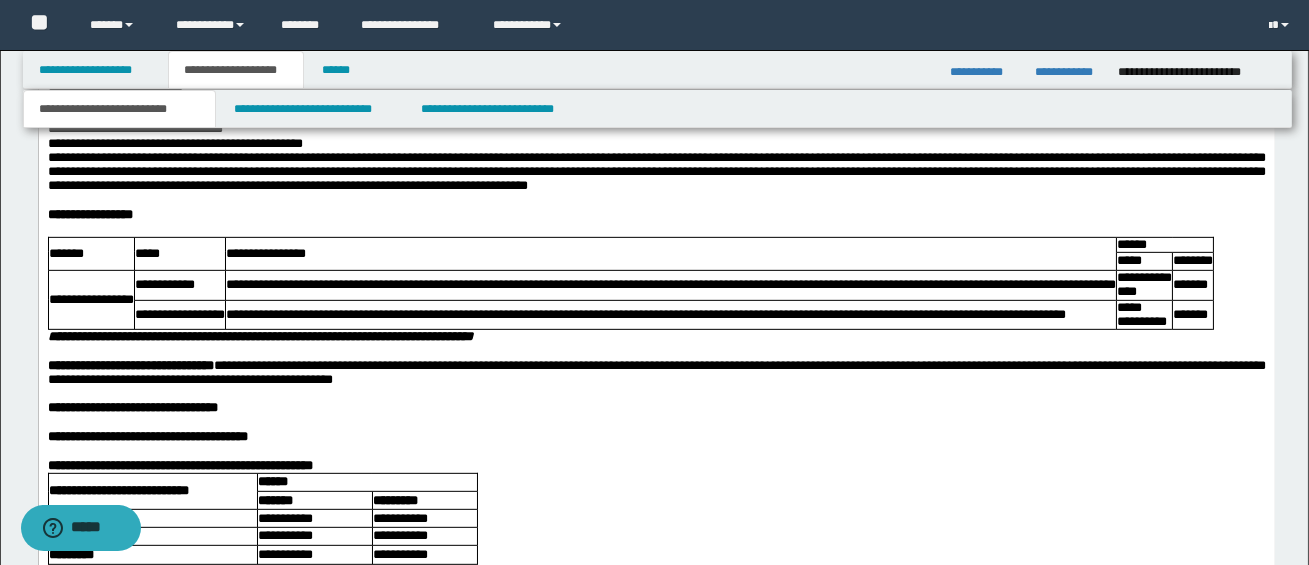 scroll, scrollTop: 2016, scrollLeft: 0, axis: vertical 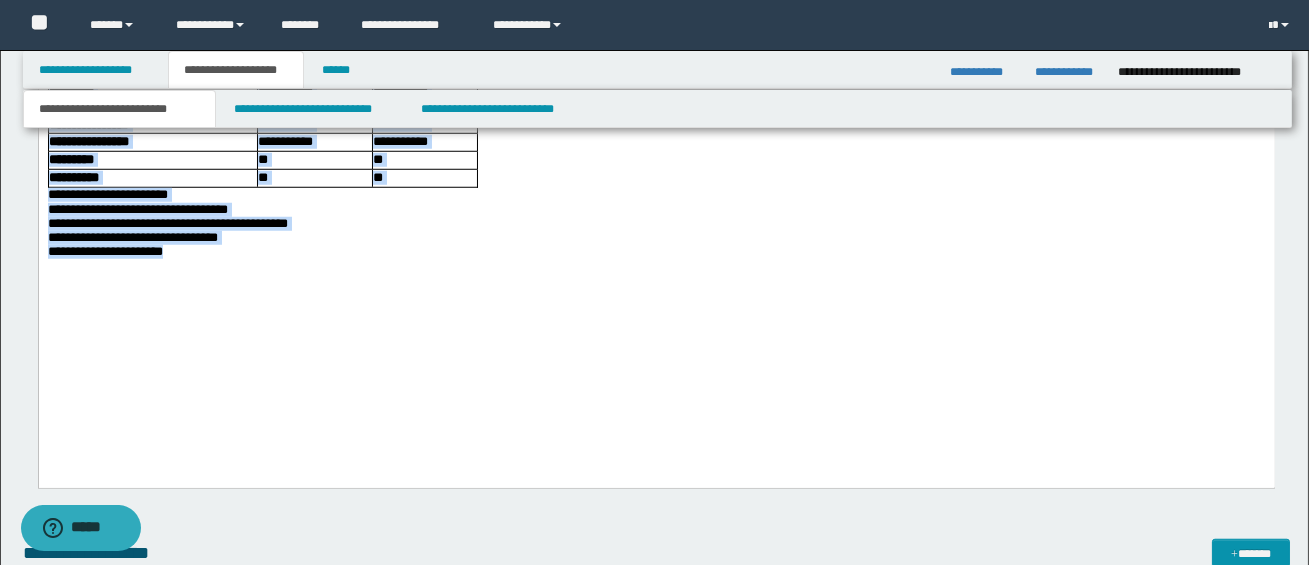 drag, startPoint x: 45, startPoint y: -1120, endPoint x: 221, endPoint y: 412, distance: 1542.0765 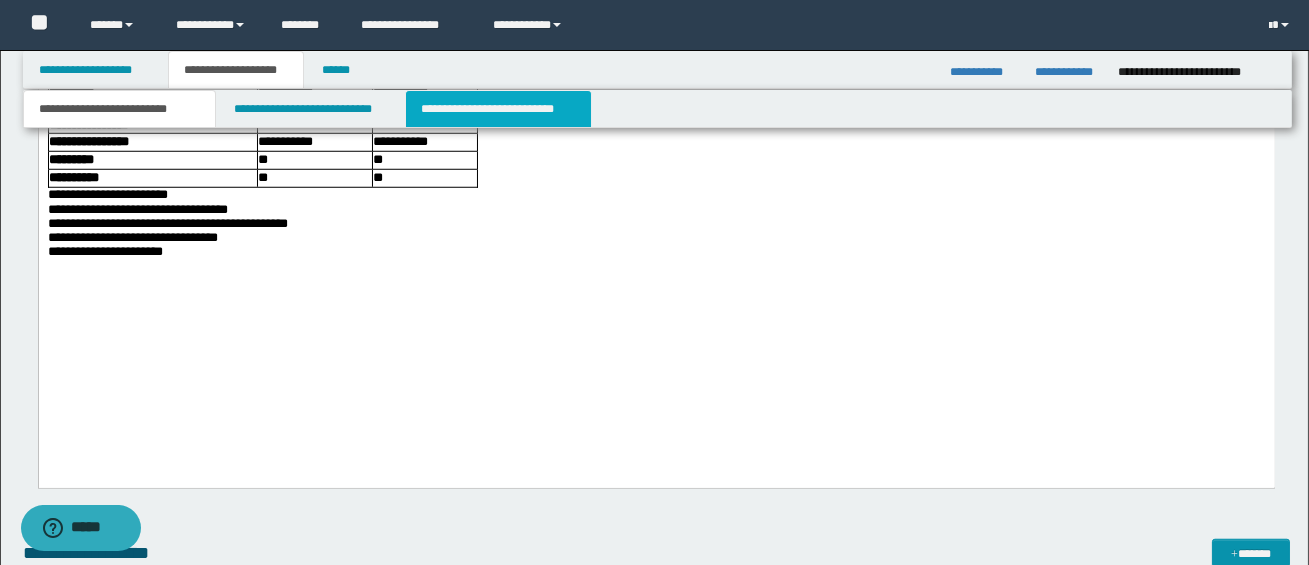 click on "**********" at bounding box center [498, 109] 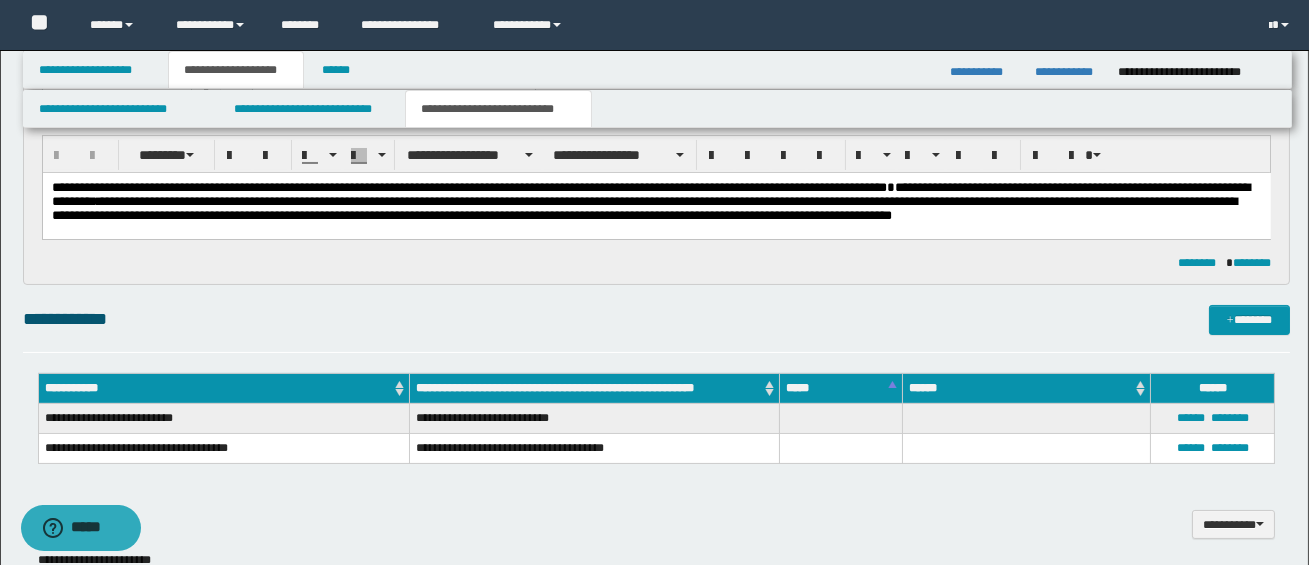scroll, scrollTop: 430, scrollLeft: 0, axis: vertical 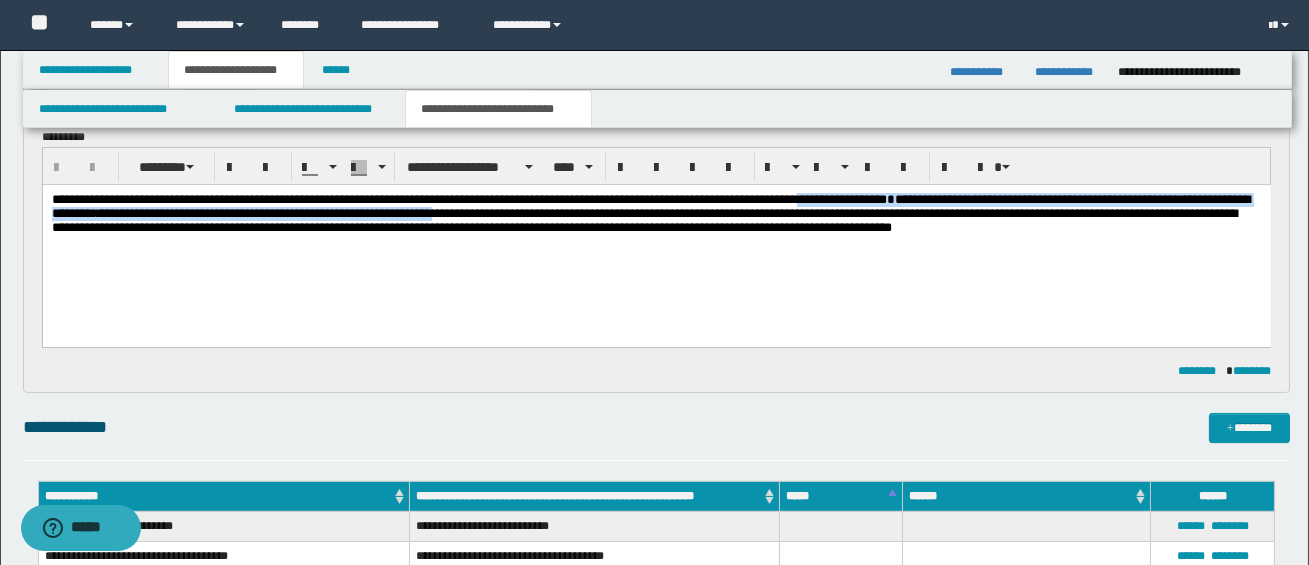 drag, startPoint x: 850, startPoint y: 200, endPoint x: 598, endPoint y: 214, distance: 252.3886 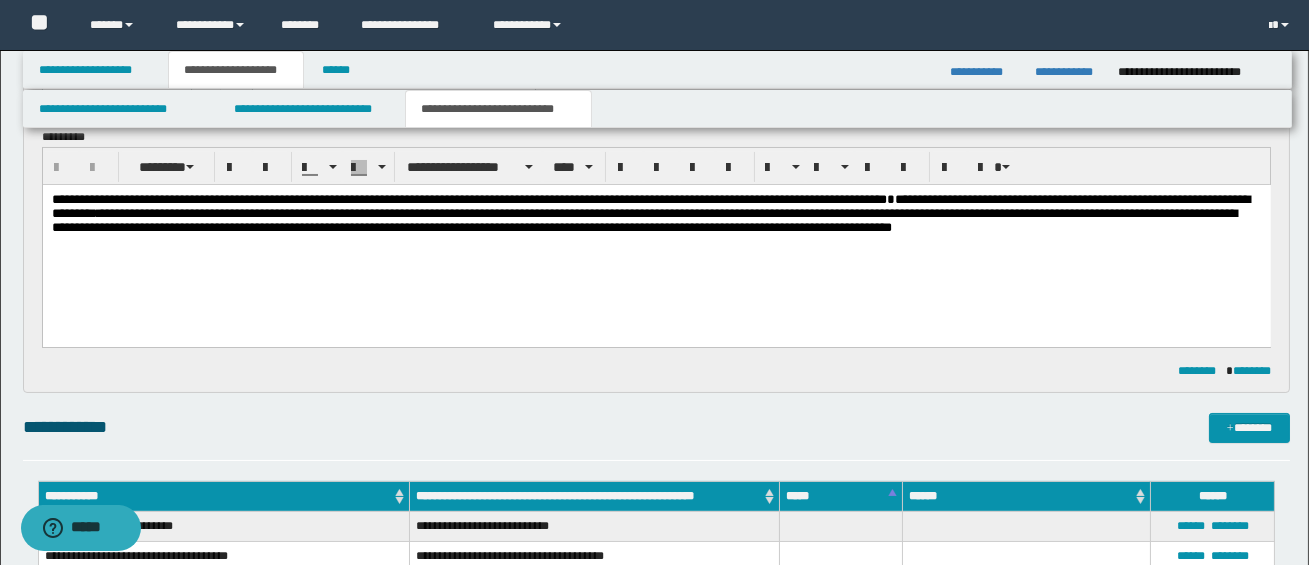 click on "**********" at bounding box center (656, 240) 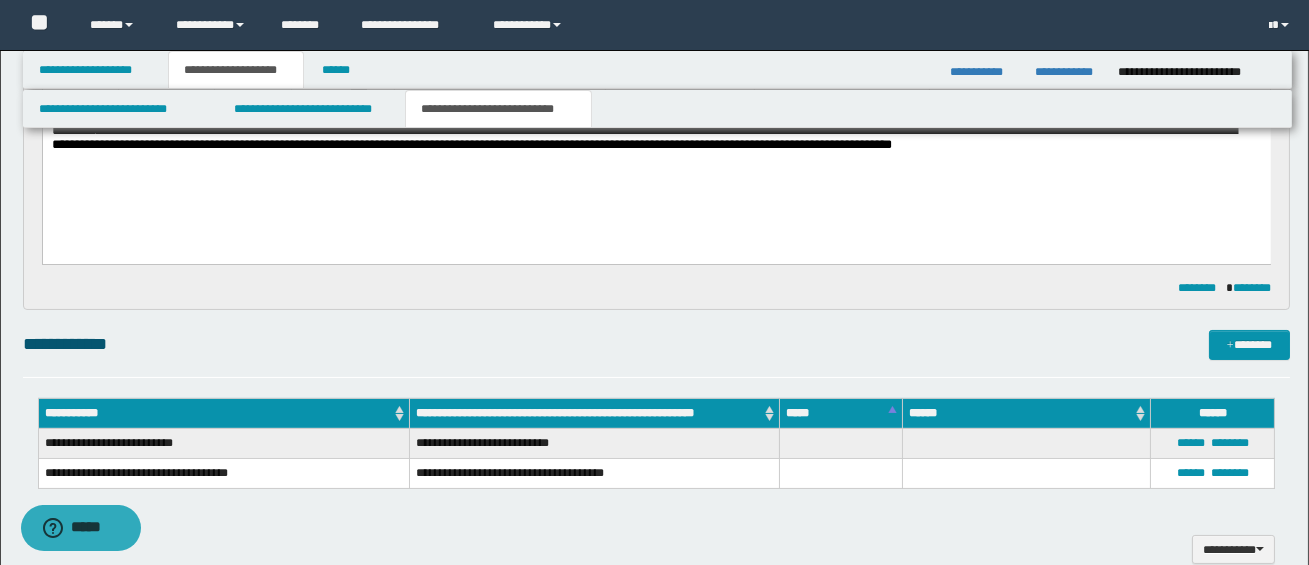 scroll, scrollTop: 514, scrollLeft: 0, axis: vertical 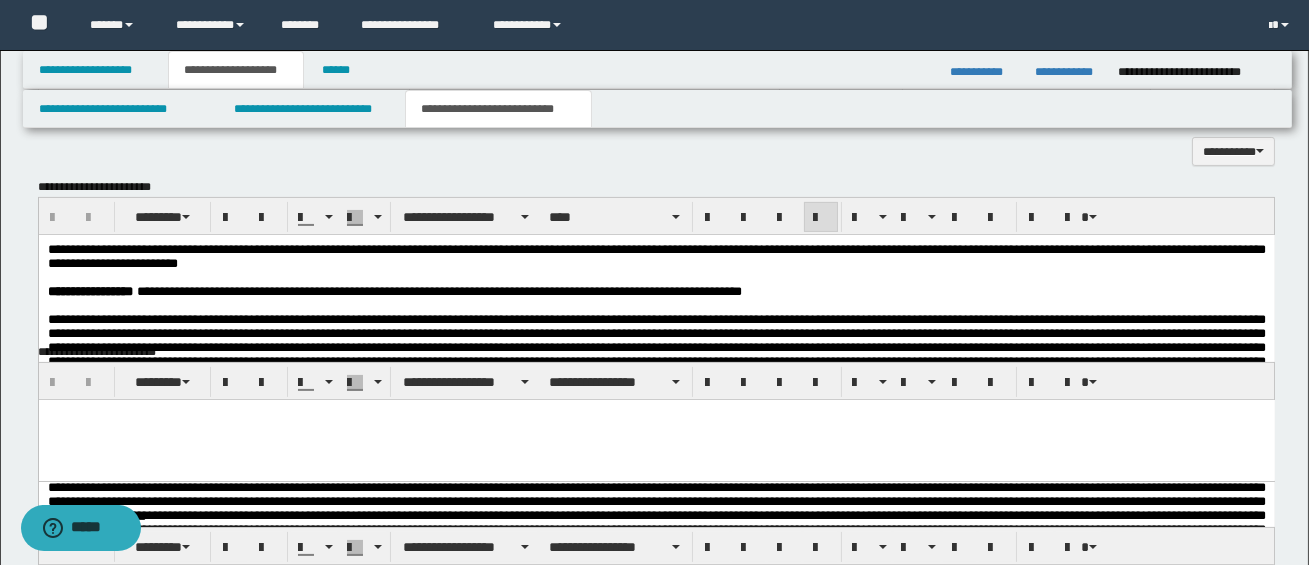 click on "**********" at bounding box center (253, 290) 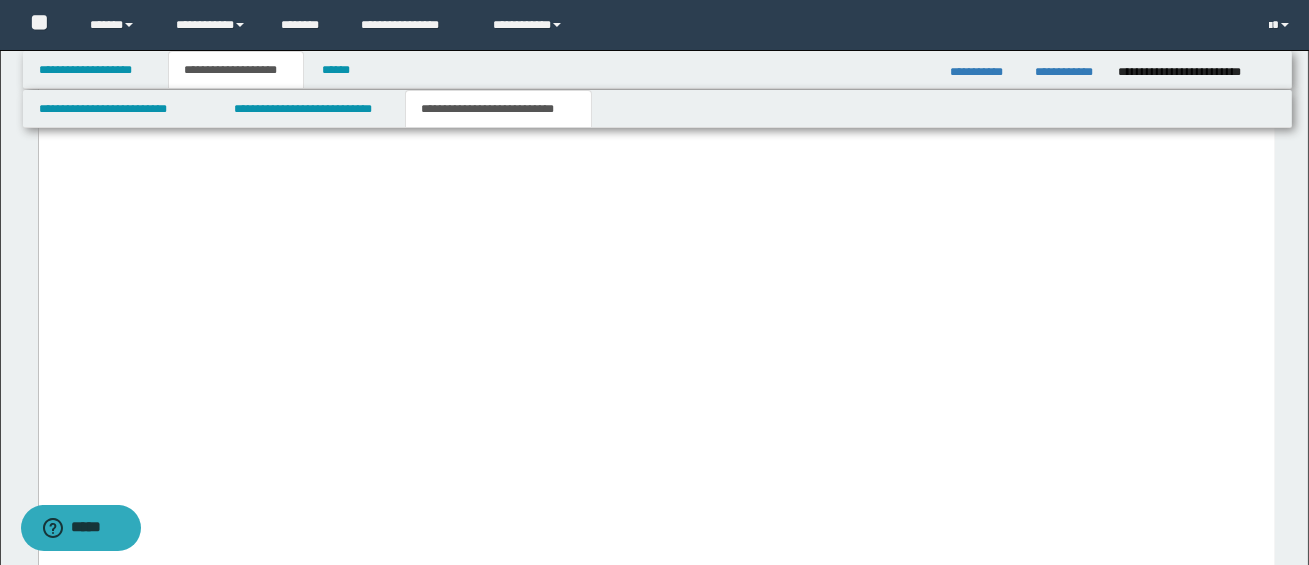 scroll, scrollTop: 5337, scrollLeft: 0, axis: vertical 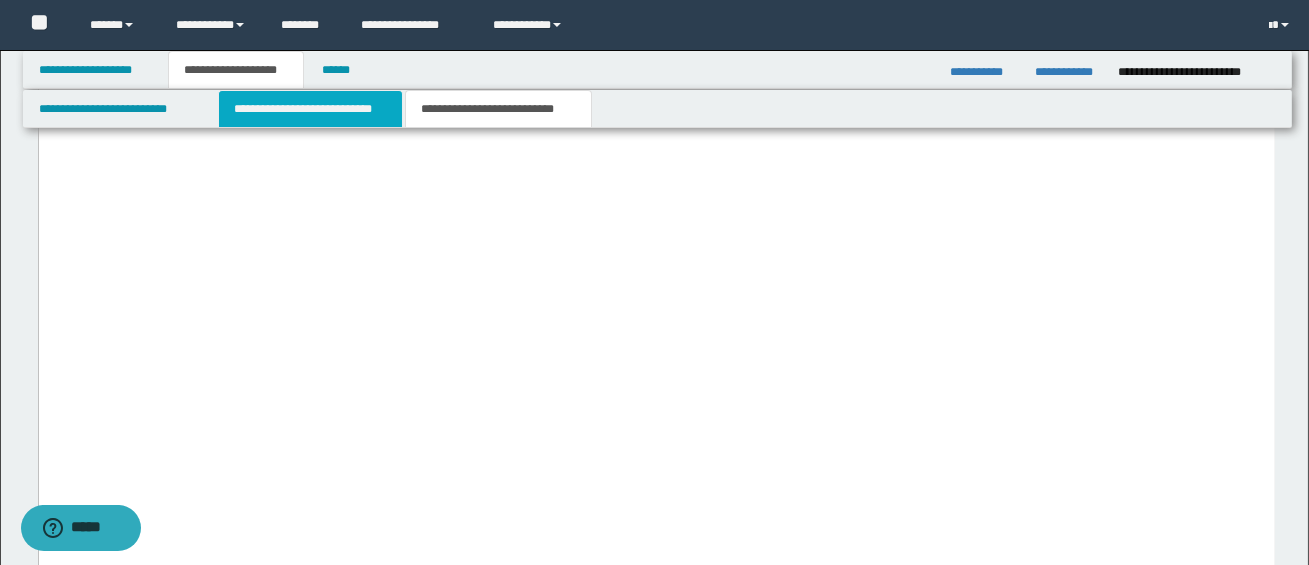 click on "**********" at bounding box center (310, 109) 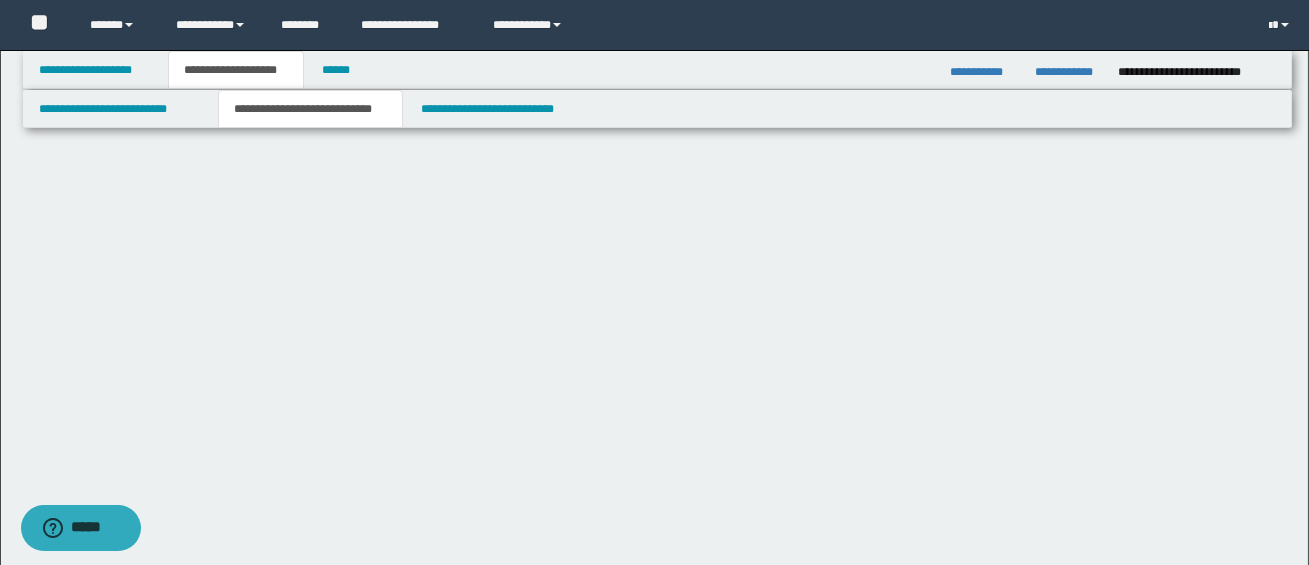 scroll, scrollTop: 0, scrollLeft: 0, axis: both 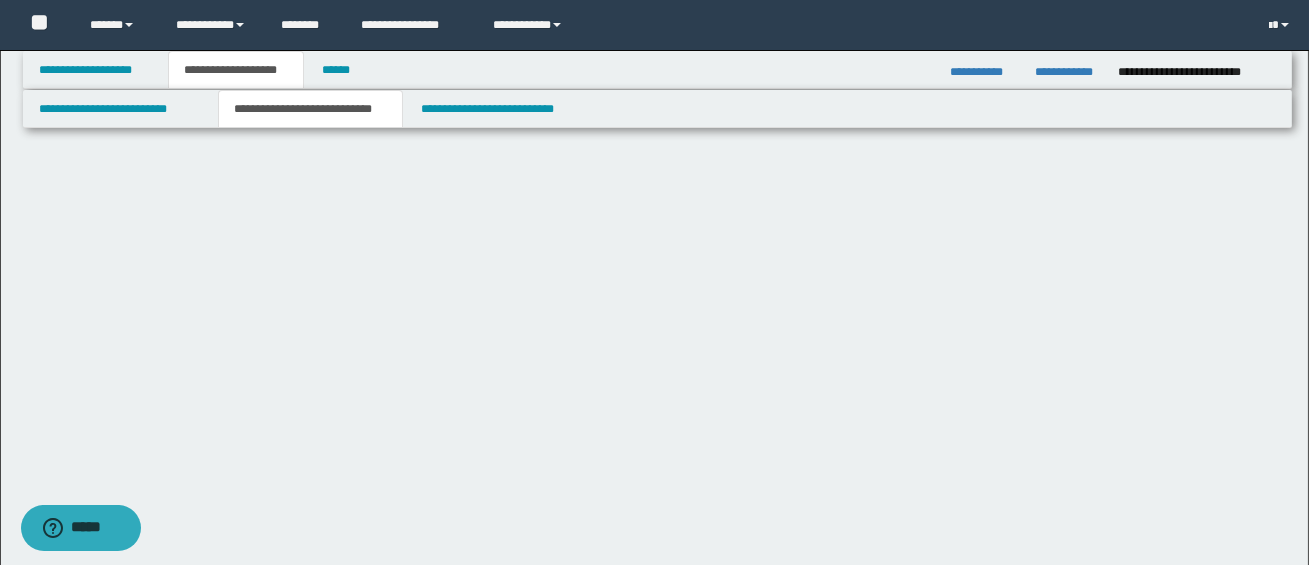 select on "*" 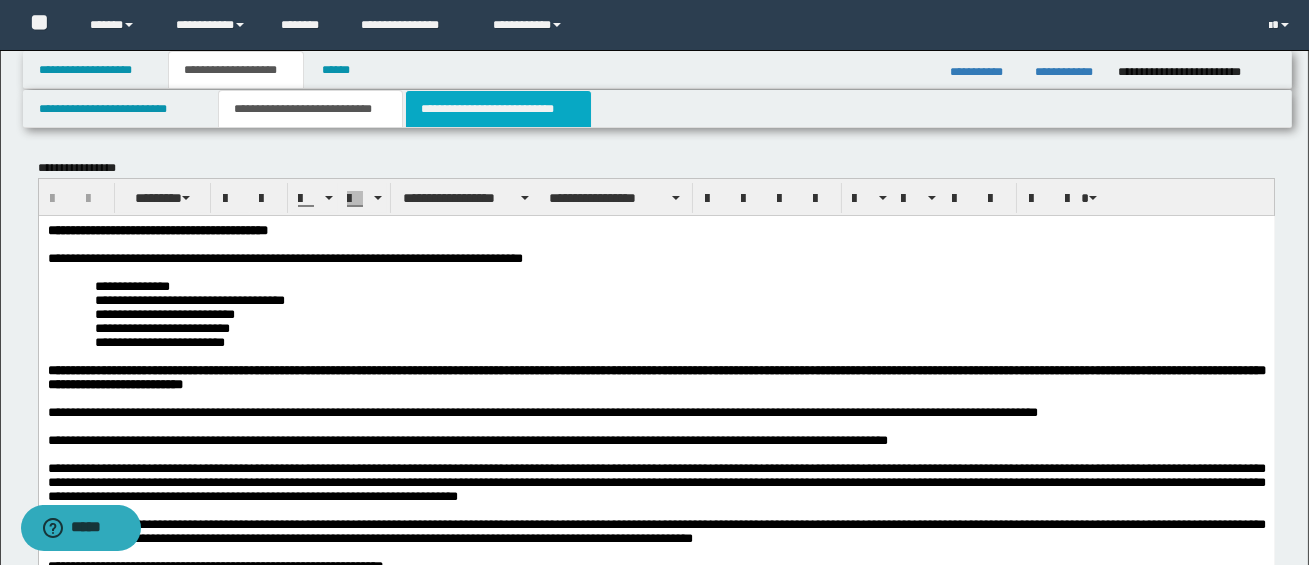 scroll, scrollTop: 0, scrollLeft: 0, axis: both 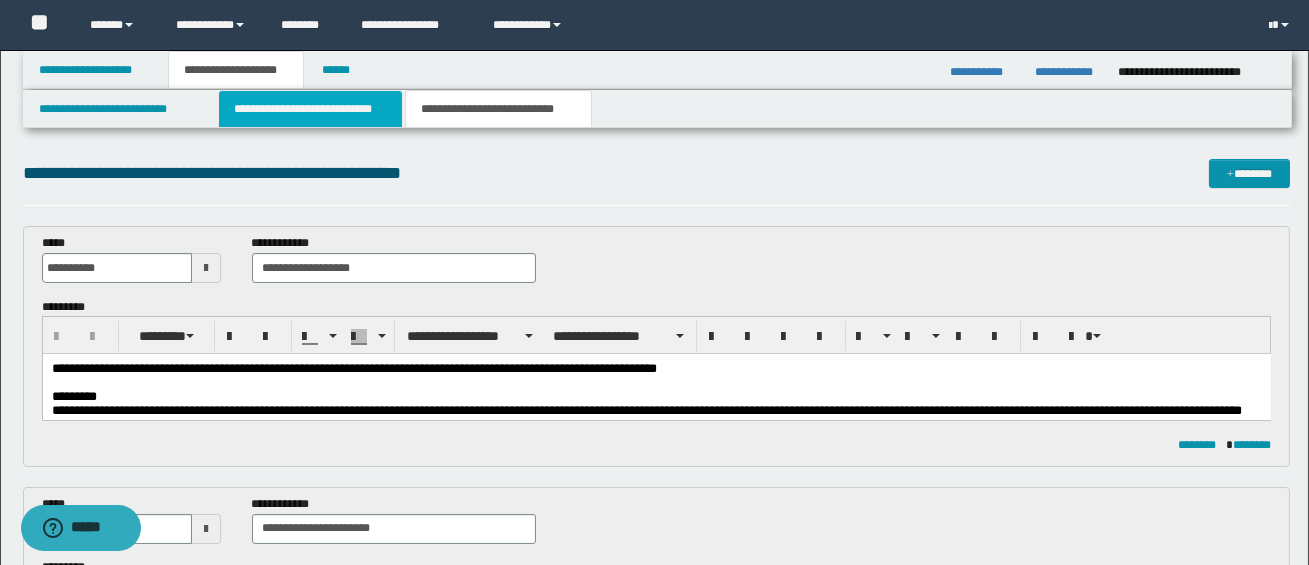 click on "**********" at bounding box center (310, 109) 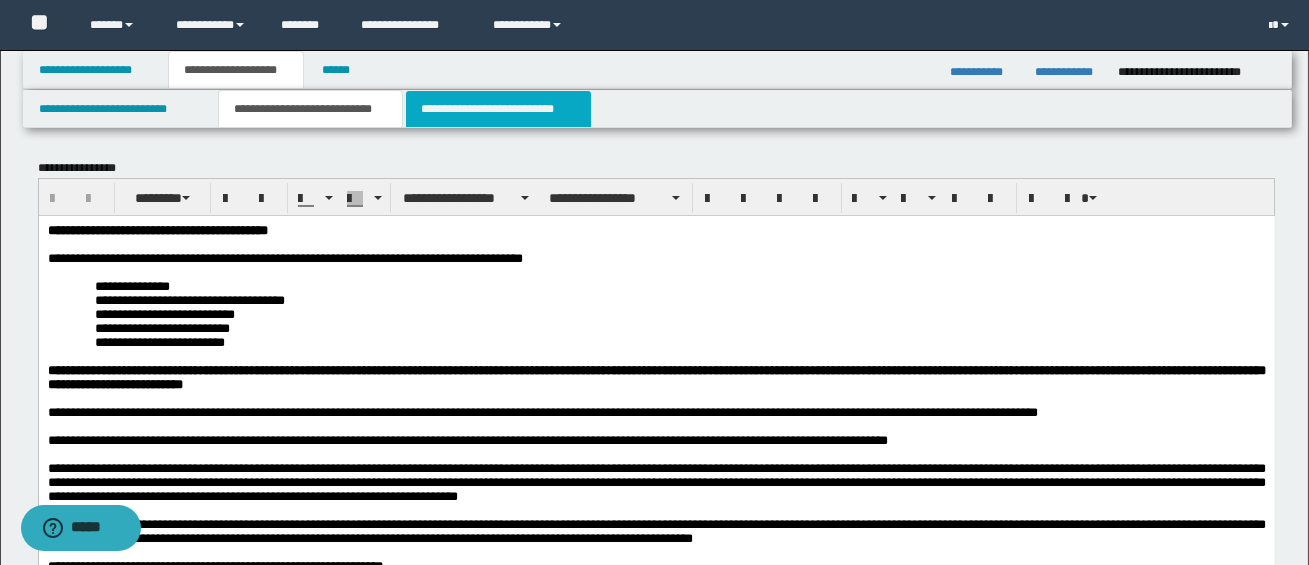 click on "**********" at bounding box center (498, 109) 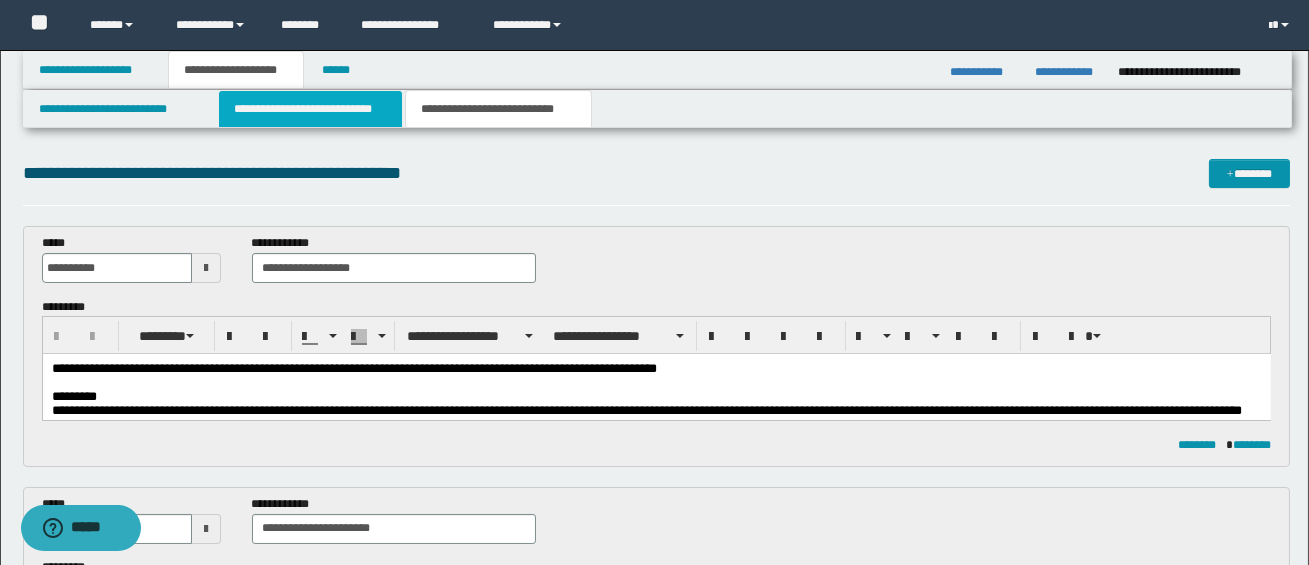 click on "**********" at bounding box center (310, 109) 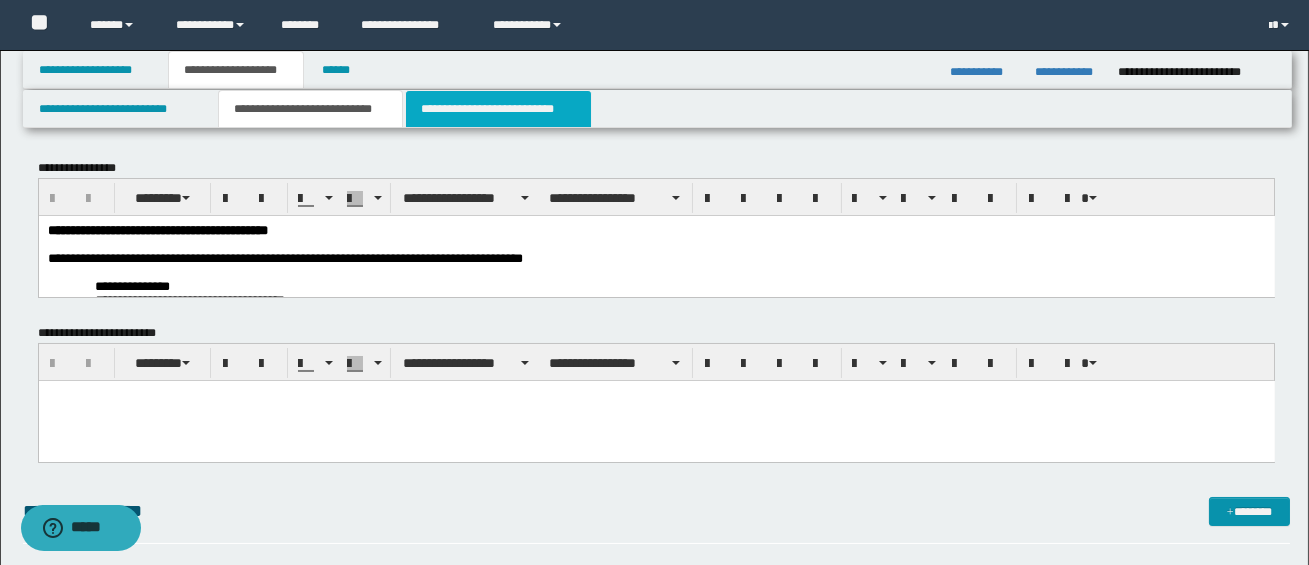 click on "**********" at bounding box center [498, 109] 